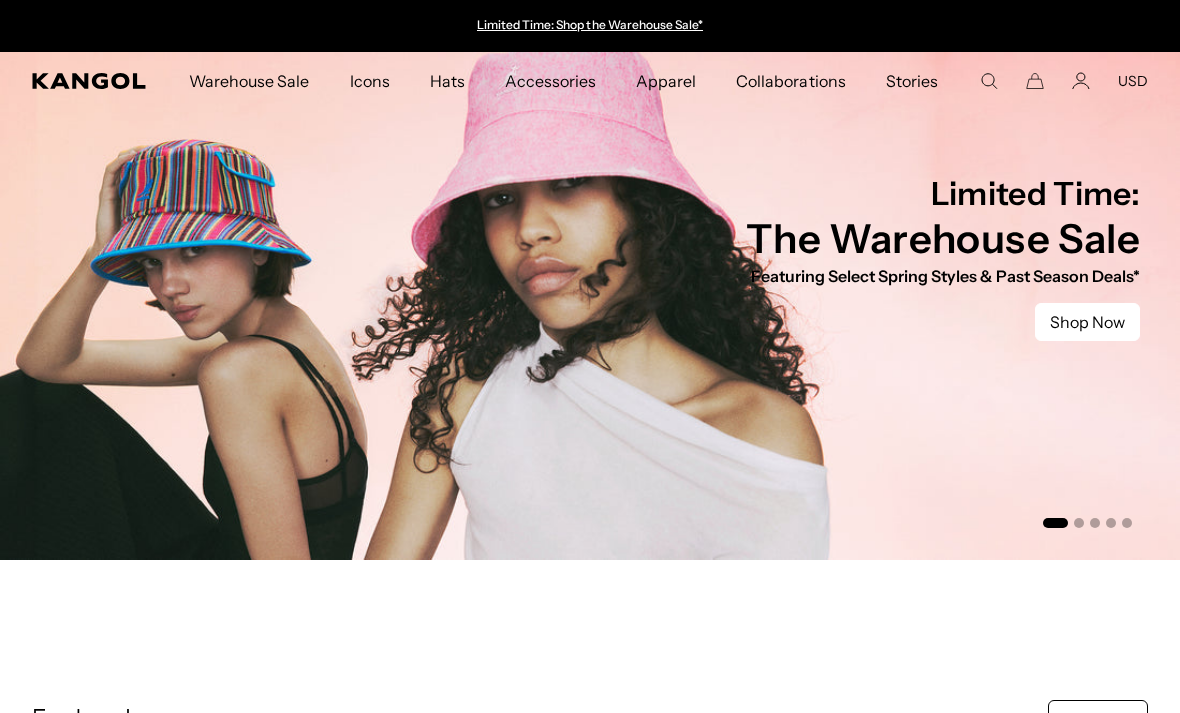 scroll, scrollTop: 0, scrollLeft: 0, axis: both 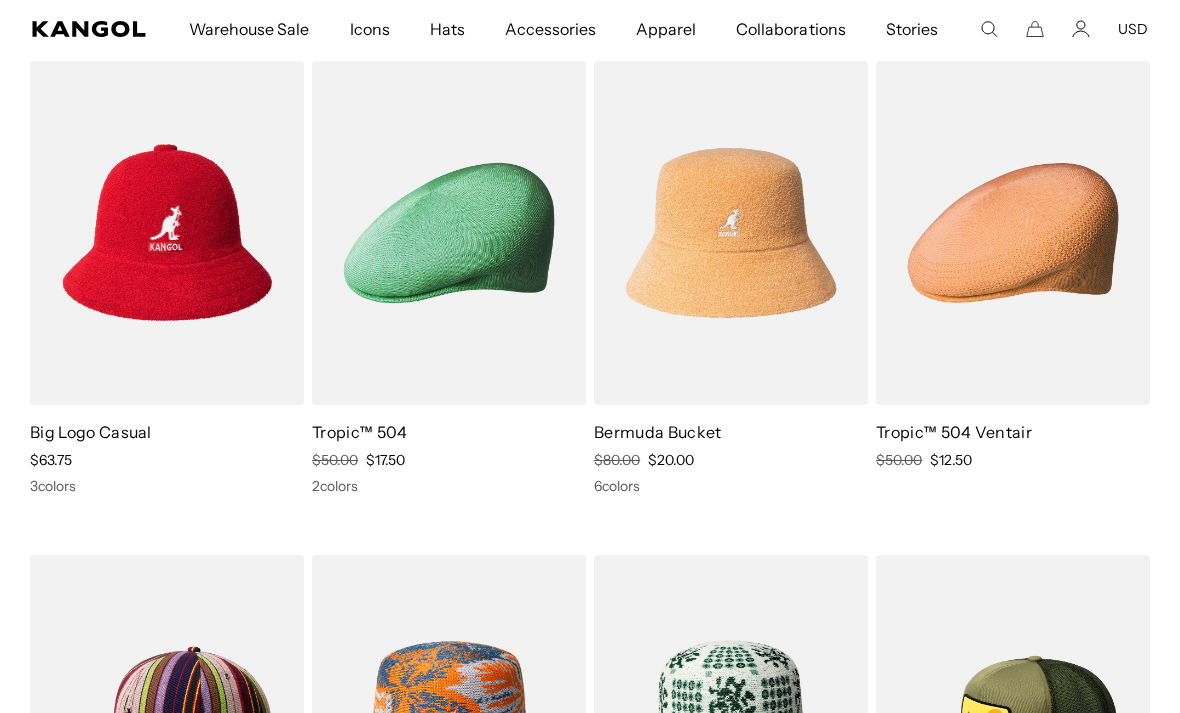 click at bounding box center (0, 0) 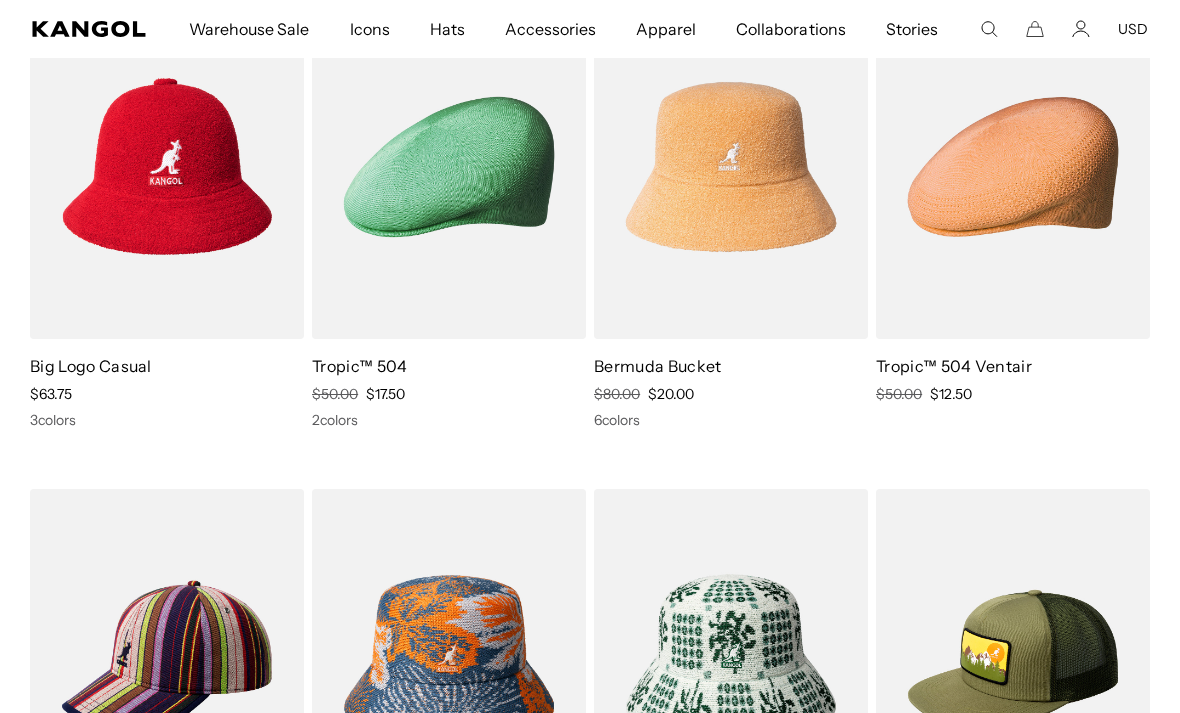 scroll, scrollTop: 0, scrollLeft: 0, axis: both 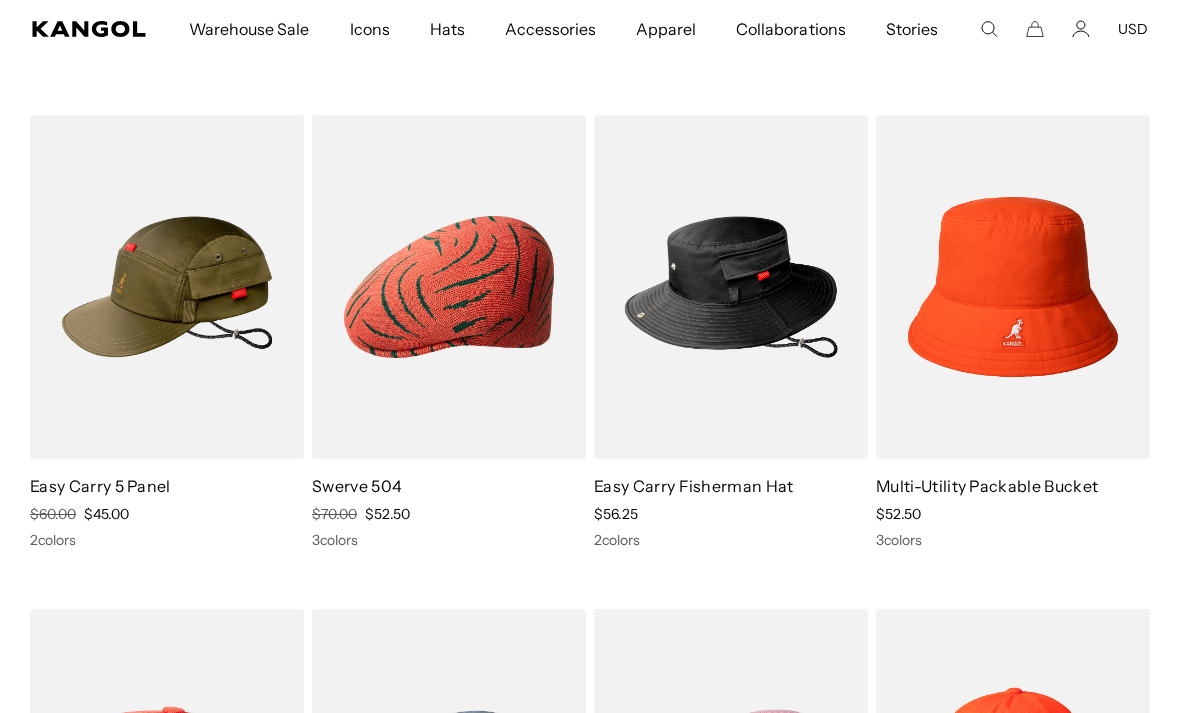 click on "Multi-Utility Packable Bucket" at bounding box center (987, 486) 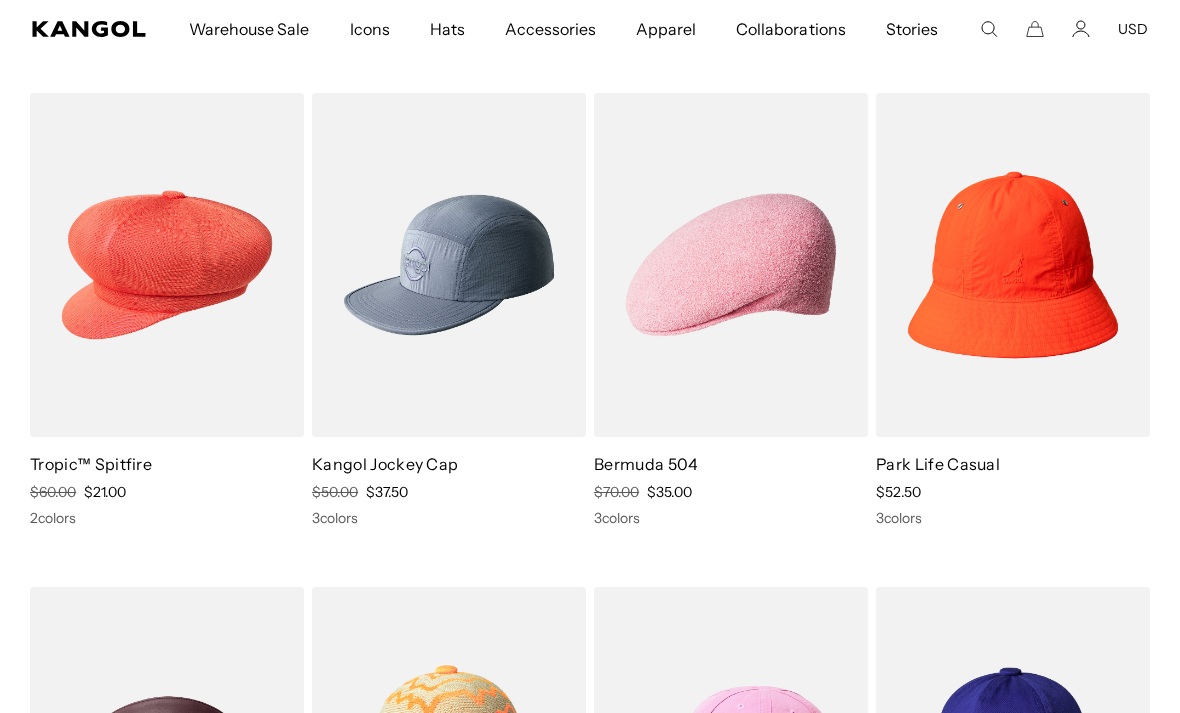 scroll, scrollTop: 4134, scrollLeft: 0, axis: vertical 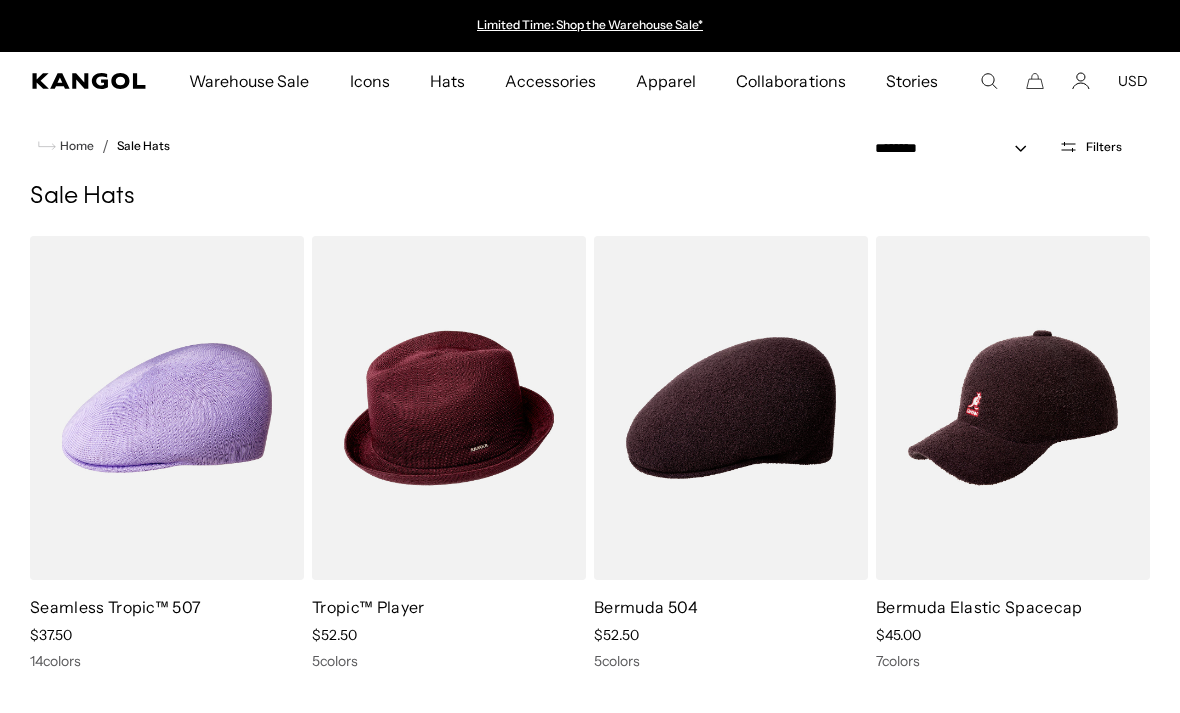 click on "Filters" at bounding box center [1104, 147] 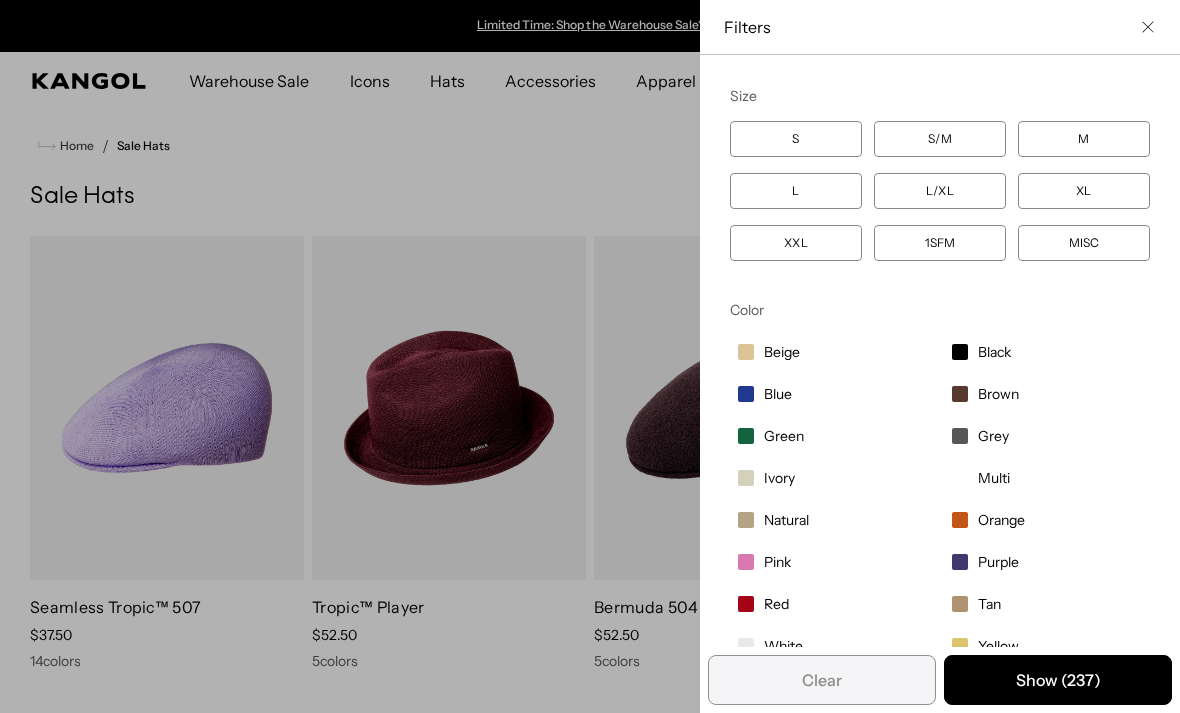 click on "XL" at bounding box center [1084, 191] 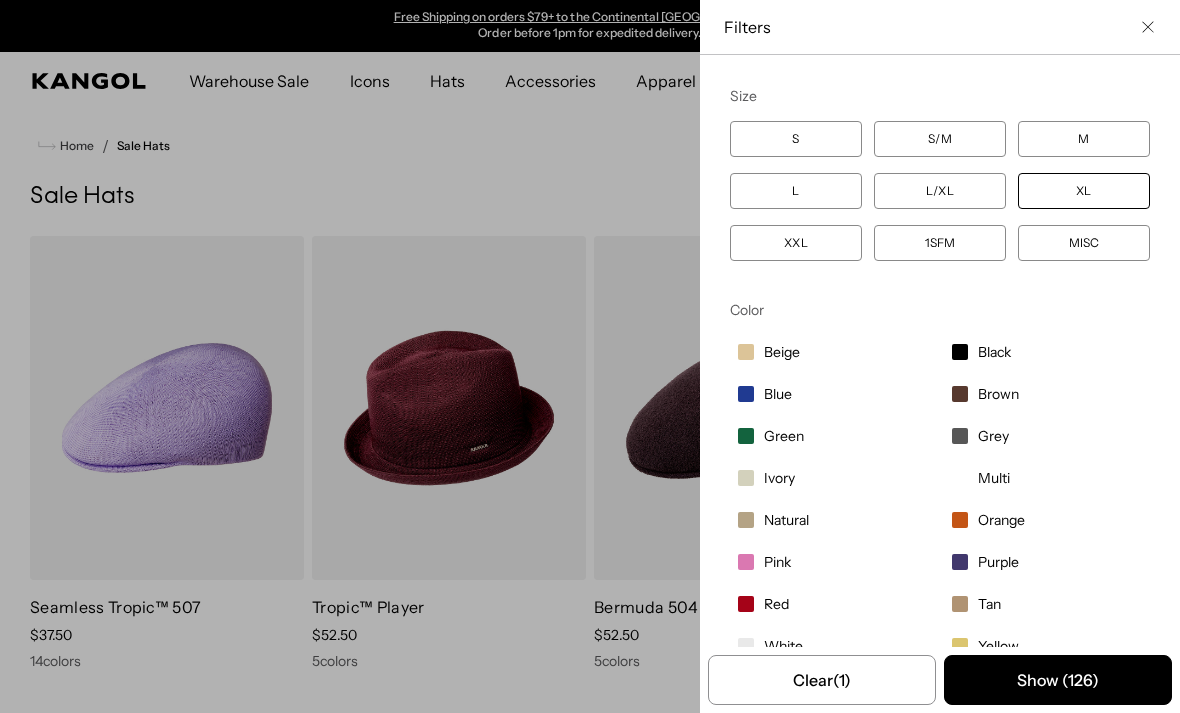 click on "XXL" at bounding box center (796, 243) 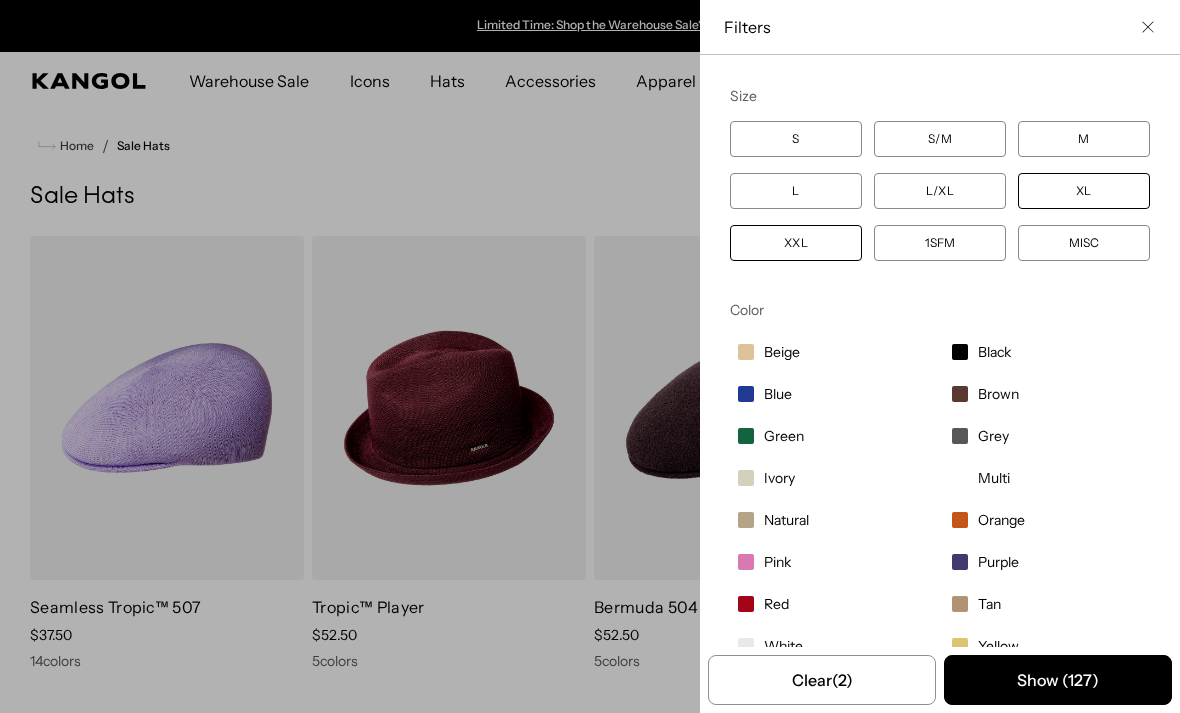 click on "Show ( 127 )" at bounding box center [1058, 680] 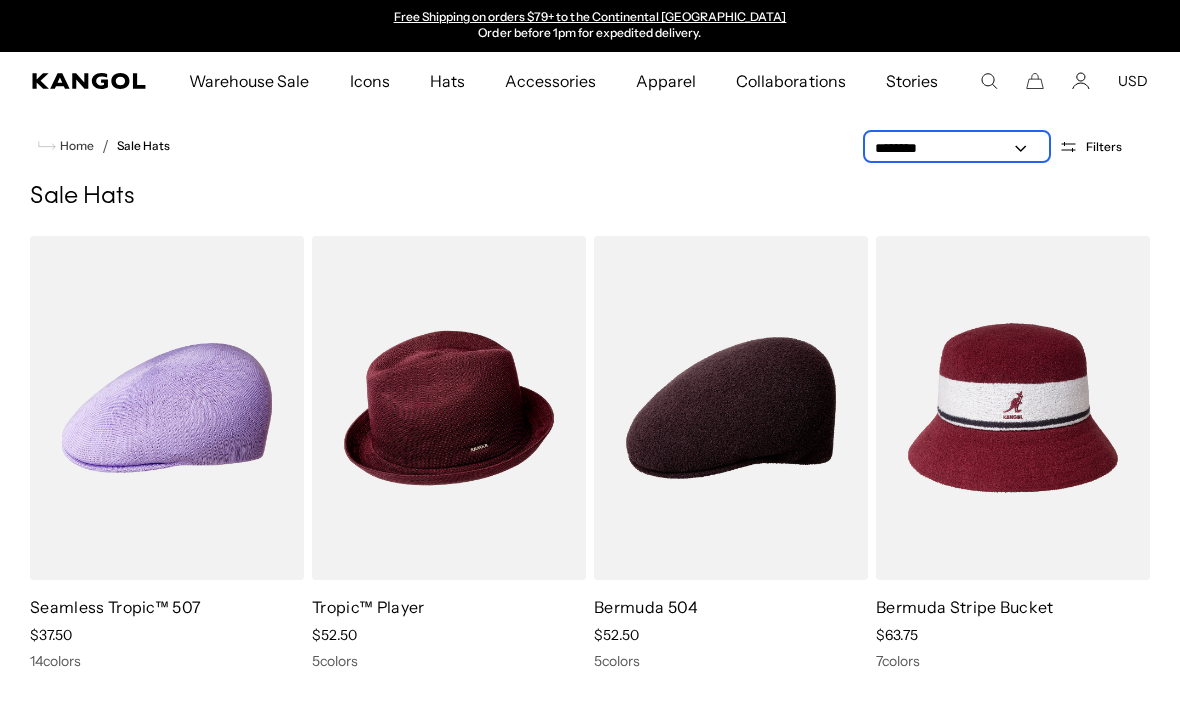 click on "**********" at bounding box center (957, 148) 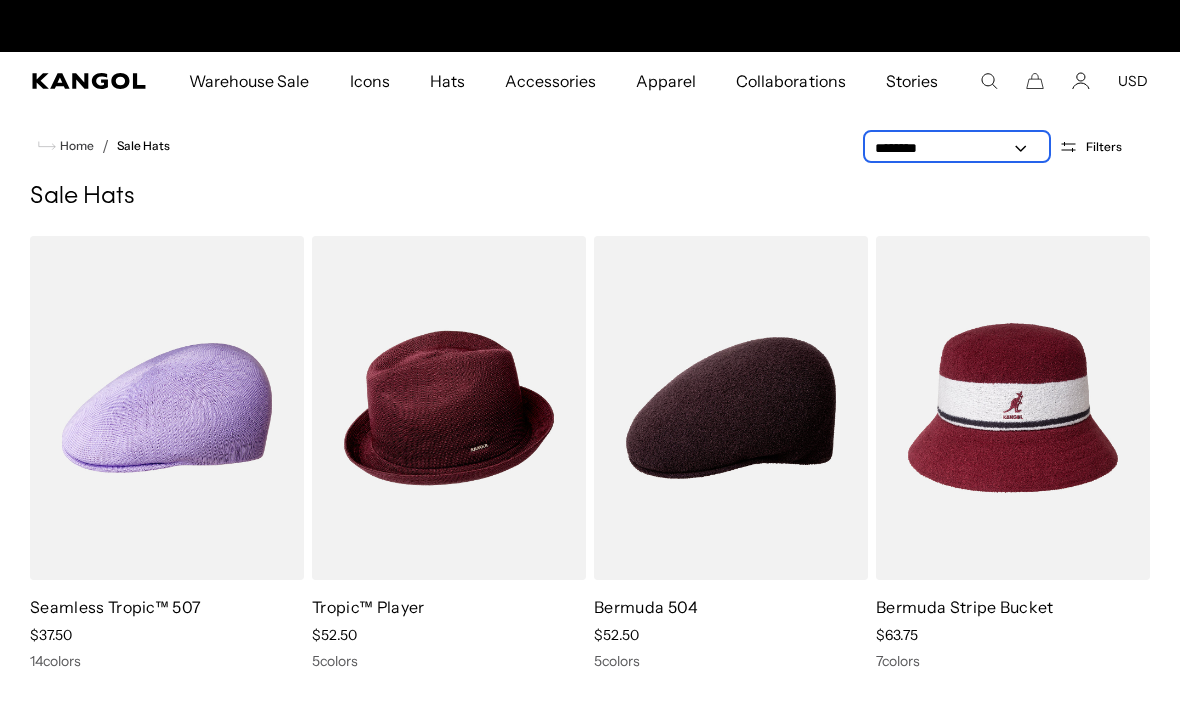 select on "*****" 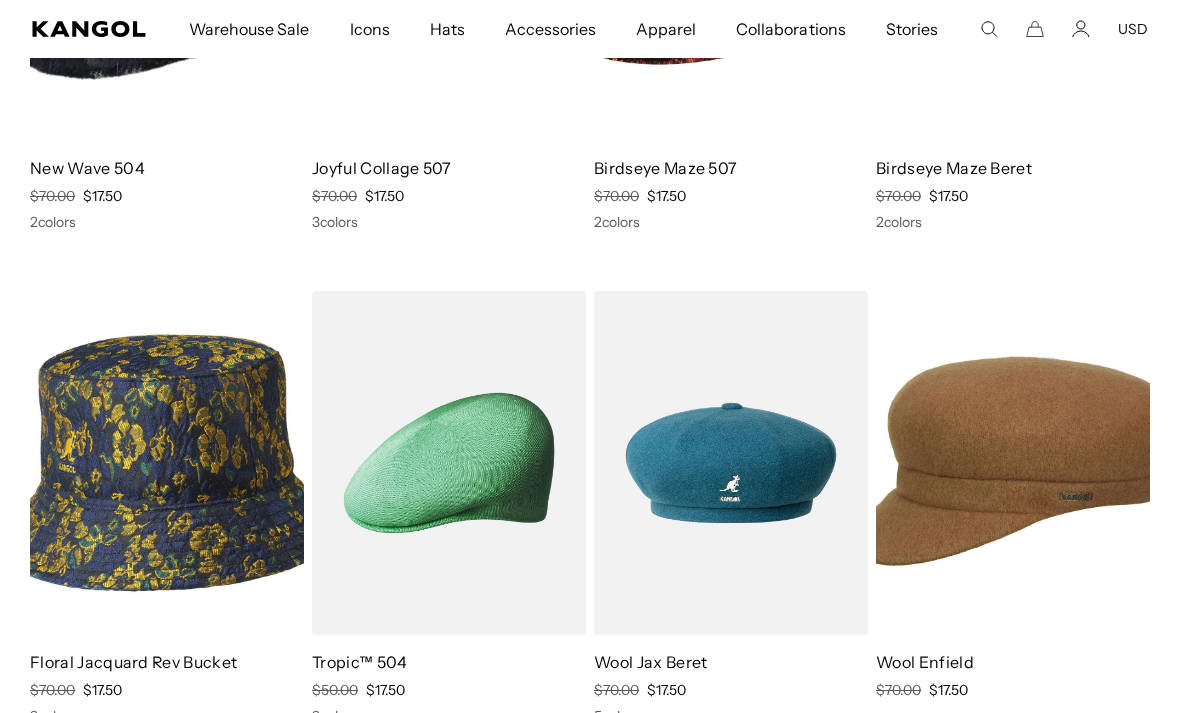 click at bounding box center [0, 0] 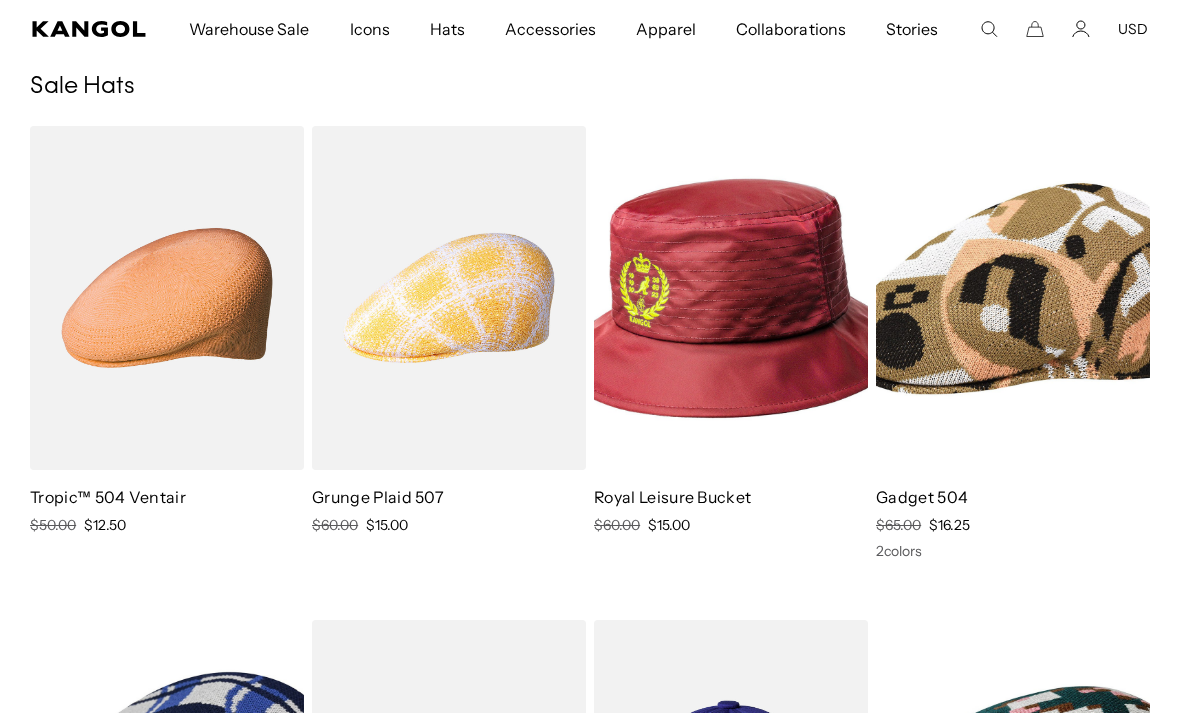 scroll, scrollTop: 2480, scrollLeft: 0, axis: vertical 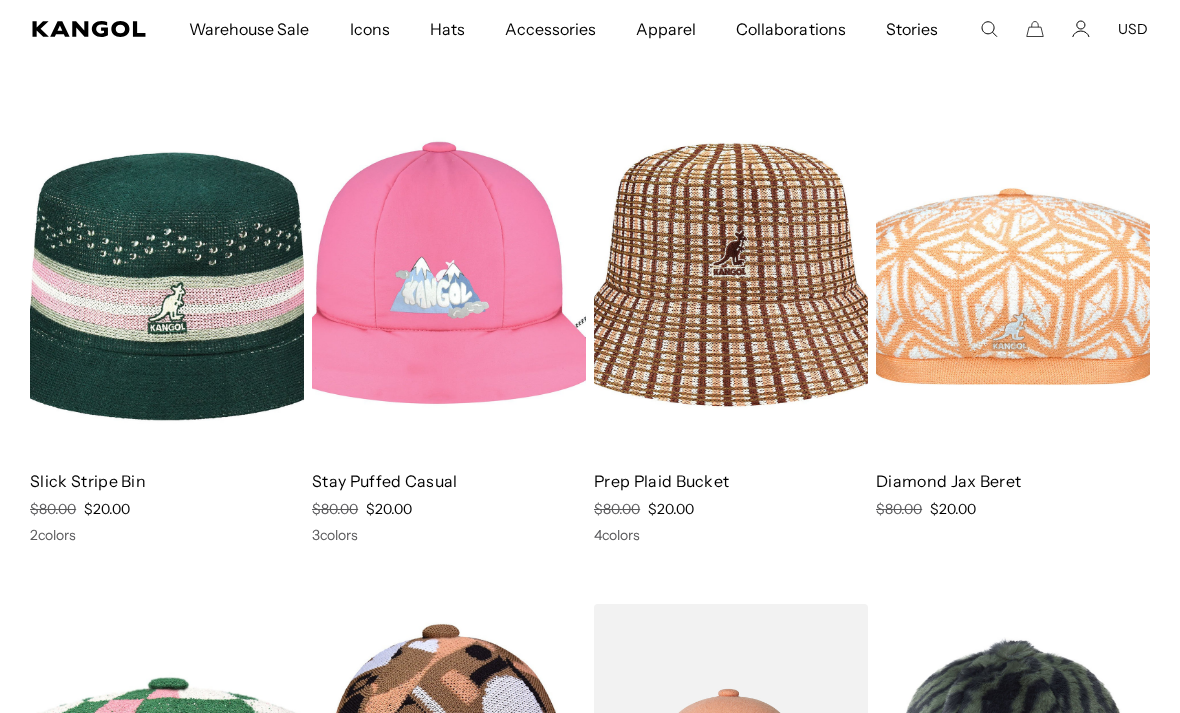 click at bounding box center (0, 0) 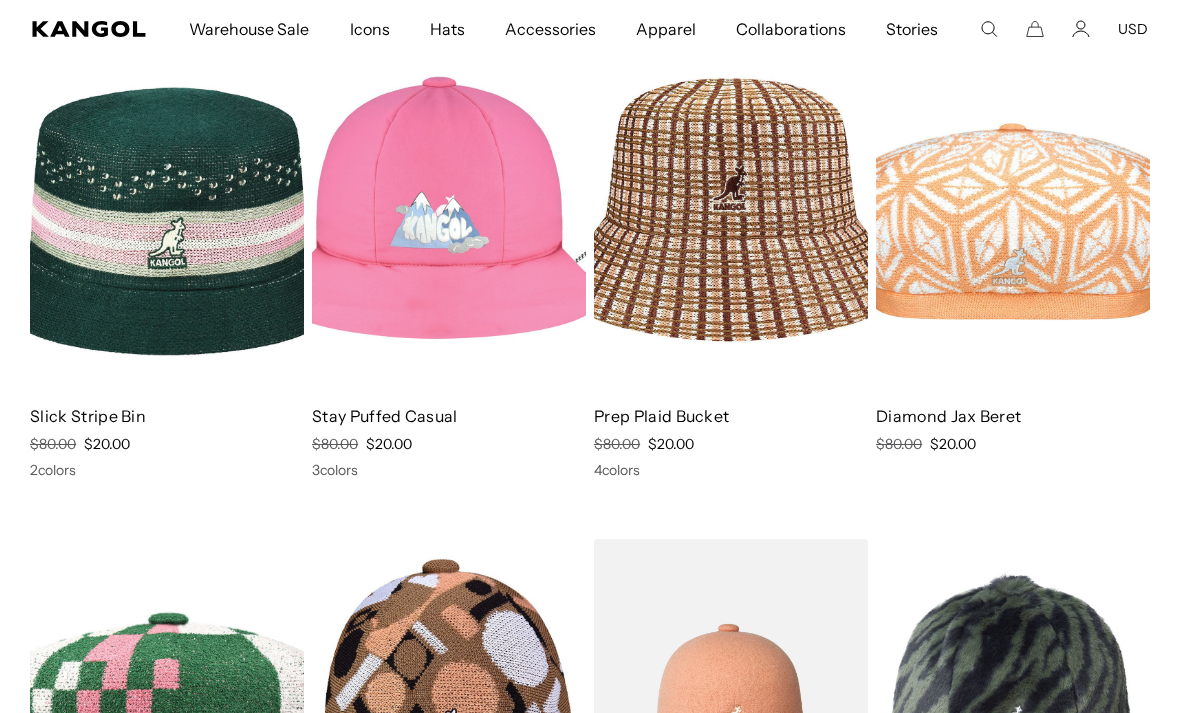 scroll, scrollTop: 0, scrollLeft: 412, axis: horizontal 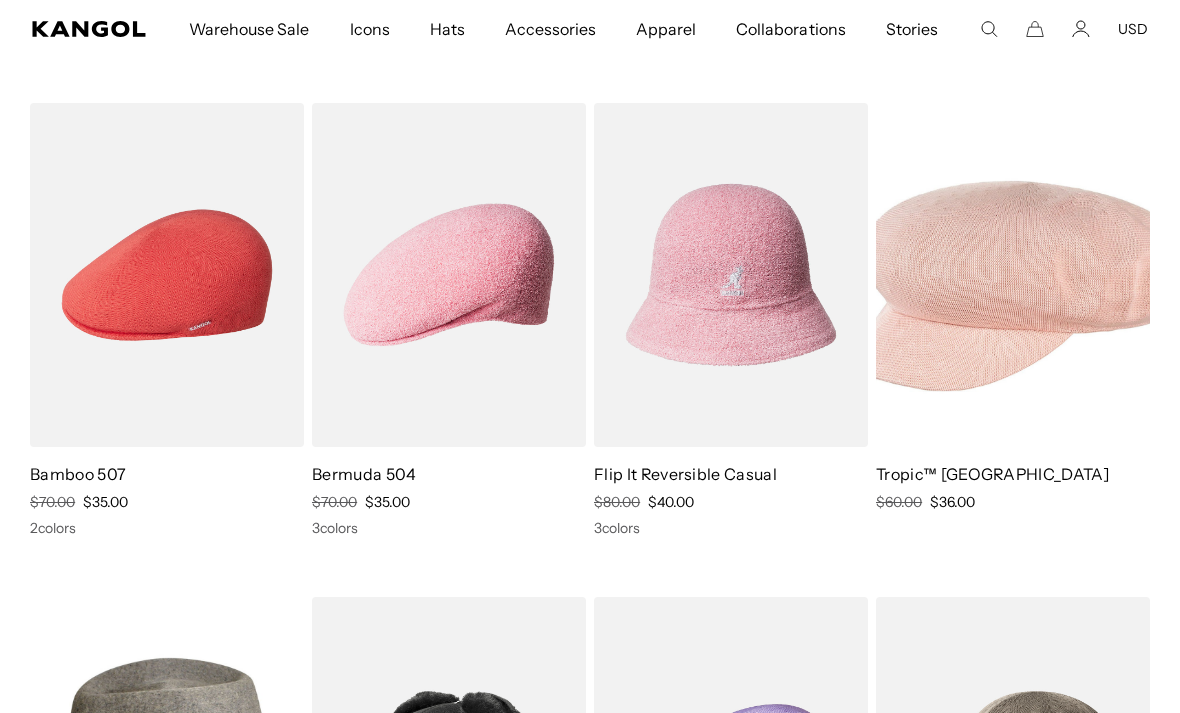 click on "Flip It Reversible Casual" at bounding box center (685, 474) 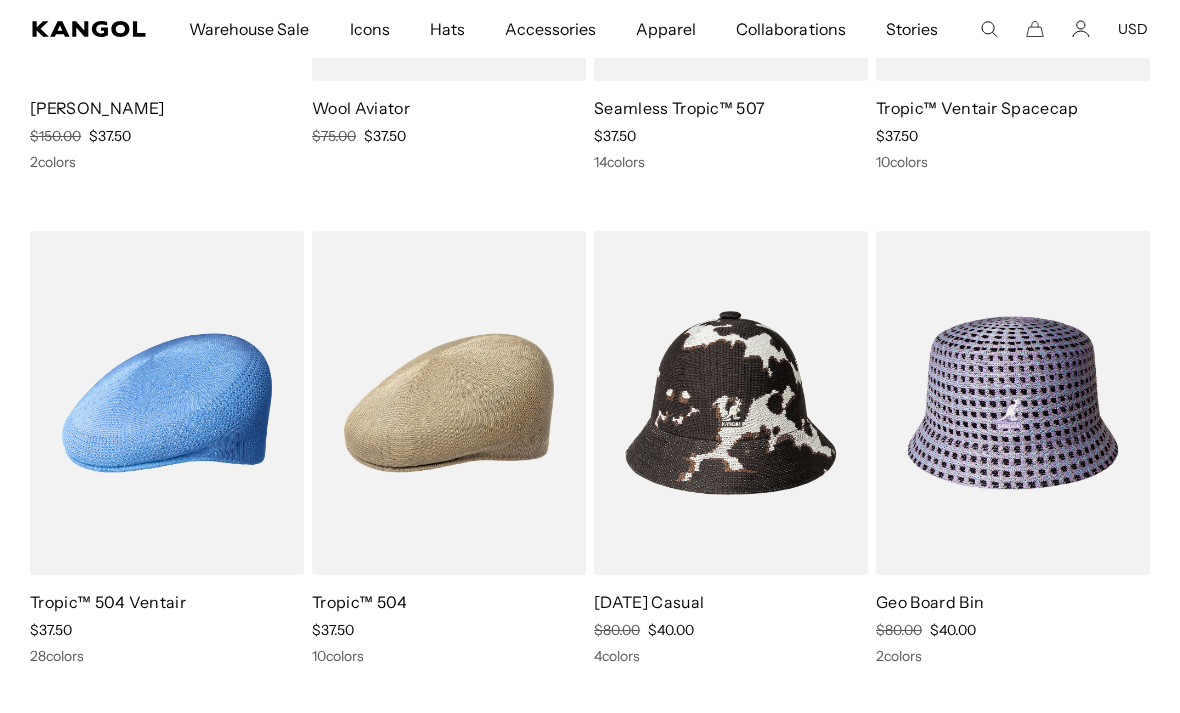 scroll, scrollTop: 9892, scrollLeft: 0, axis: vertical 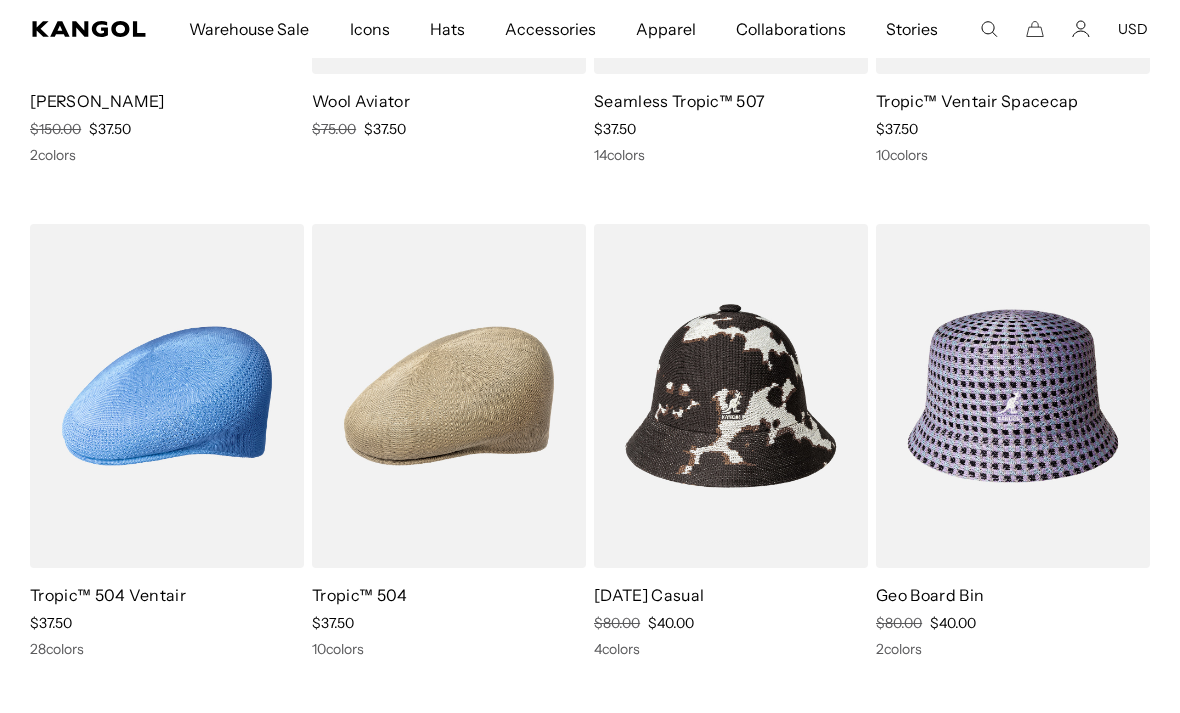 click at bounding box center [0, 0] 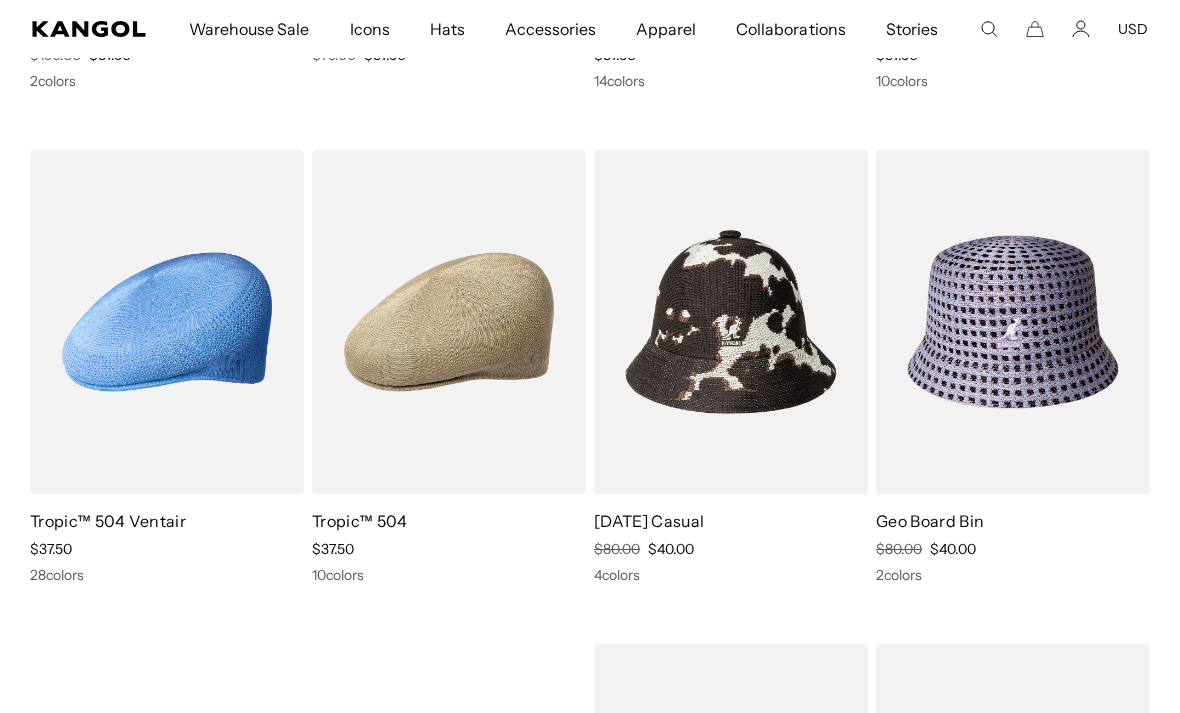 scroll, scrollTop: 10059, scrollLeft: 0, axis: vertical 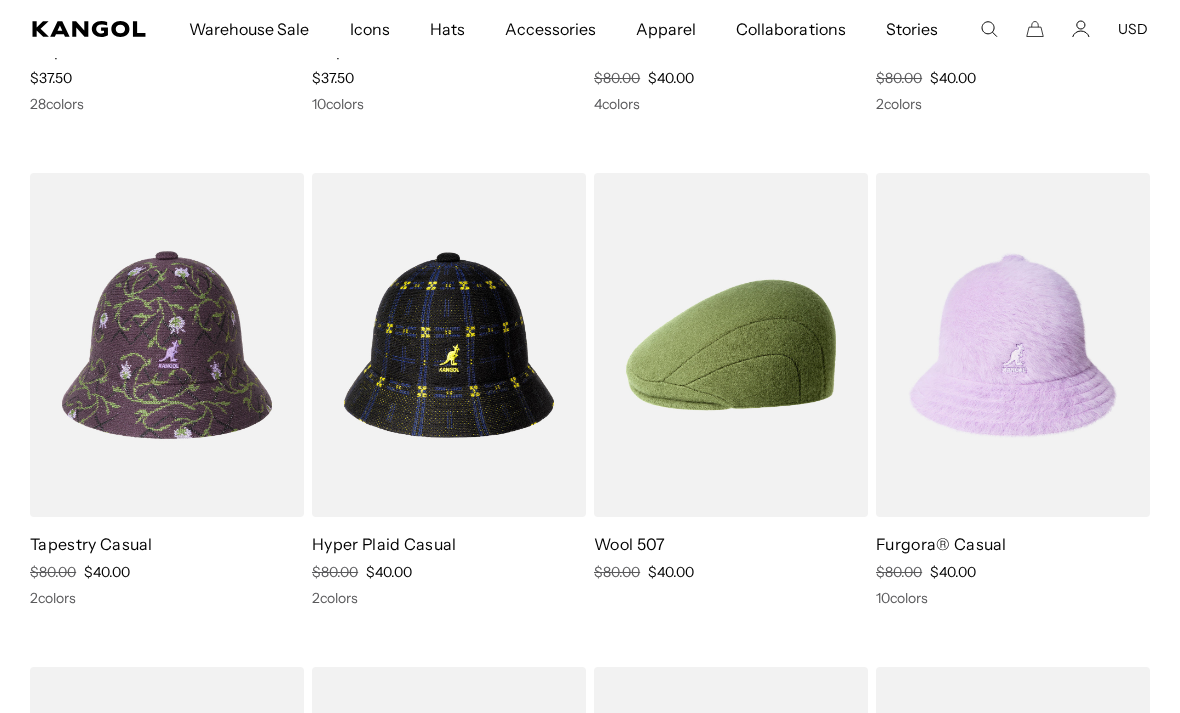 click at bounding box center (0, 0) 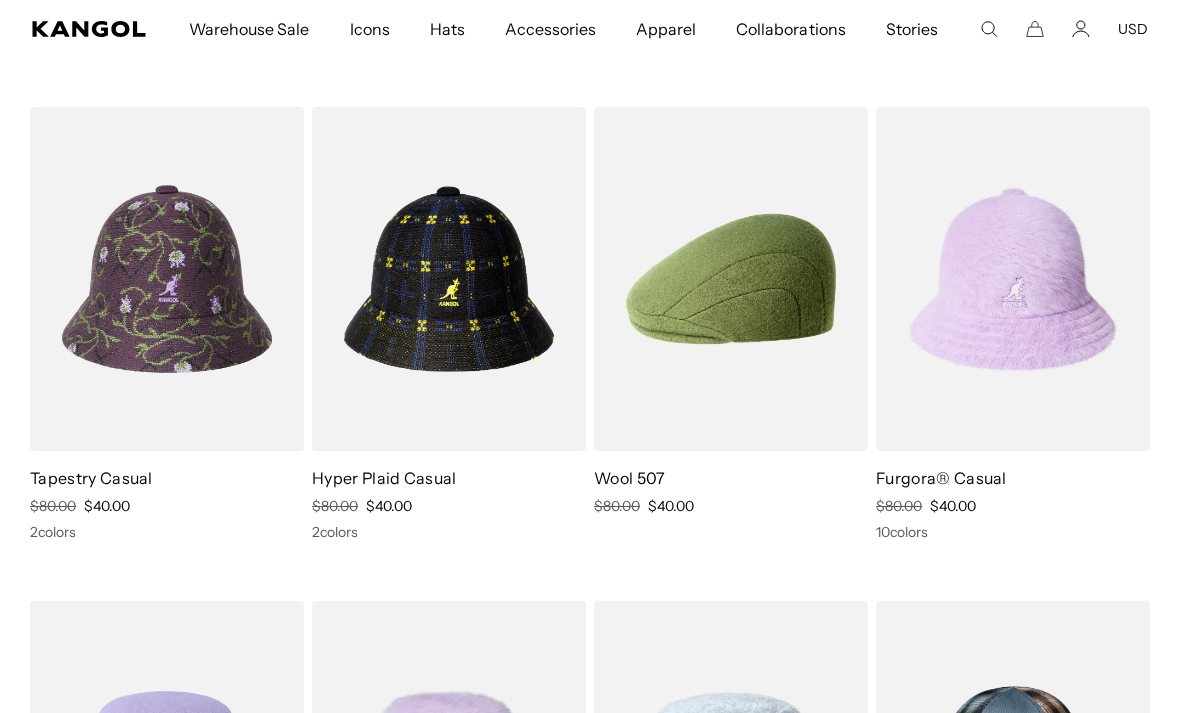 scroll, scrollTop: 0, scrollLeft: 0, axis: both 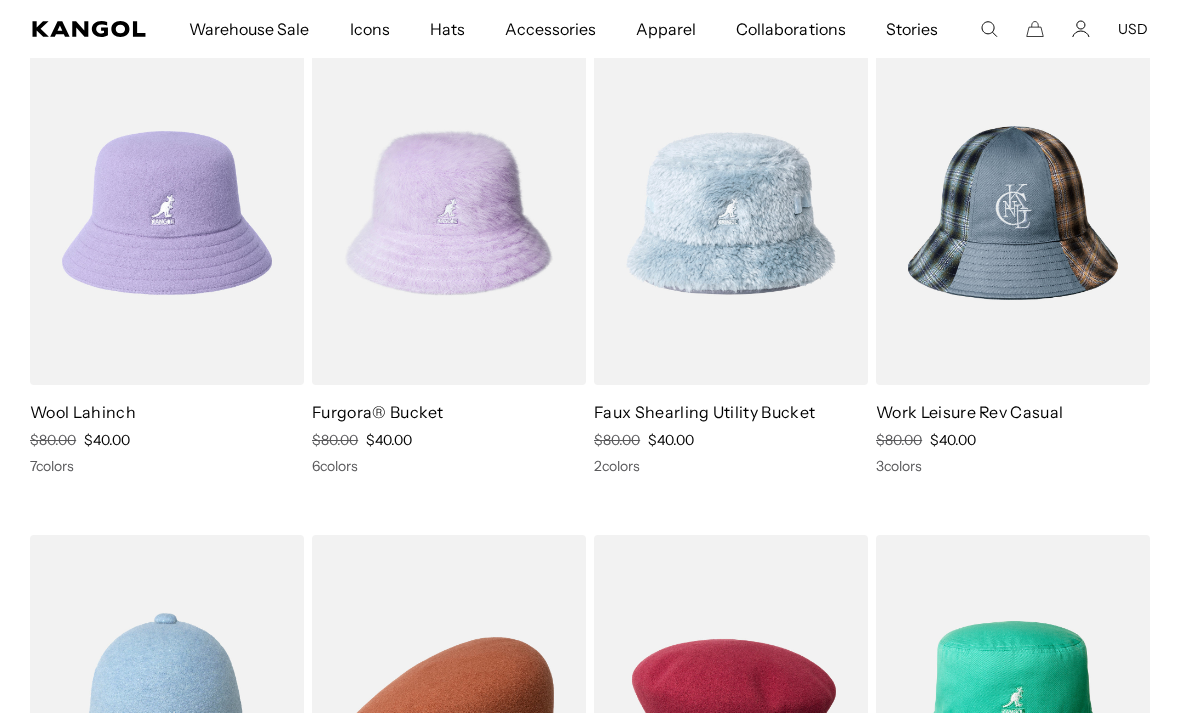 click at bounding box center (0, 0) 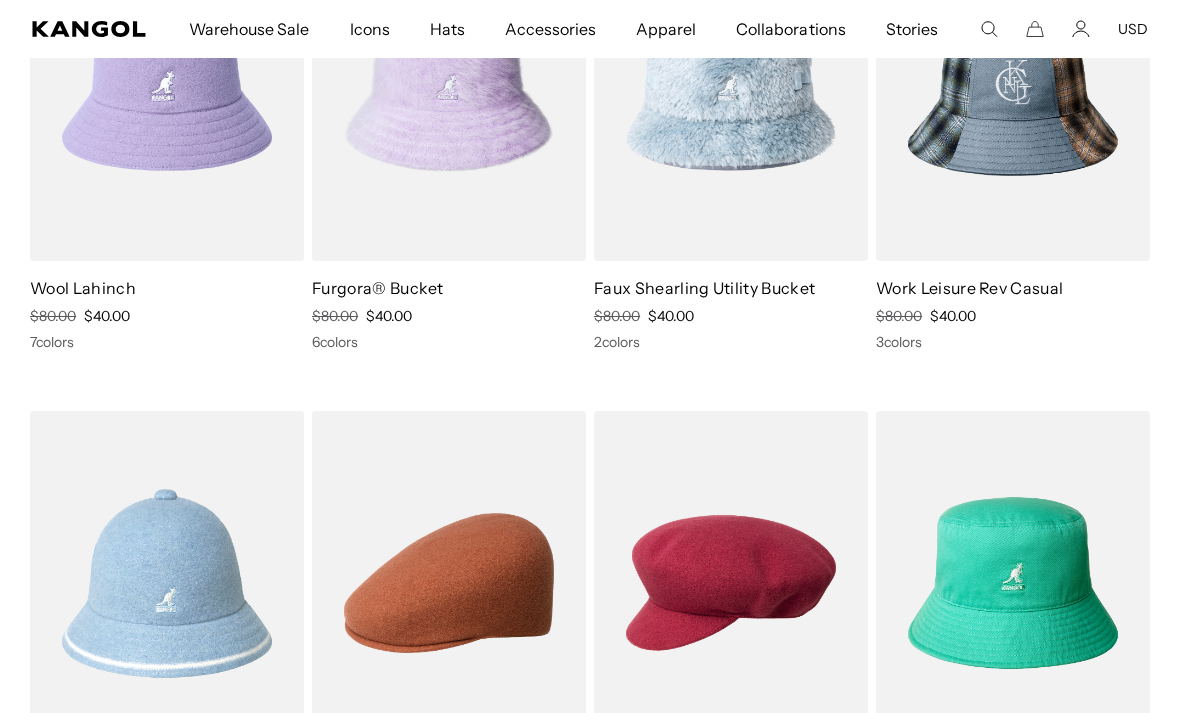 scroll, scrollTop: 11339, scrollLeft: 0, axis: vertical 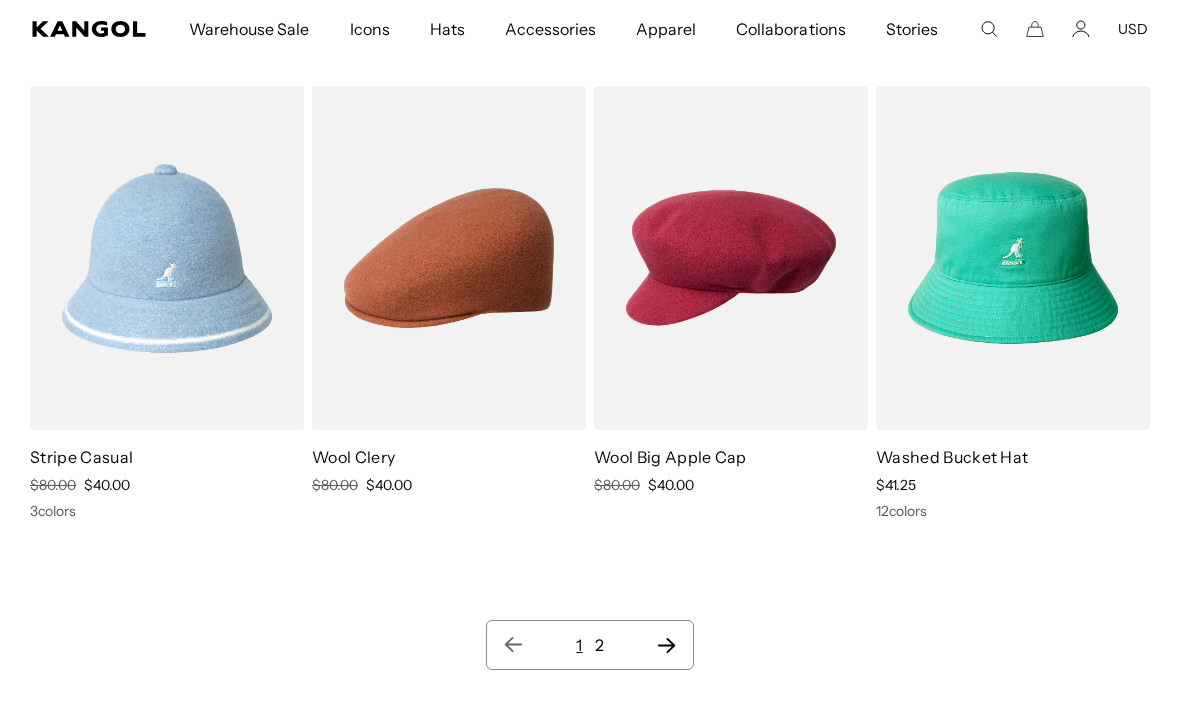 click 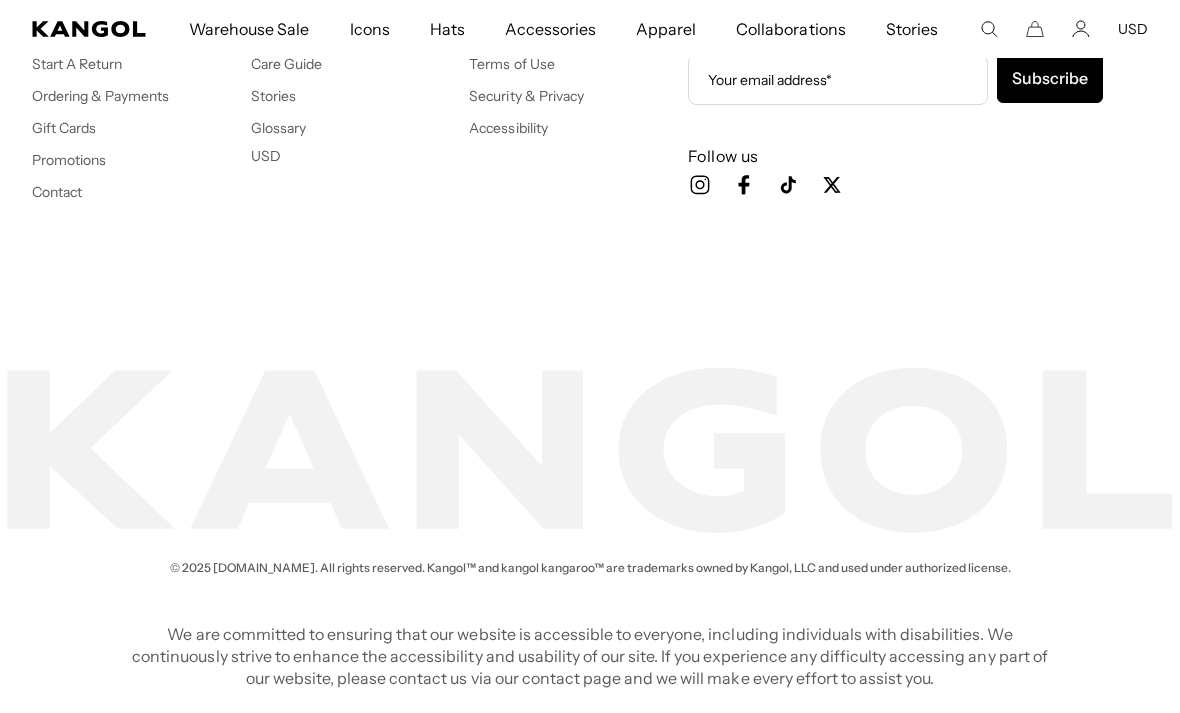 scroll, scrollTop: 0, scrollLeft: 0, axis: both 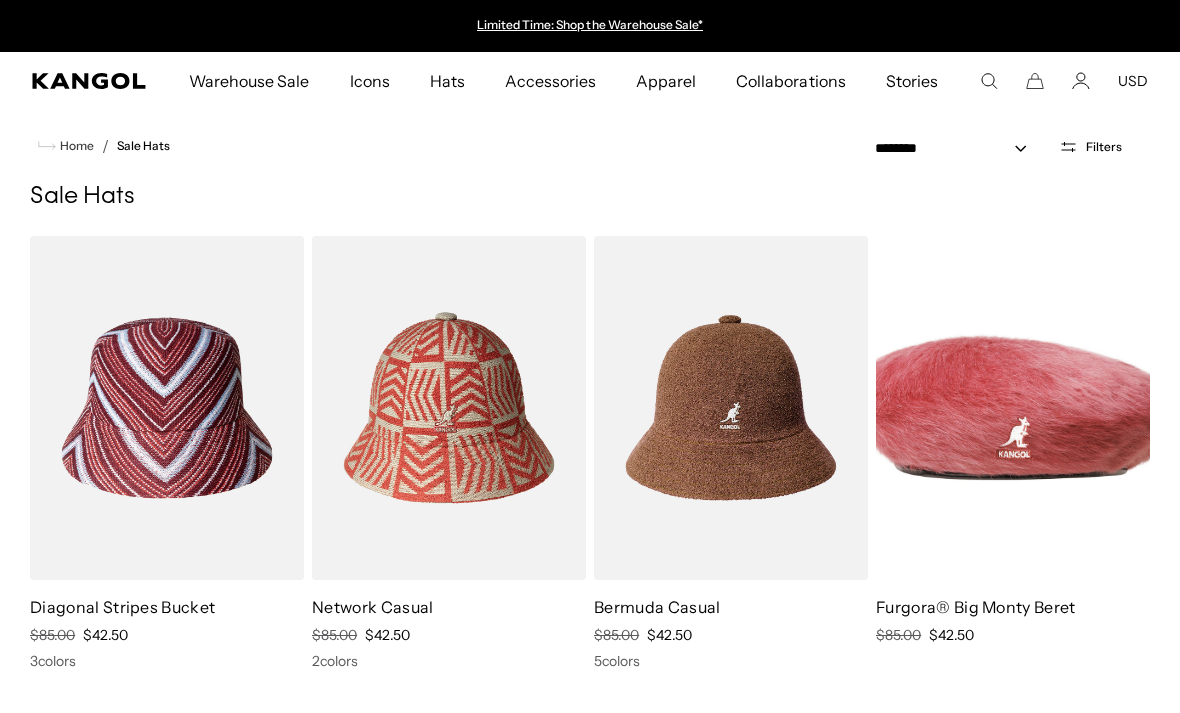click at bounding box center (0, 0) 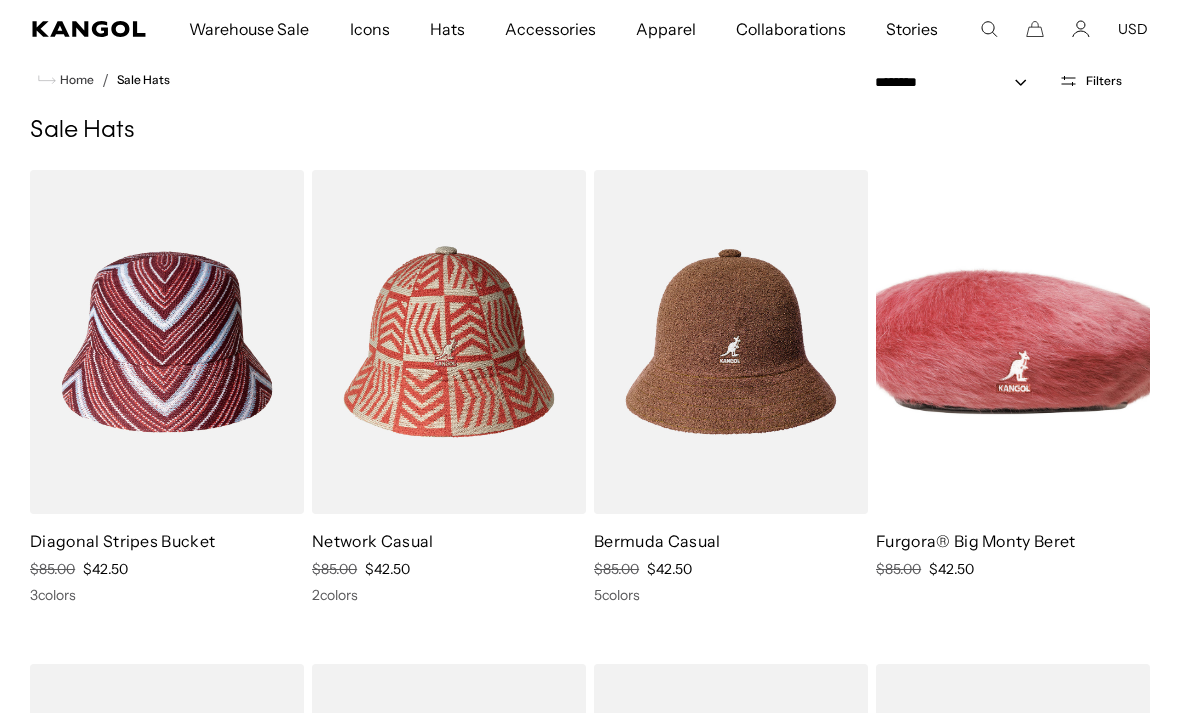scroll, scrollTop: 0, scrollLeft: 412, axis: horizontal 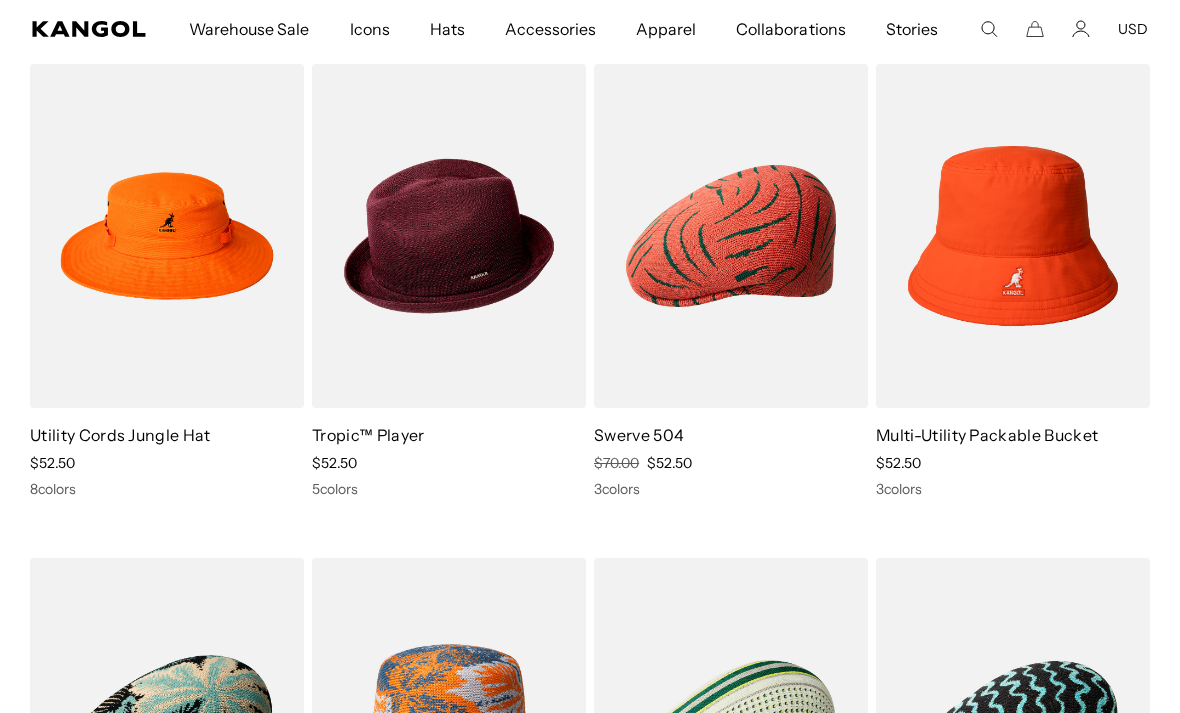 click on "Multi-Utility Packable Bucket" at bounding box center [987, 435] 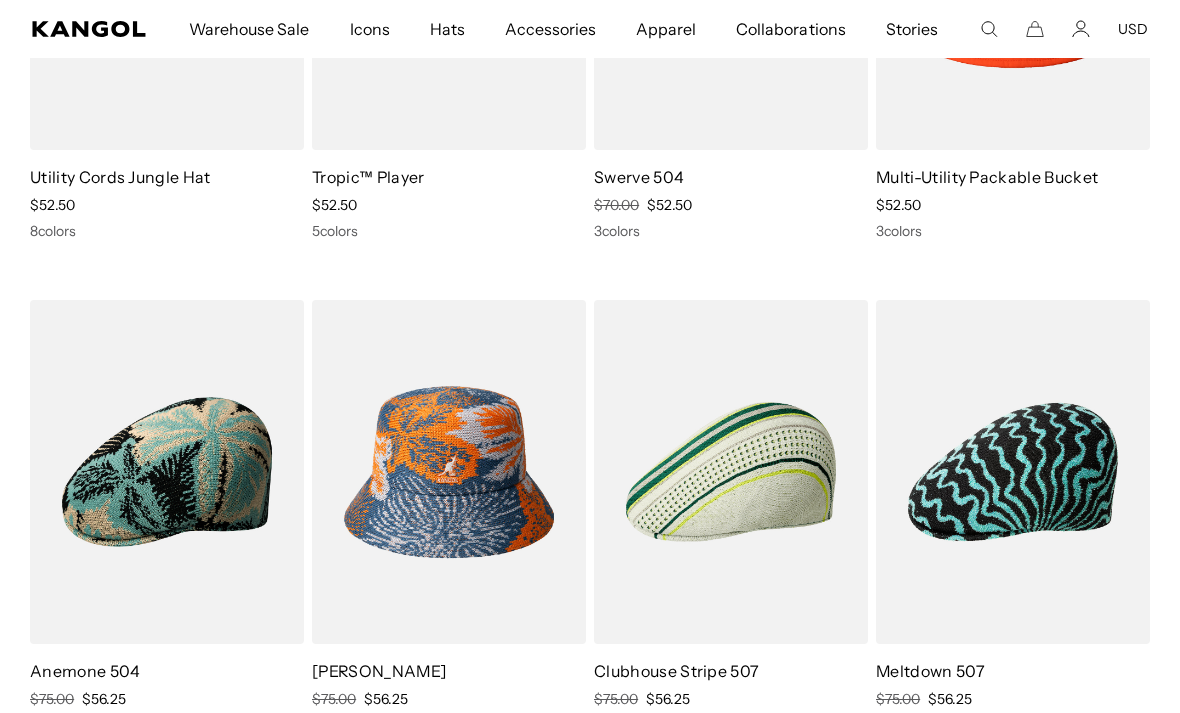 scroll, scrollTop: 1928, scrollLeft: 0, axis: vertical 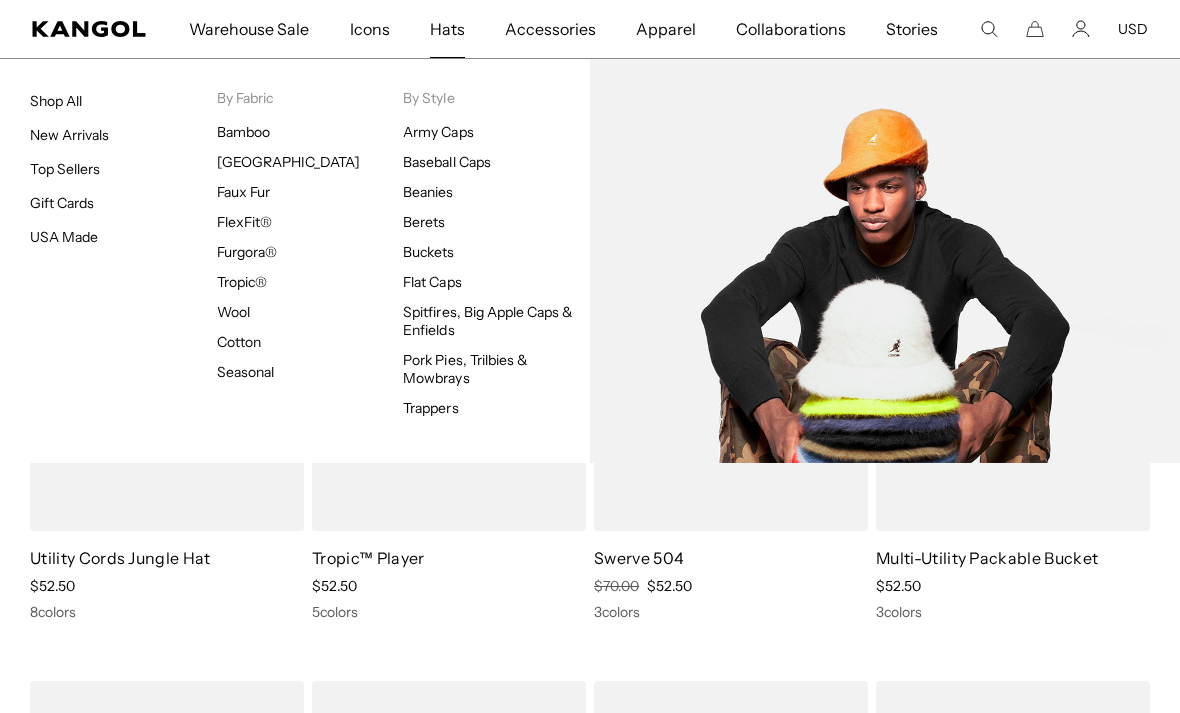click on "Buckets" at bounding box center (428, 252) 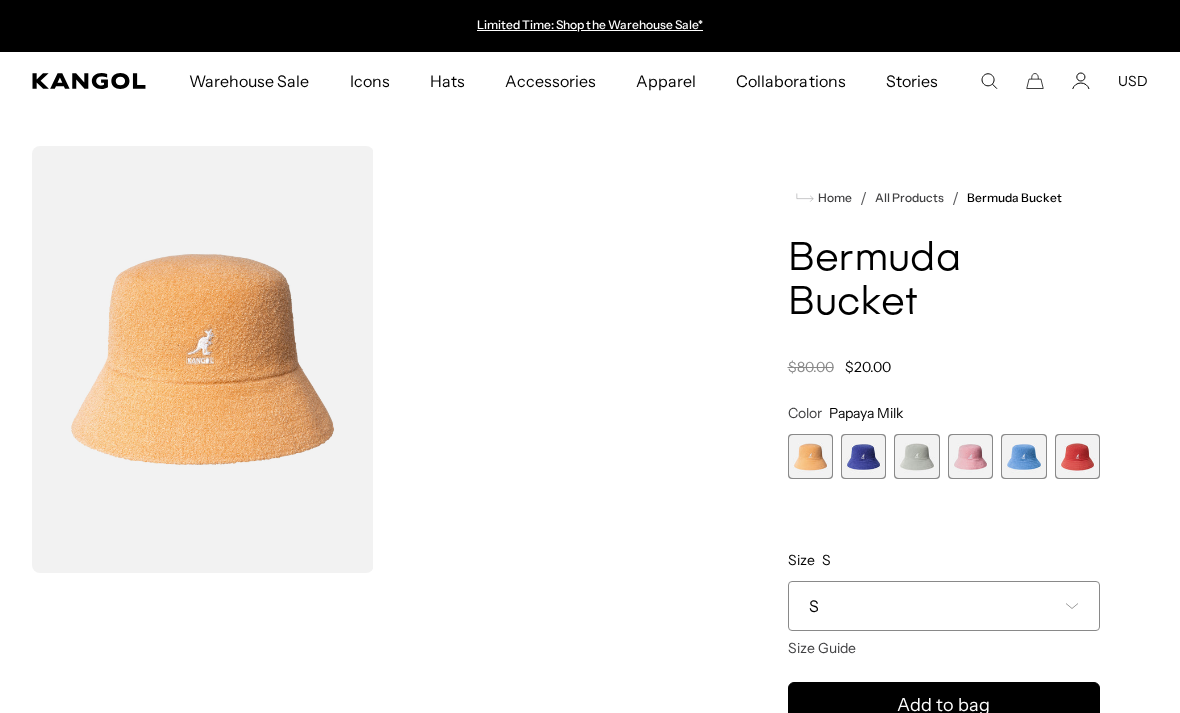 scroll, scrollTop: 0, scrollLeft: 0, axis: both 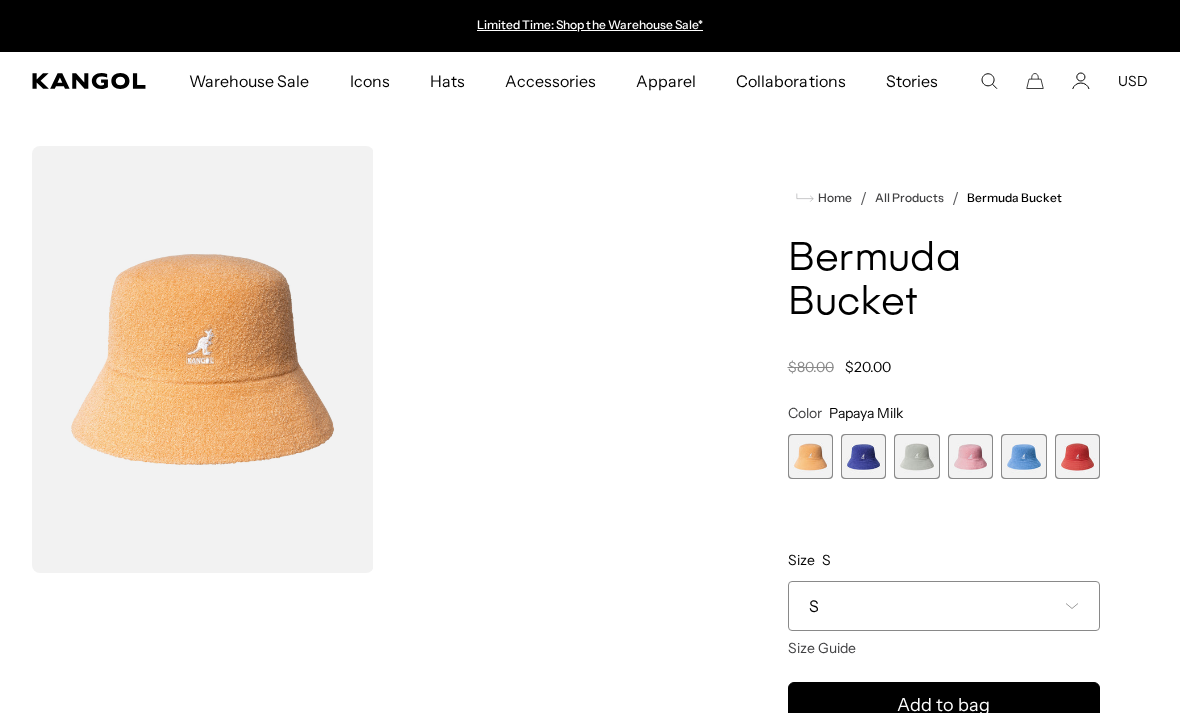 click at bounding box center (916, 456) 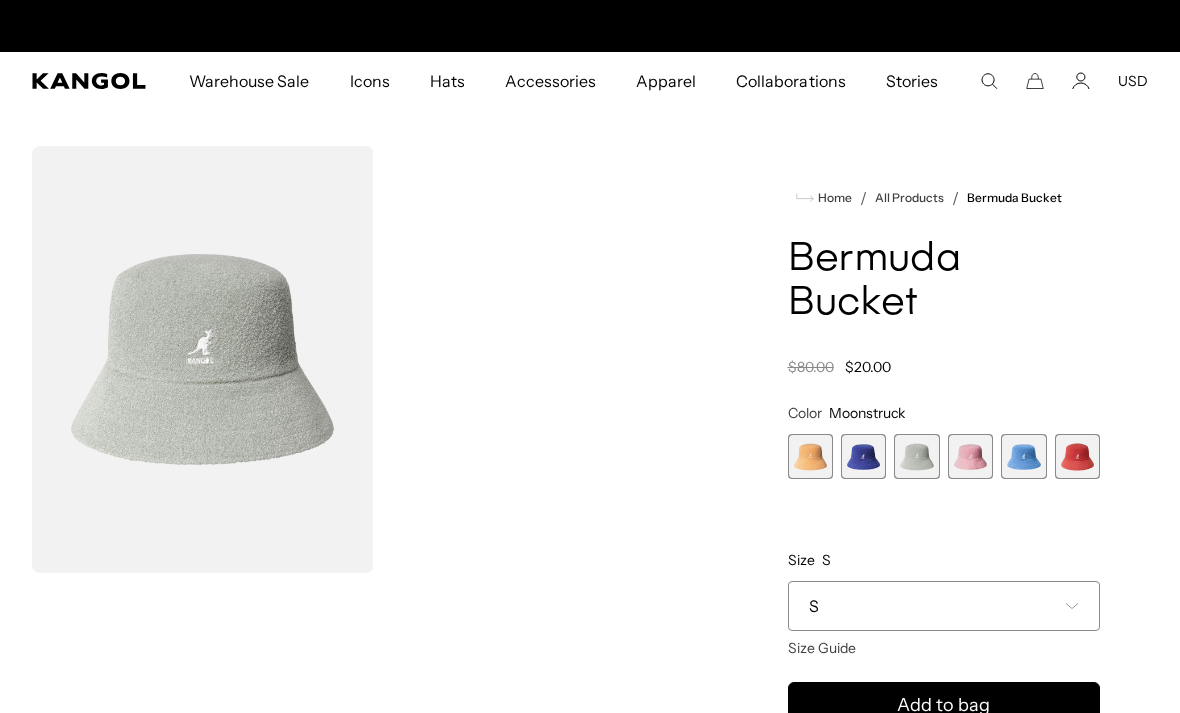 scroll, scrollTop: 0, scrollLeft: 412, axis: horizontal 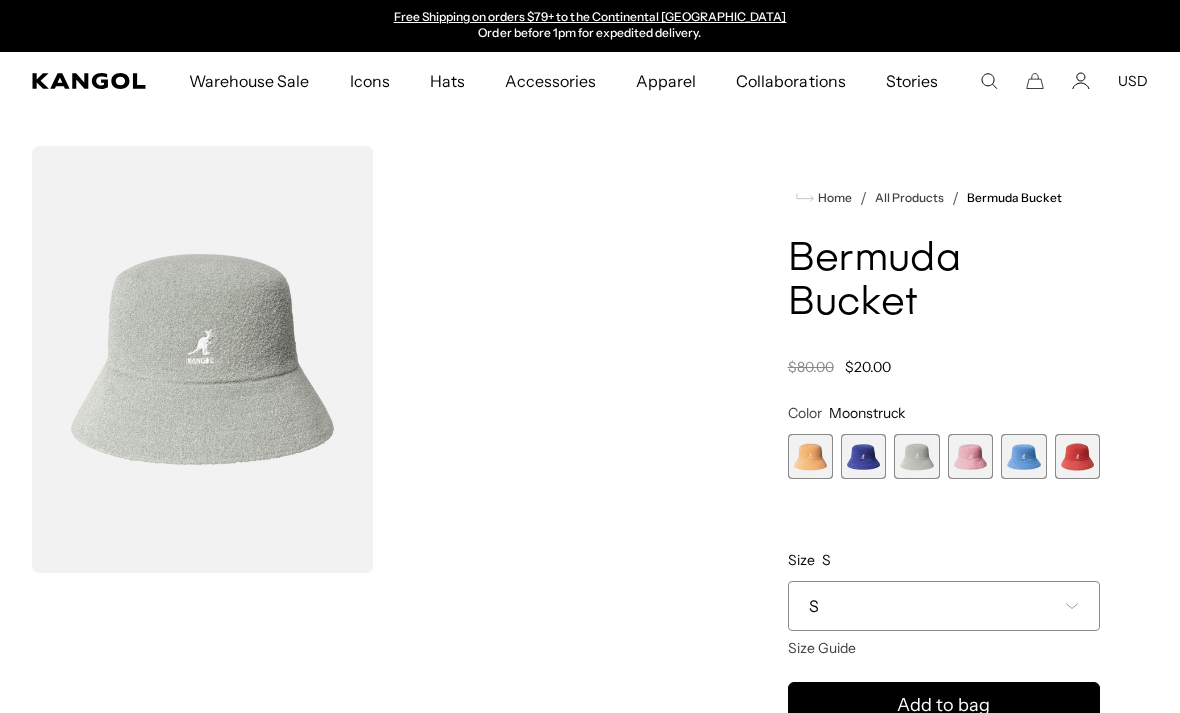 click on "S" at bounding box center [944, 606] 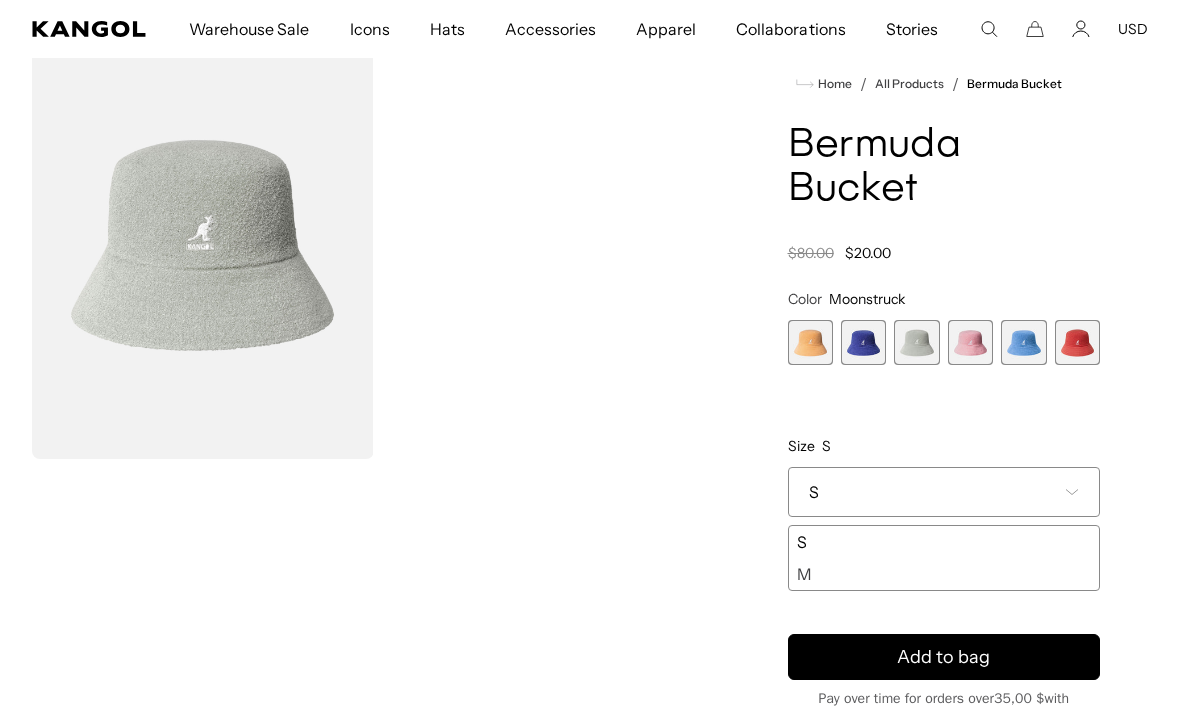scroll, scrollTop: 124, scrollLeft: 0, axis: vertical 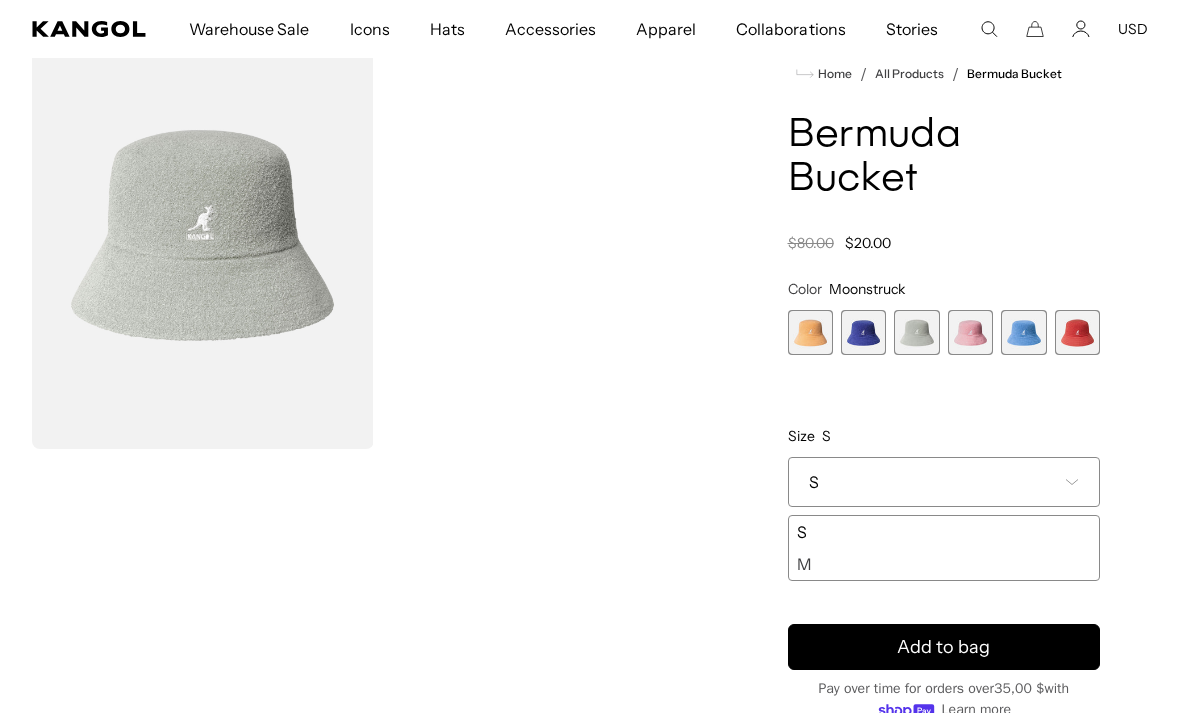 click at bounding box center [970, 332] 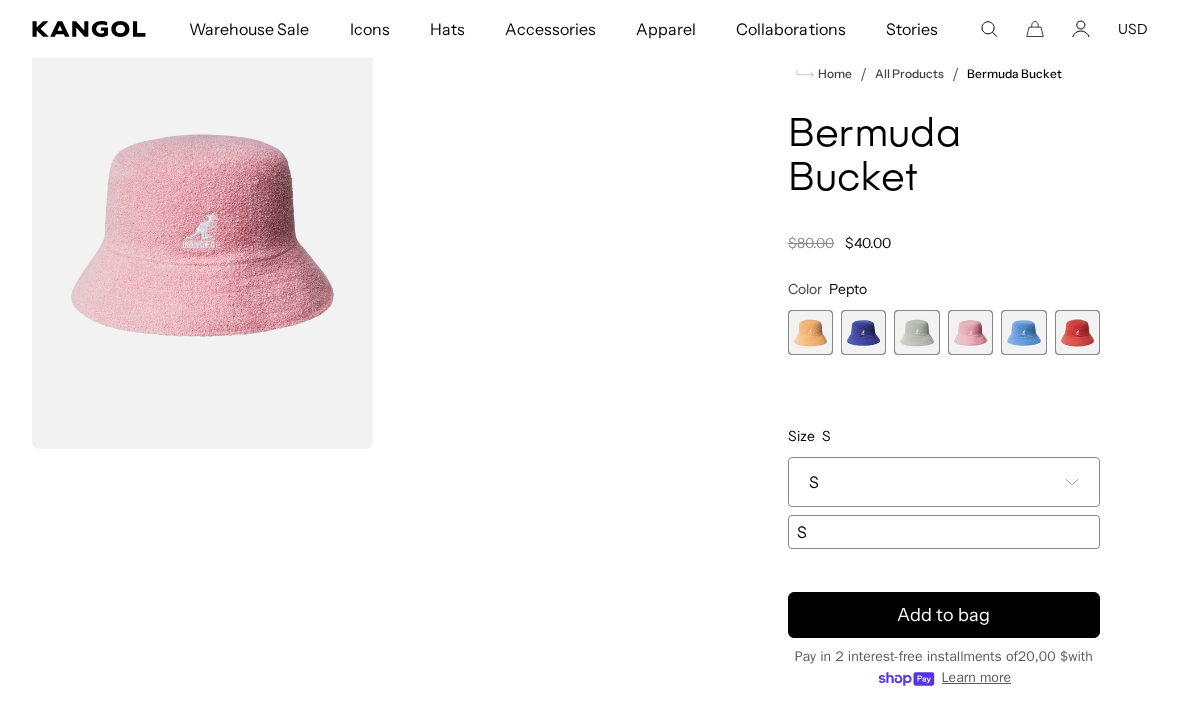scroll, scrollTop: 0, scrollLeft: 412, axis: horizontal 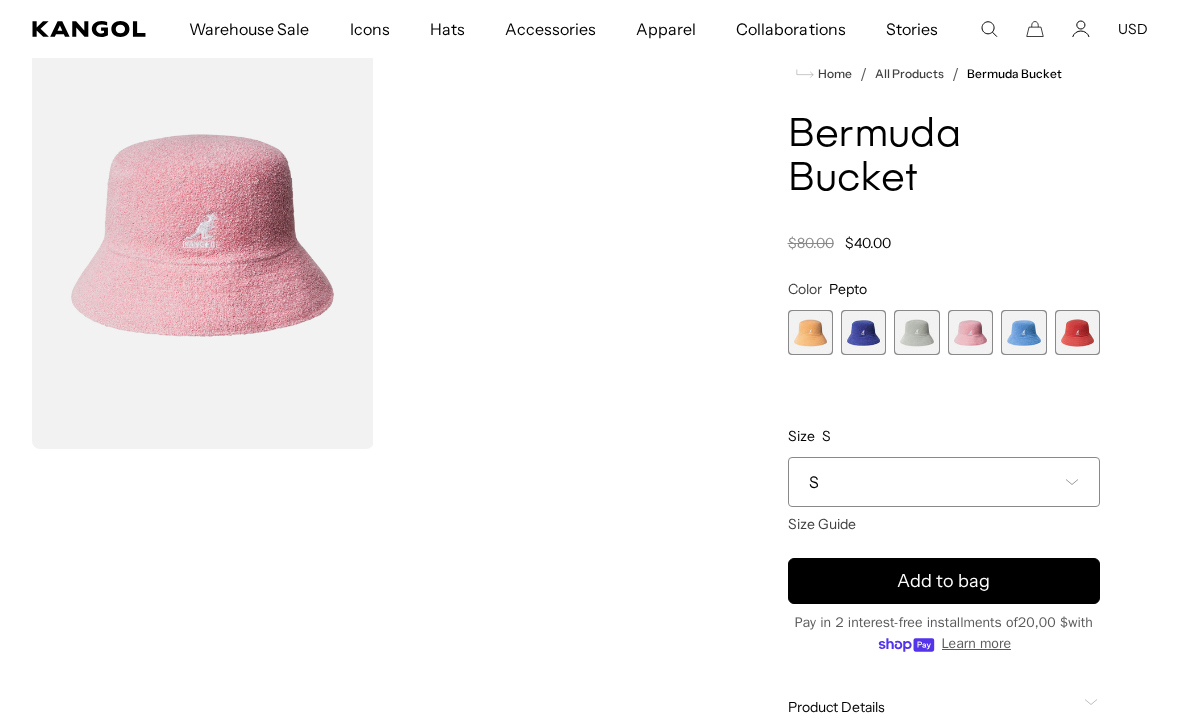 click on "Size Guide" at bounding box center [822, 524] 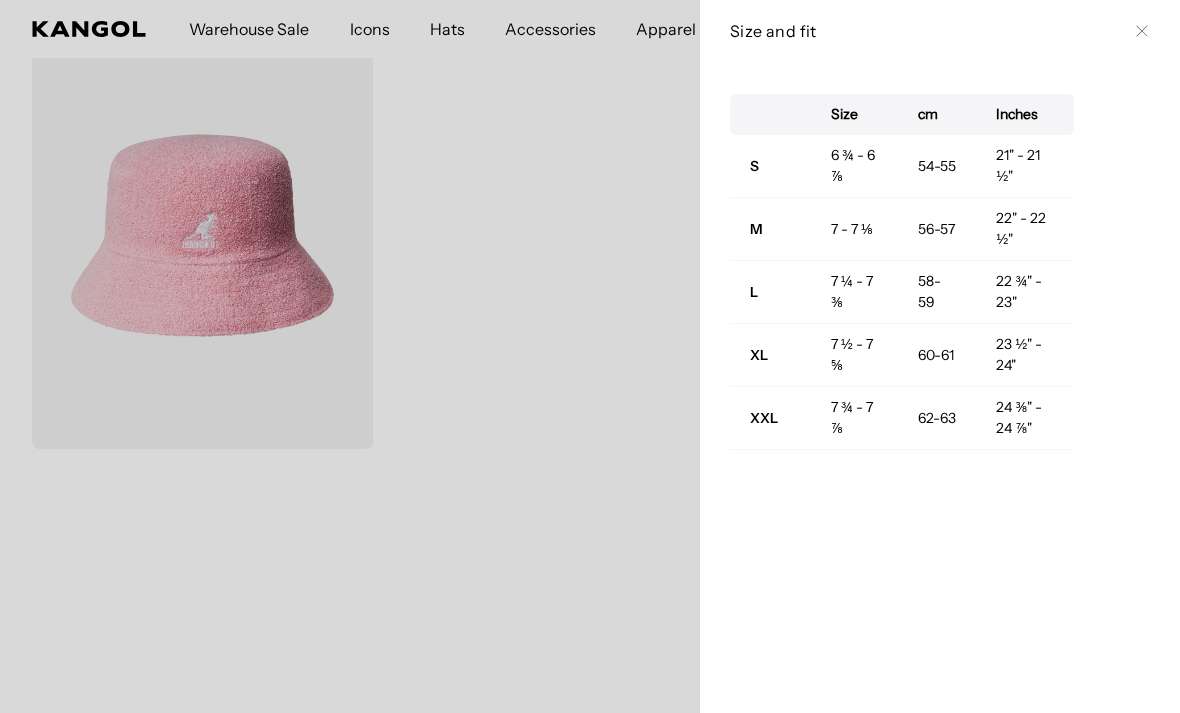 scroll, scrollTop: 0, scrollLeft: 0, axis: both 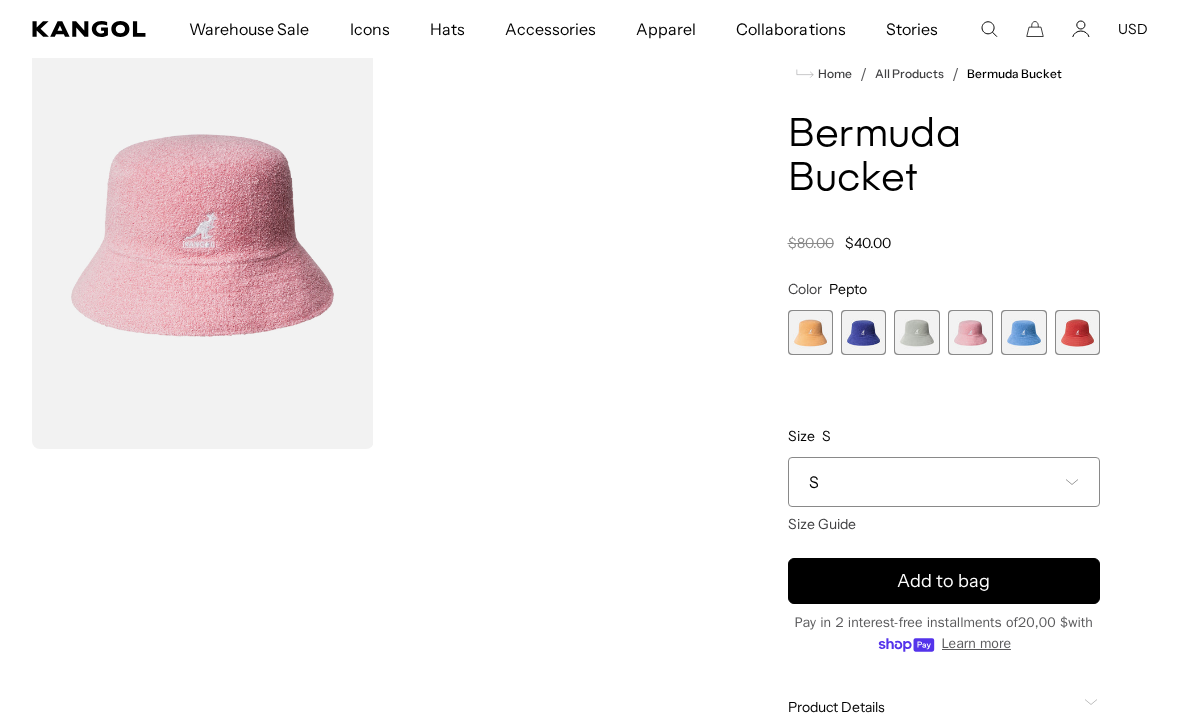 click at bounding box center [810, 332] 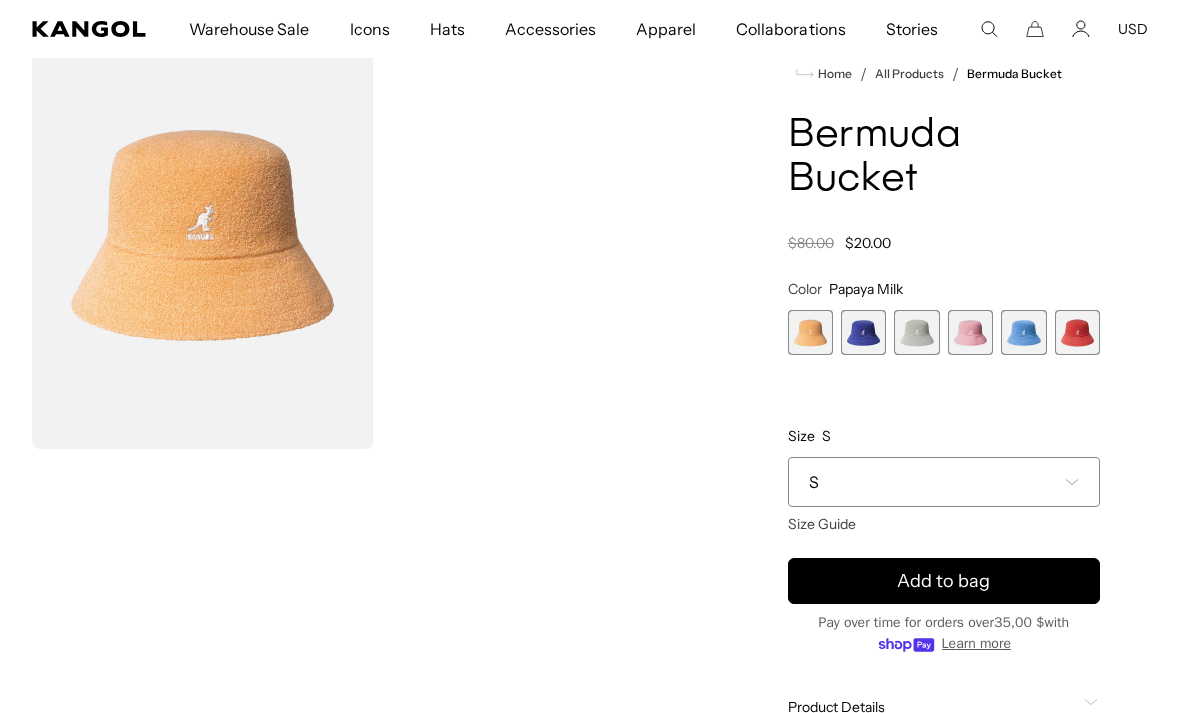 scroll, scrollTop: 0, scrollLeft: 0, axis: both 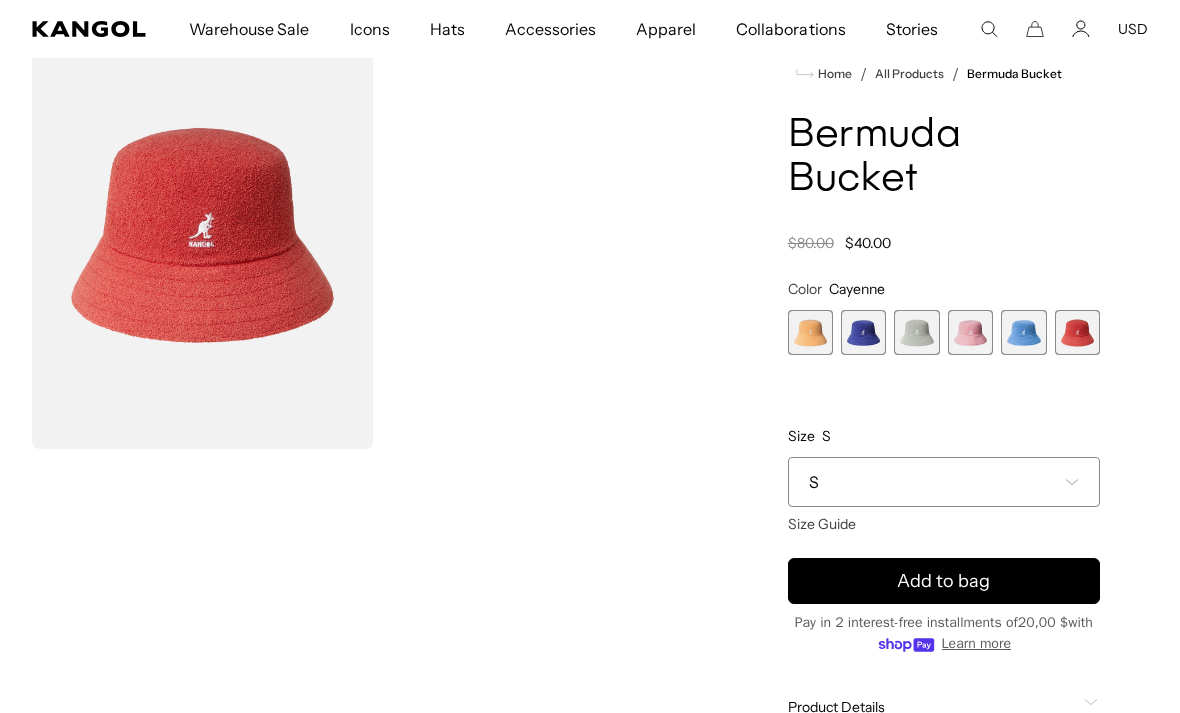 click at bounding box center [863, 332] 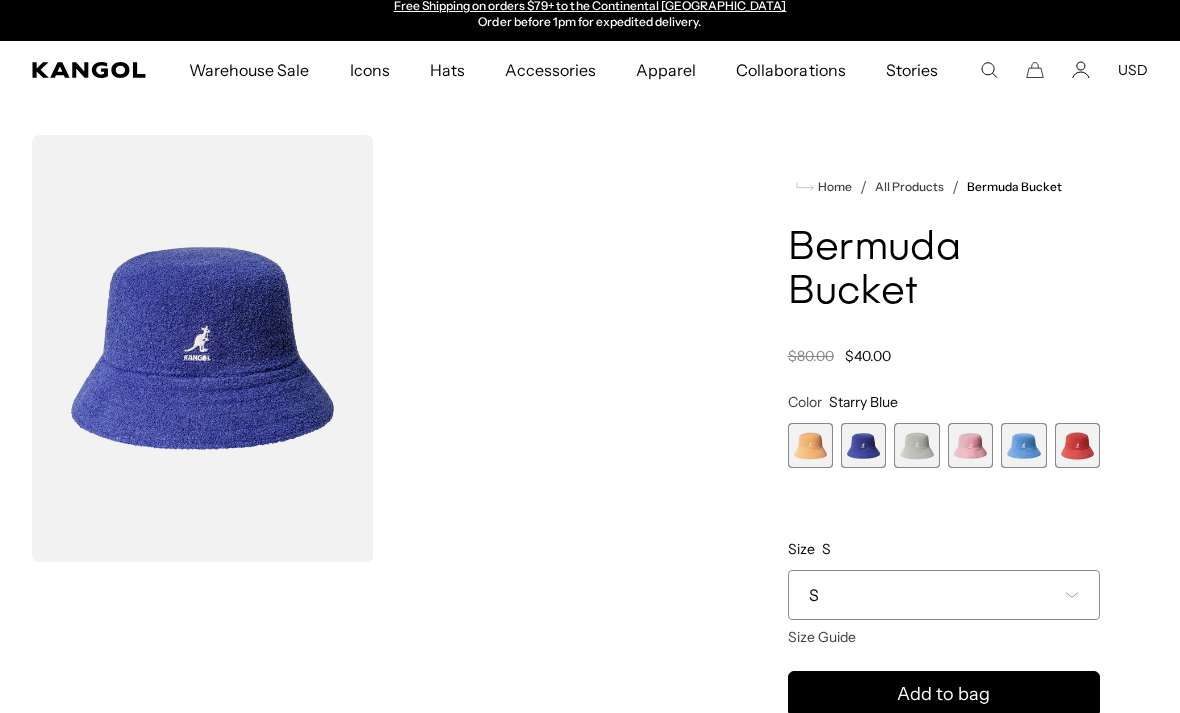 scroll, scrollTop: 0, scrollLeft: 0, axis: both 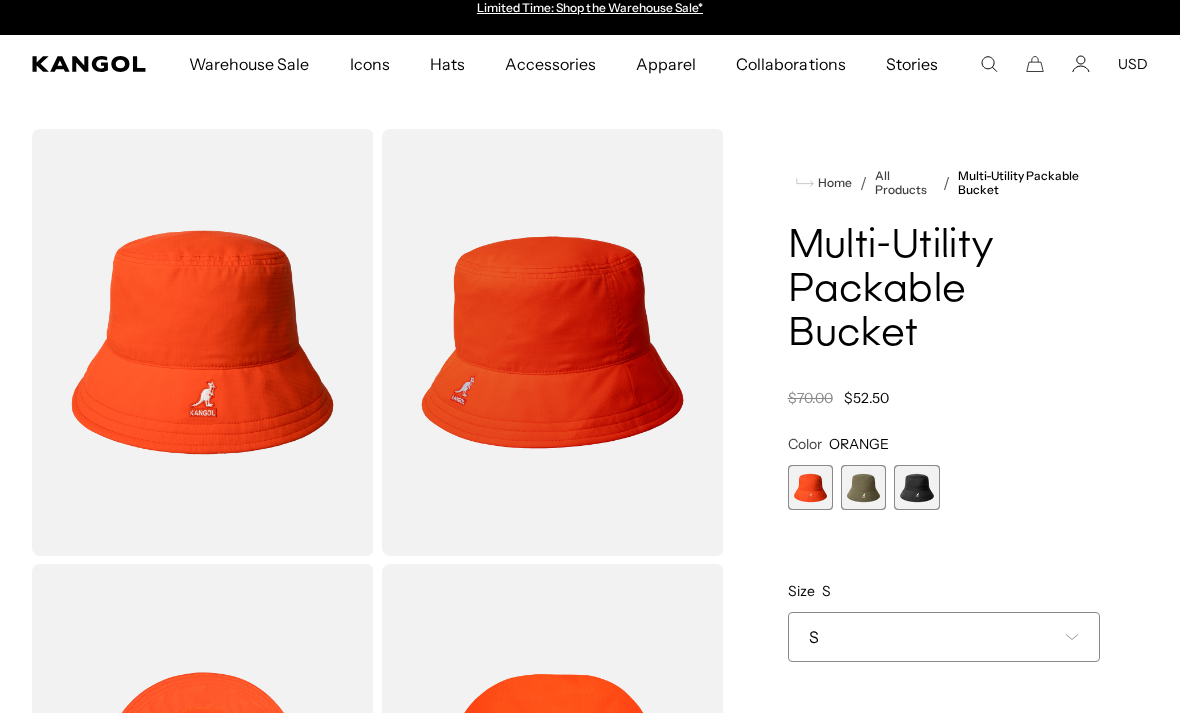 click at bounding box center (916, 487) 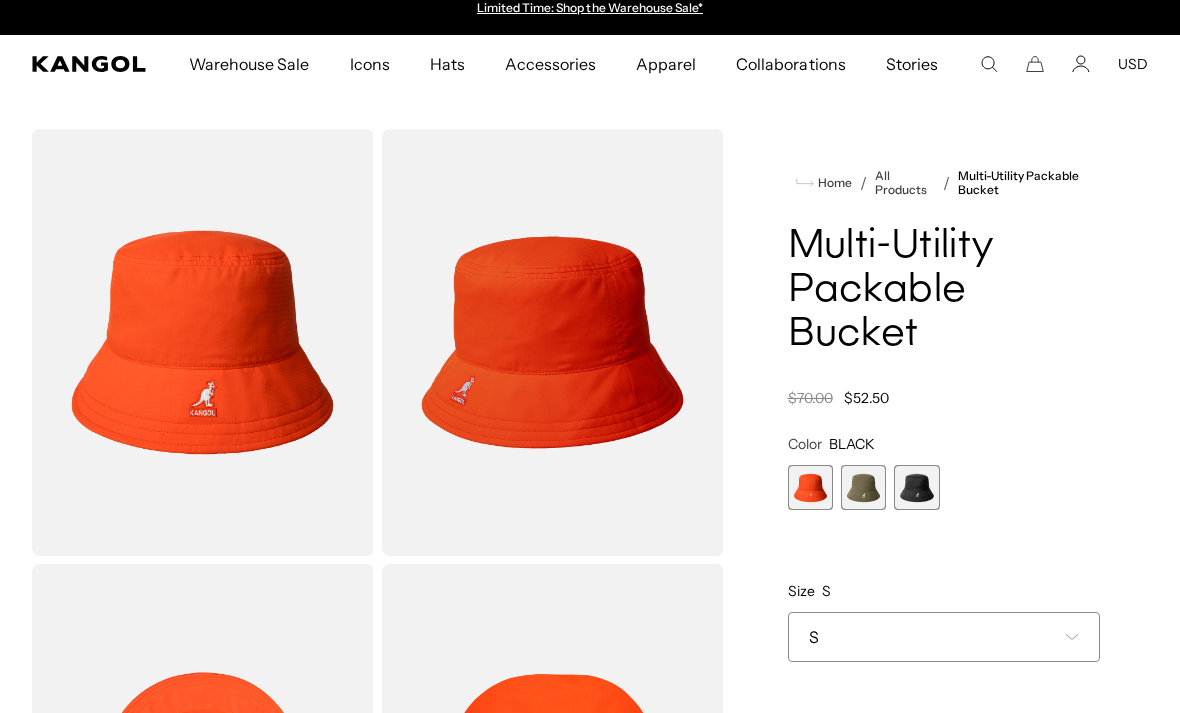 scroll, scrollTop: 0, scrollLeft: 0, axis: both 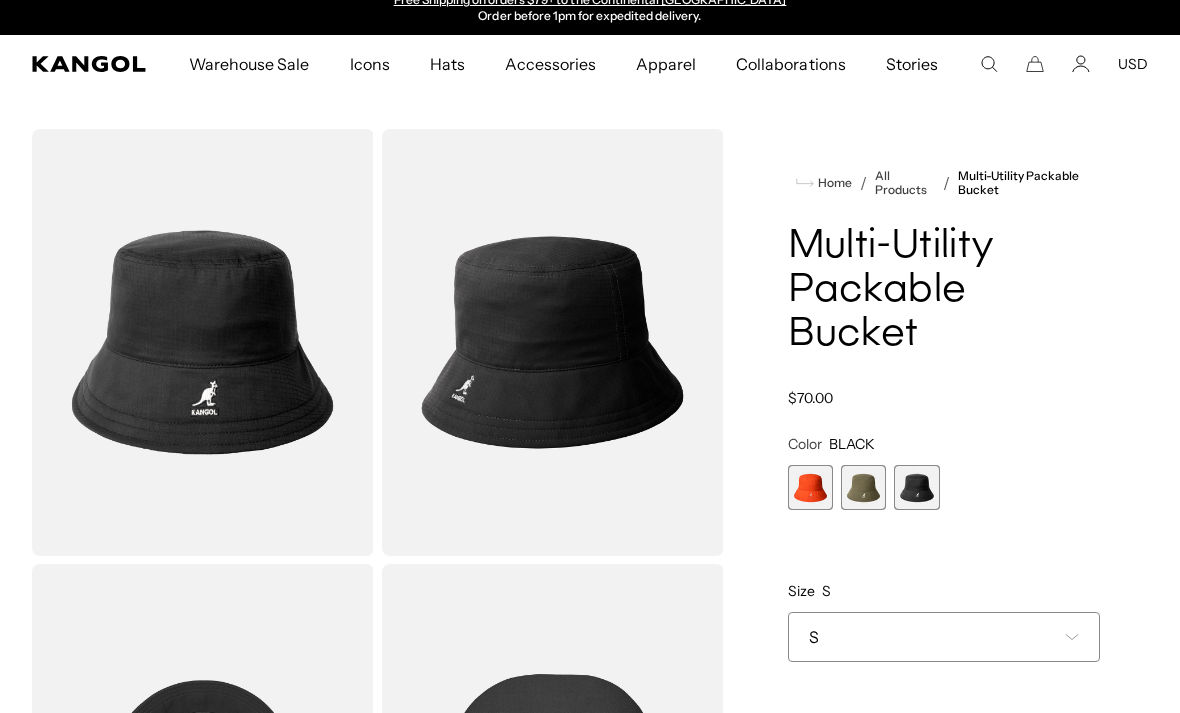 click at bounding box center (810, 487) 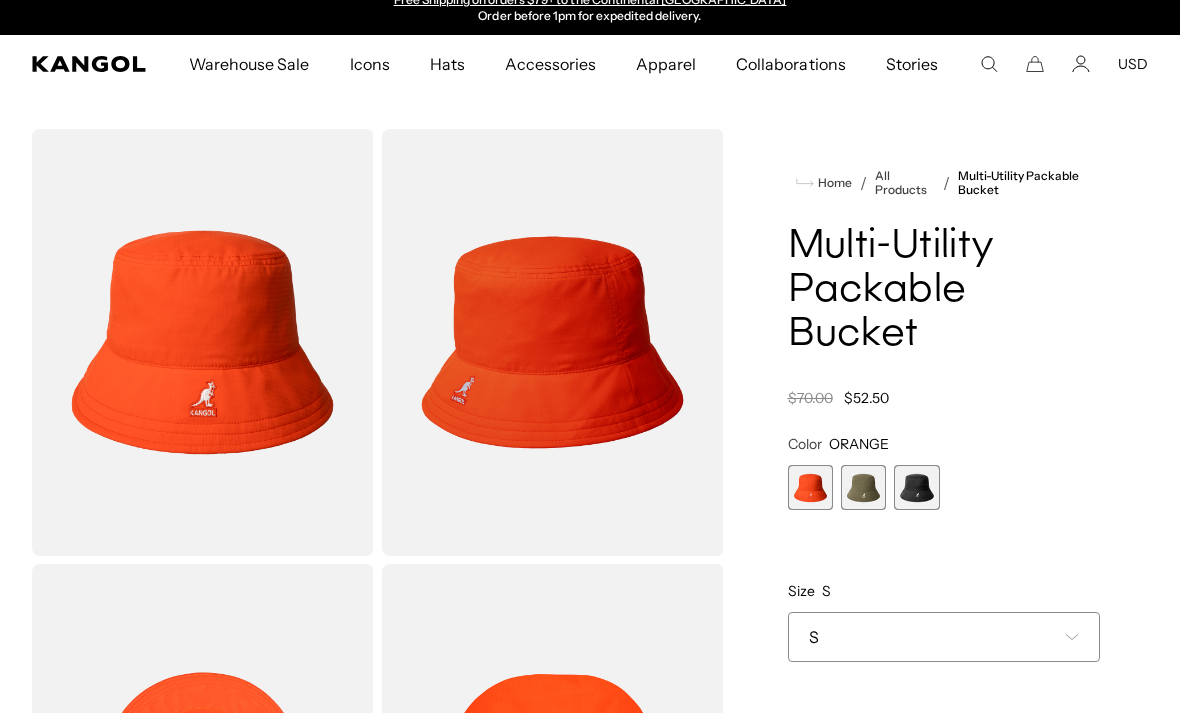 scroll, scrollTop: 0, scrollLeft: 0, axis: both 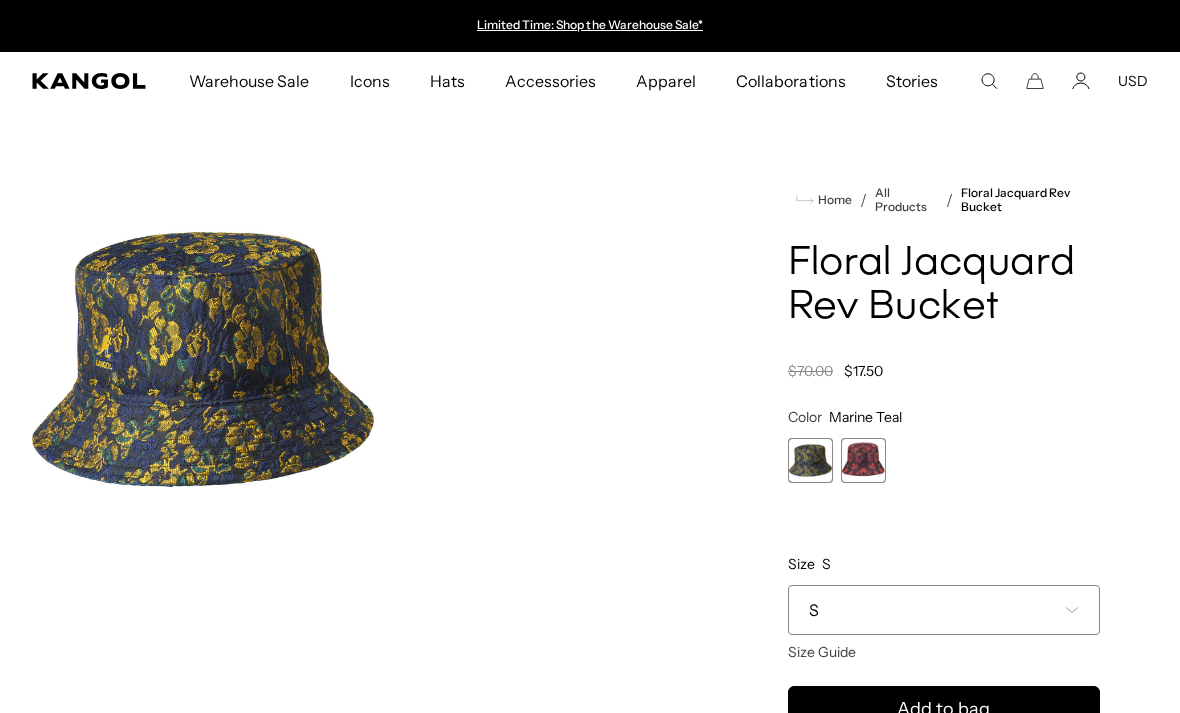 click on "S" at bounding box center [944, 610] 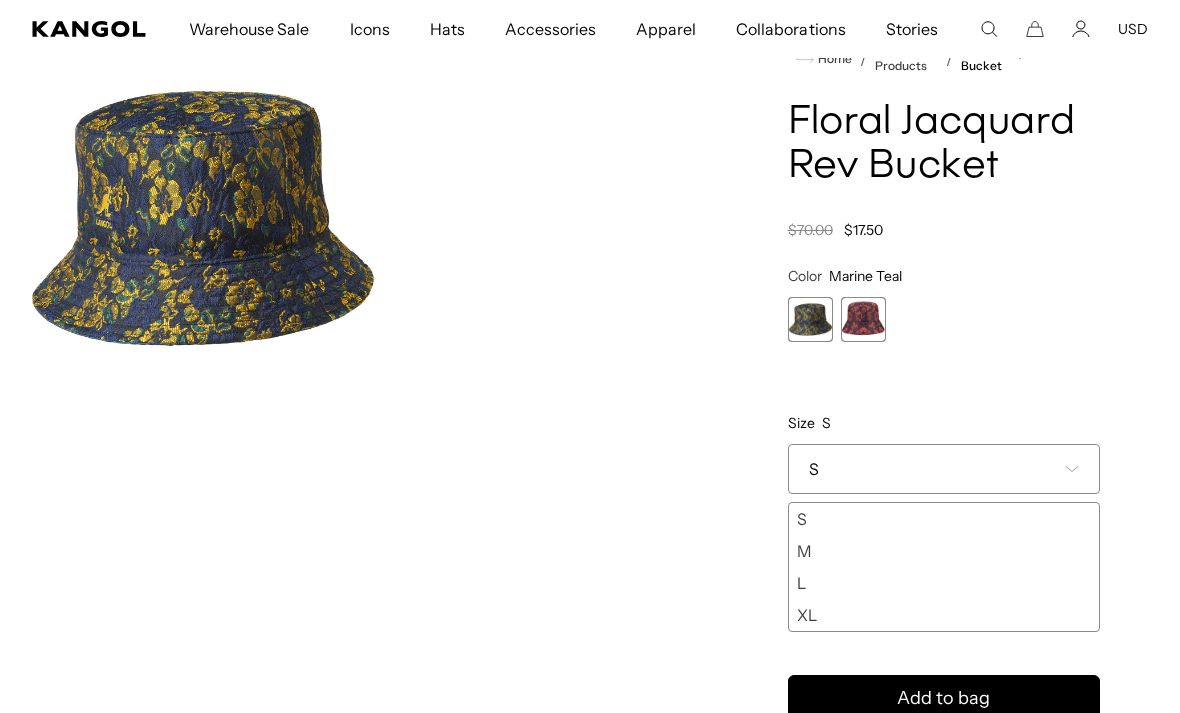 scroll, scrollTop: 140, scrollLeft: 0, axis: vertical 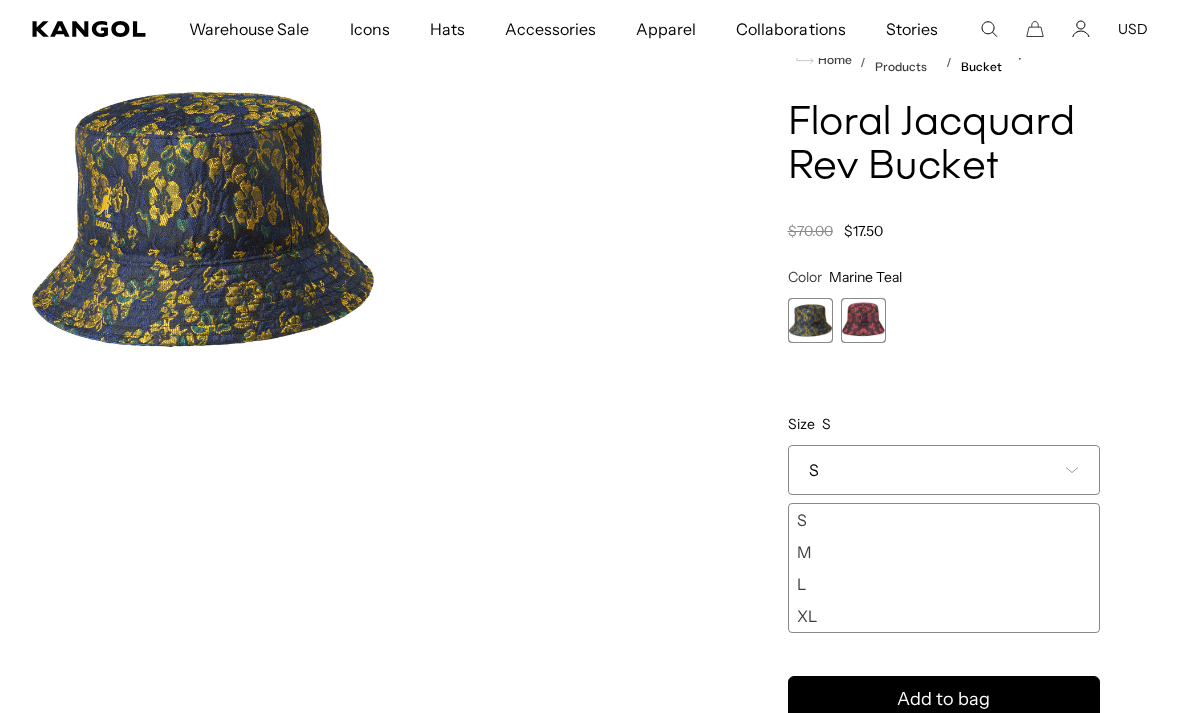 click at bounding box center (863, 320) 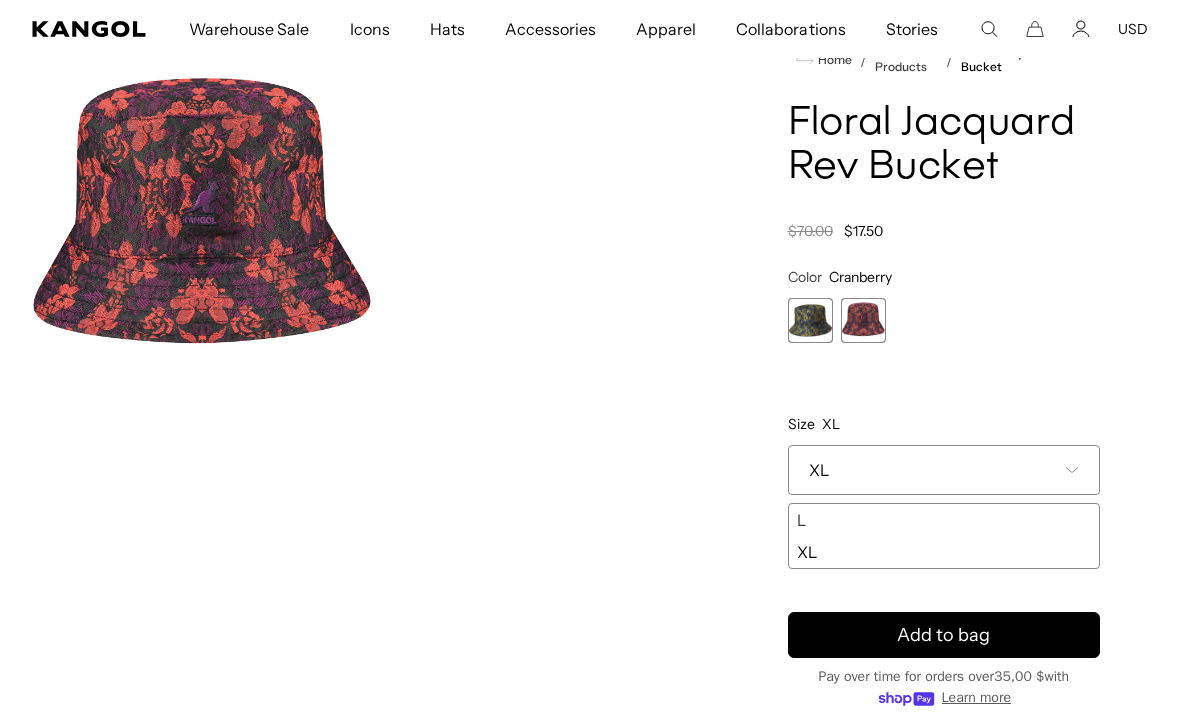 scroll, scrollTop: 0, scrollLeft: 0, axis: both 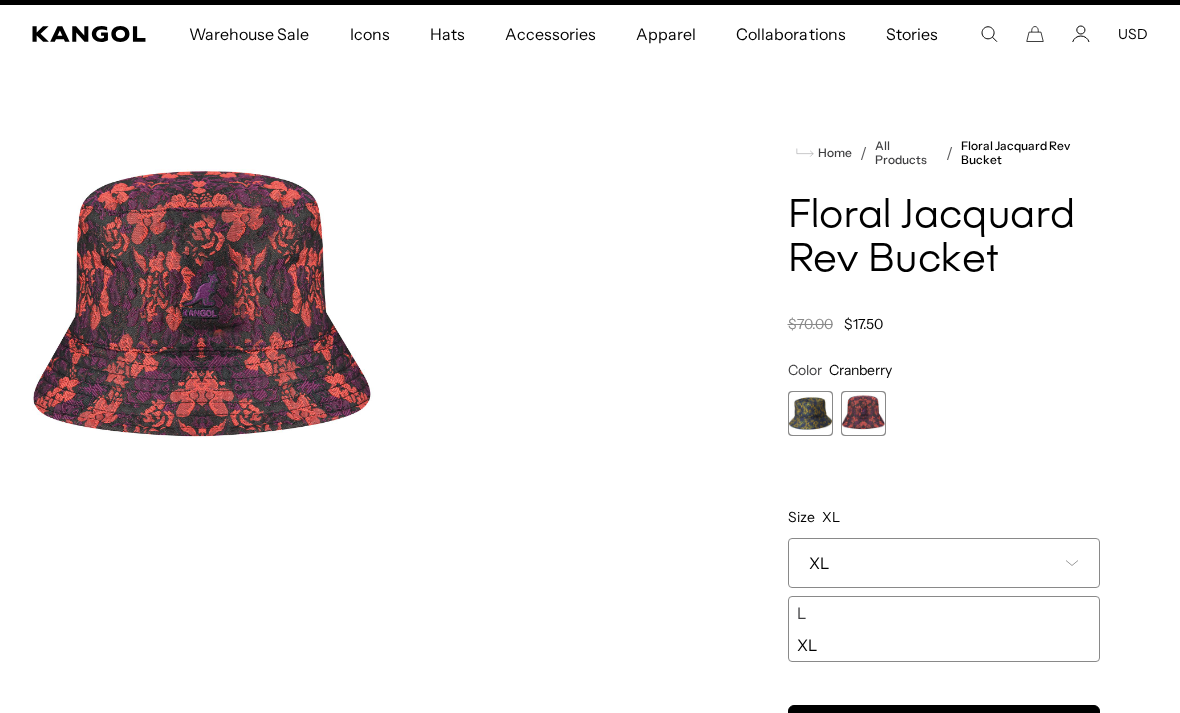 click on "Size
XL
Select a size
XL
Size Guide
S - Sold out M - Sold out L XL
S M L XL" at bounding box center [944, 585] 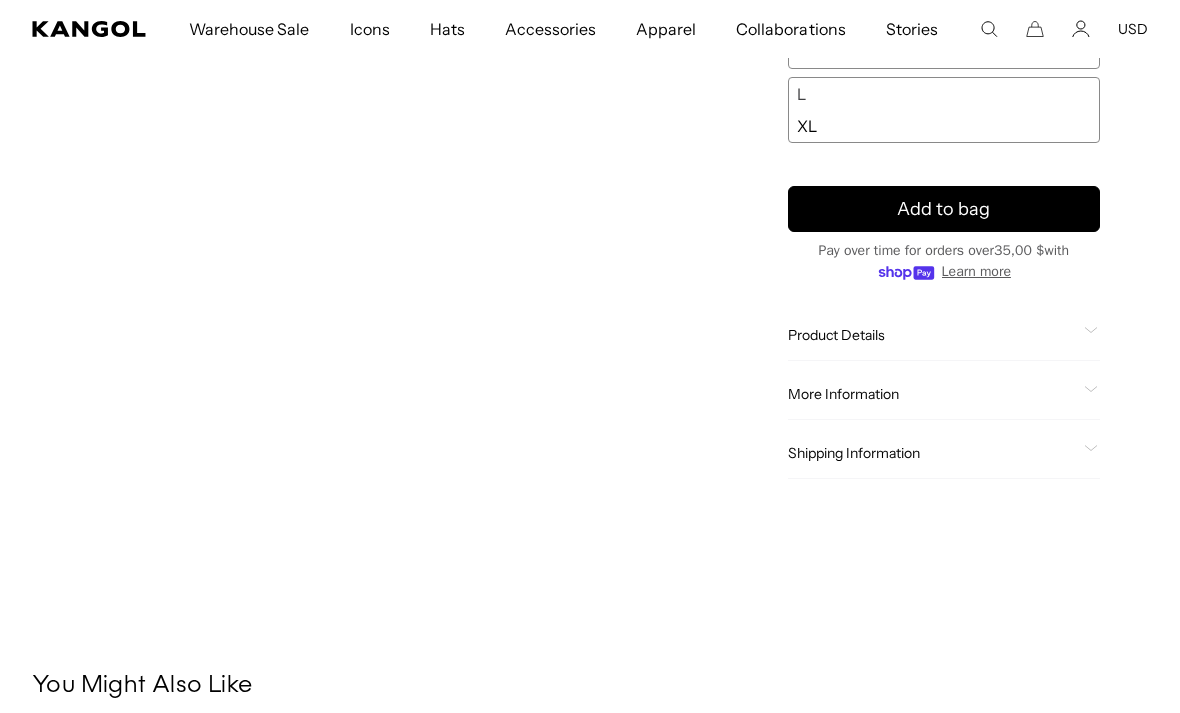 scroll, scrollTop: 548, scrollLeft: 0, axis: vertical 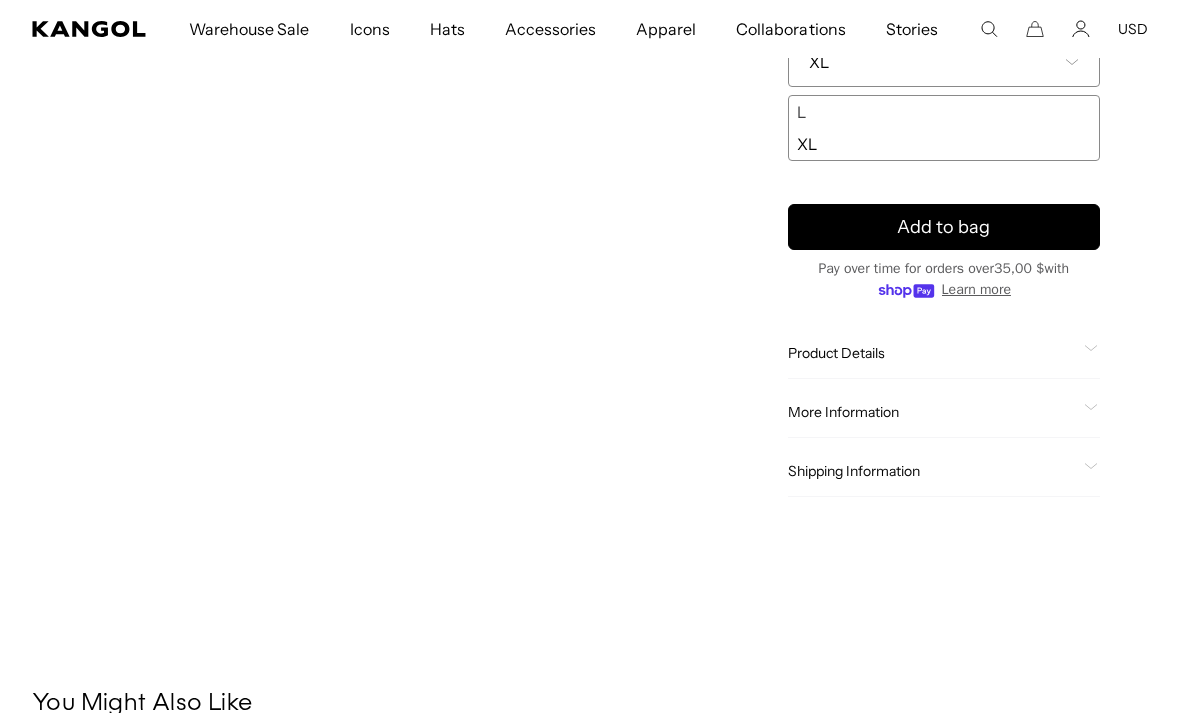 click 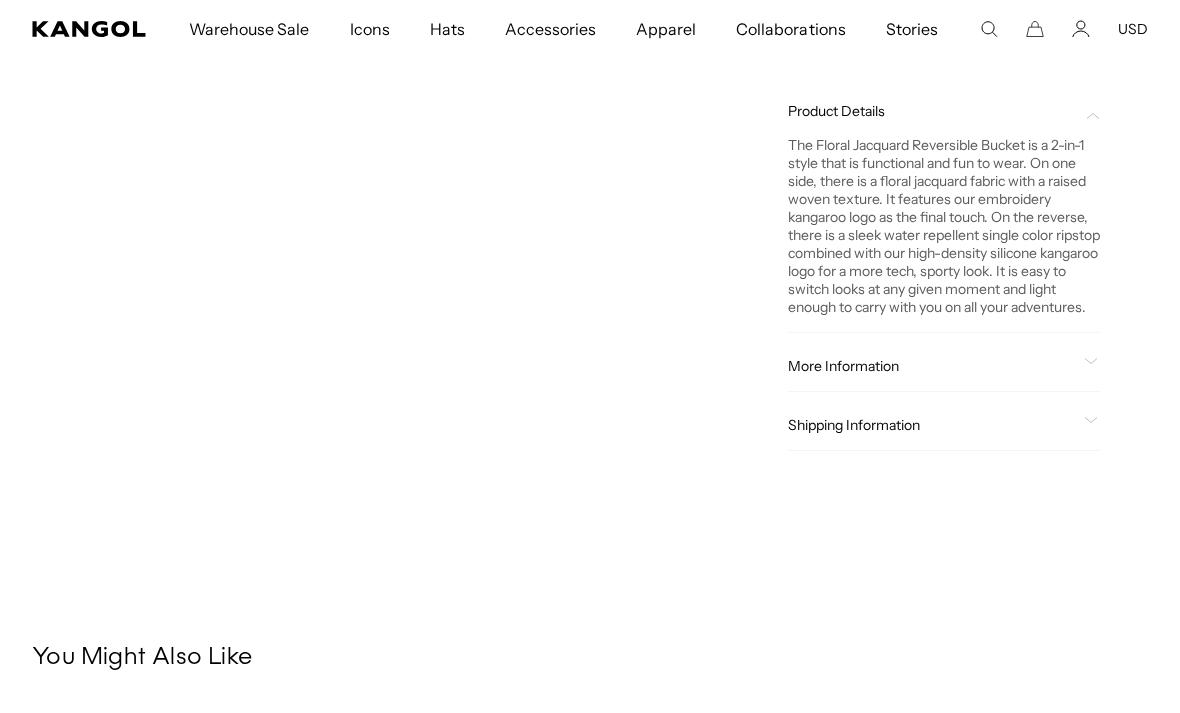 scroll, scrollTop: 790, scrollLeft: 0, axis: vertical 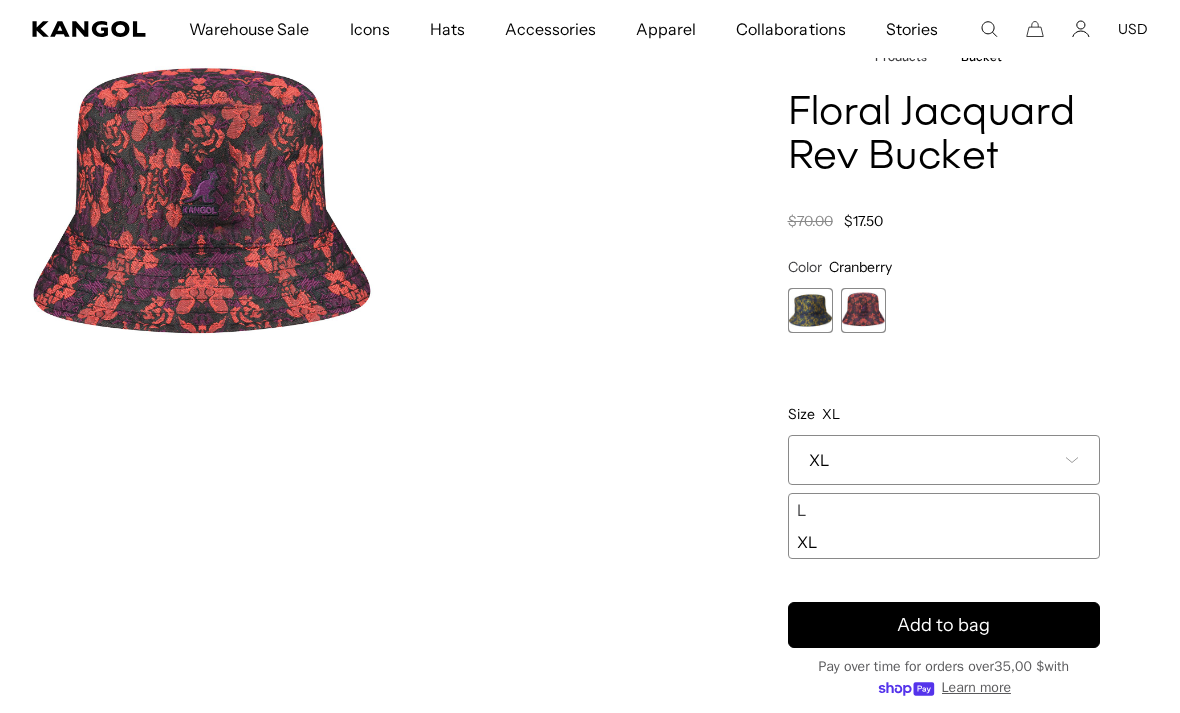 click on "Size
XL
Select a size
XL
Size Guide
S - Sold out M - Sold out L XL
S M L XL" at bounding box center [944, 482] 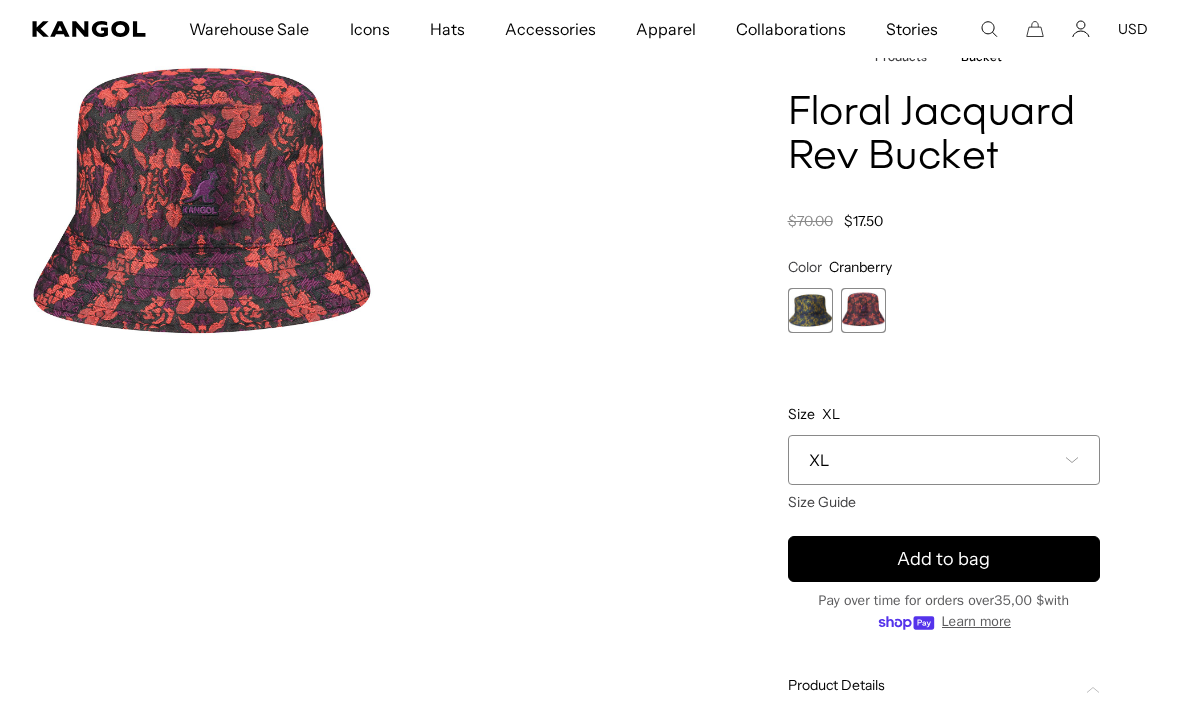click on "Size Guide" at bounding box center (822, 502) 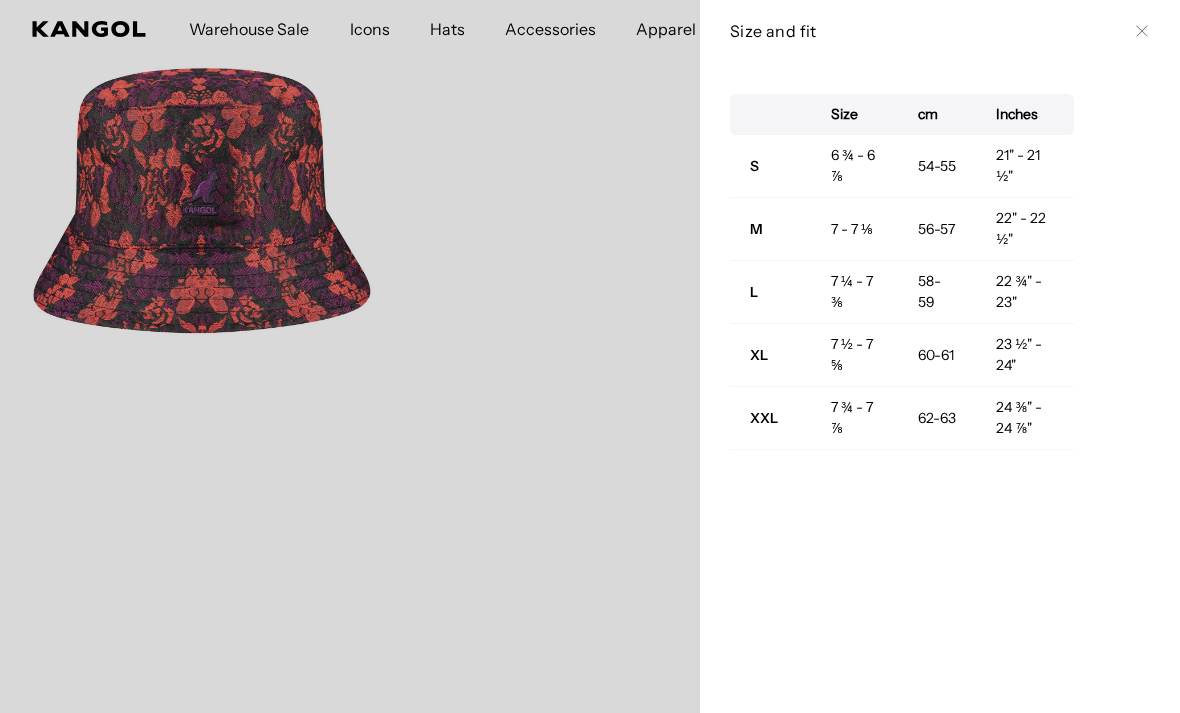 scroll, scrollTop: 0, scrollLeft: 0, axis: both 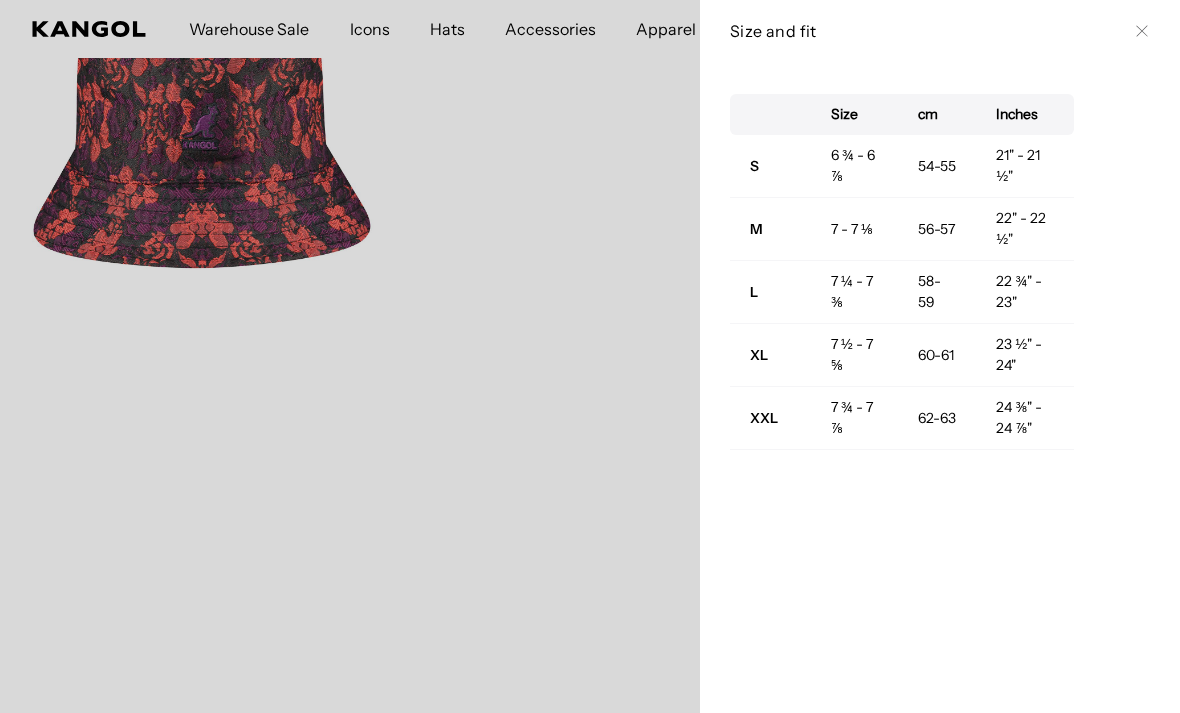 click 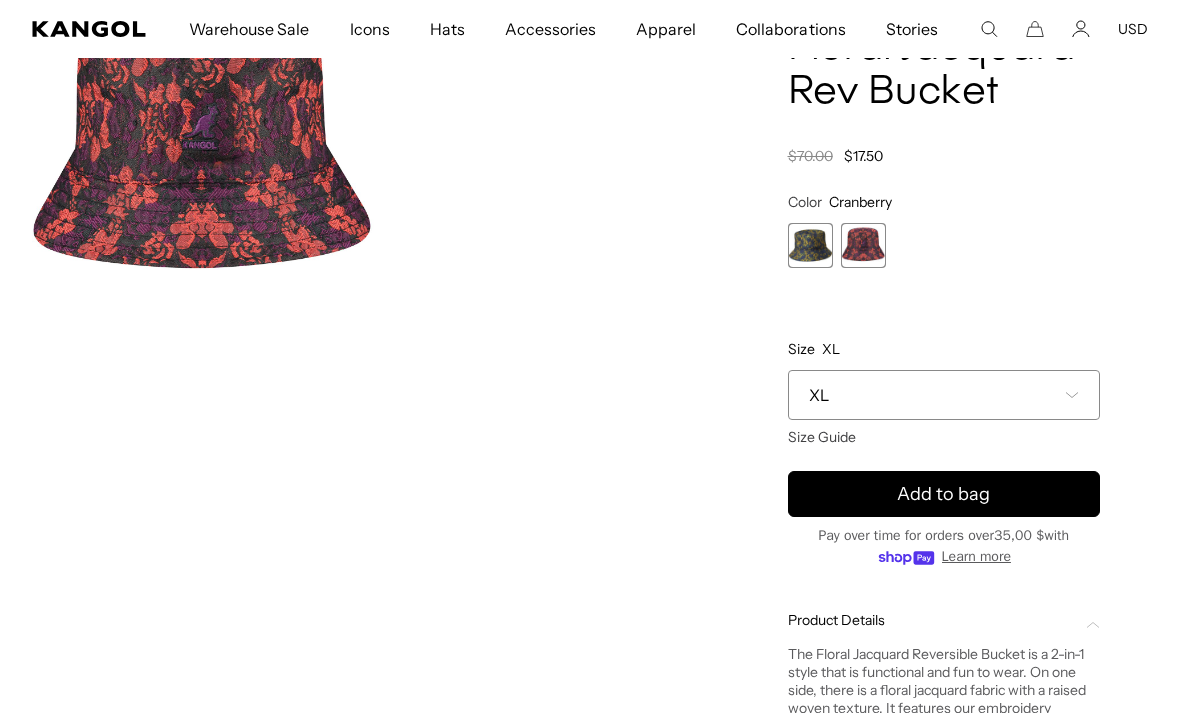 scroll, scrollTop: 0, scrollLeft: 0, axis: both 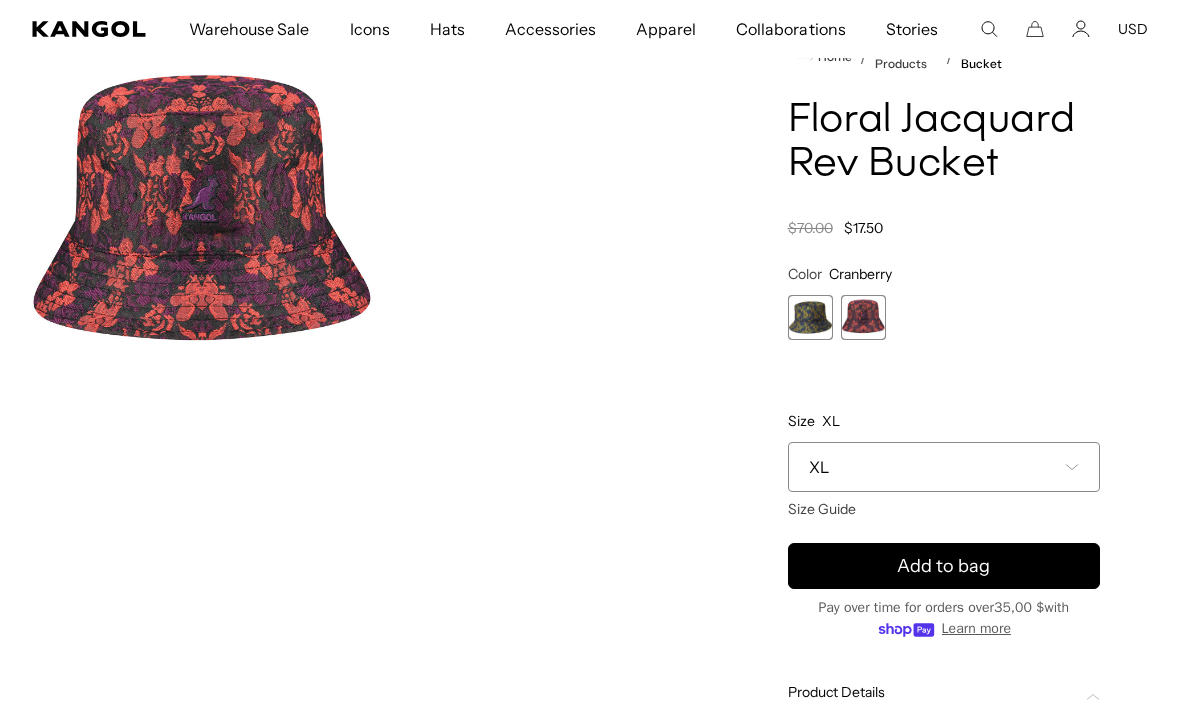 click on "XL" at bounding box center [944, 467] 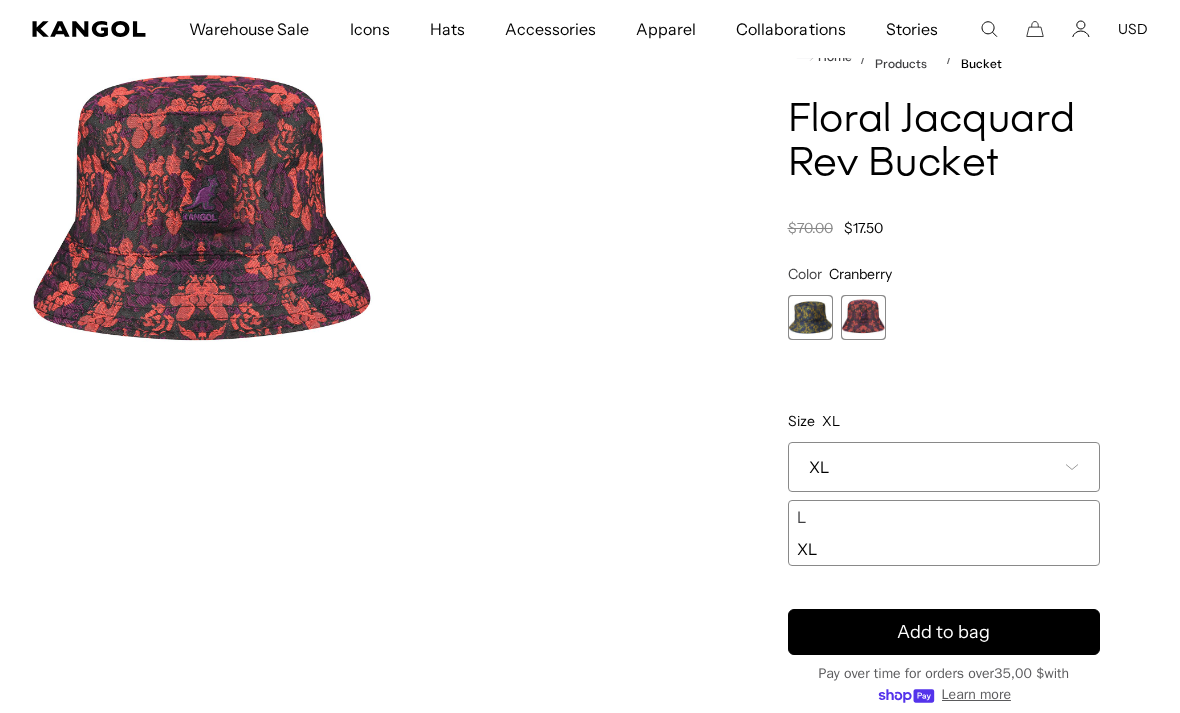 click on "L" at bounding box center (944, 517) 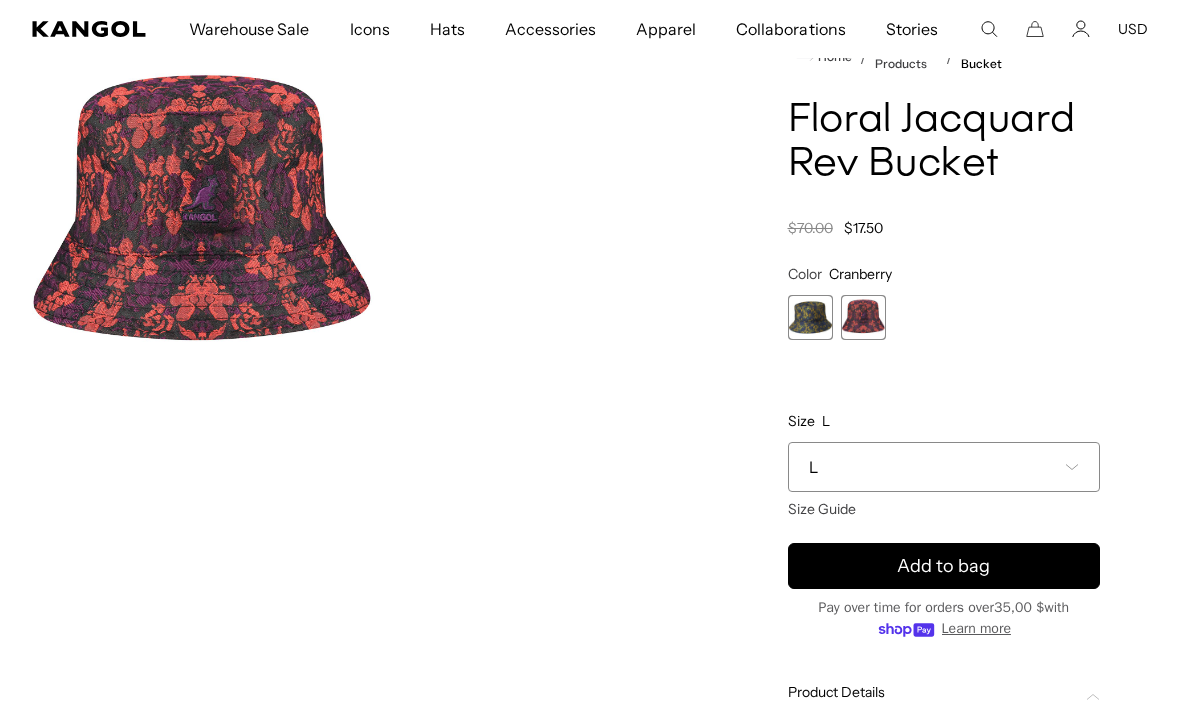 scroll, scrollTop: 0, scrollLeft: 412, axis: horizontal 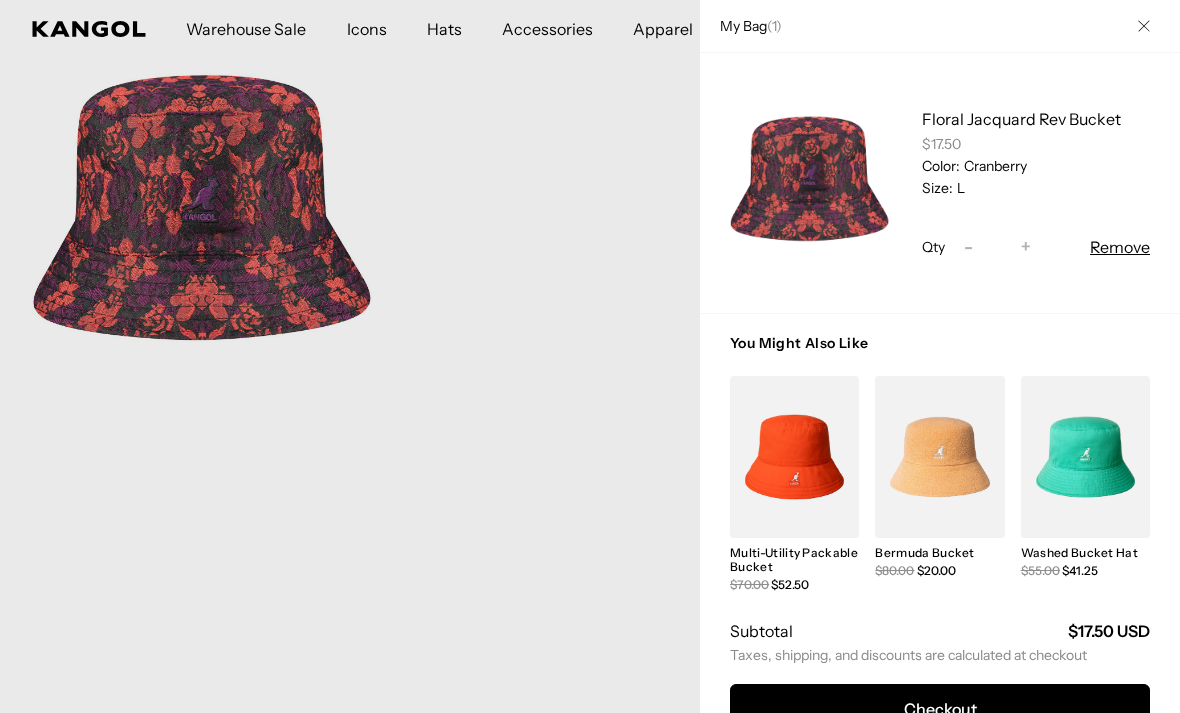 click 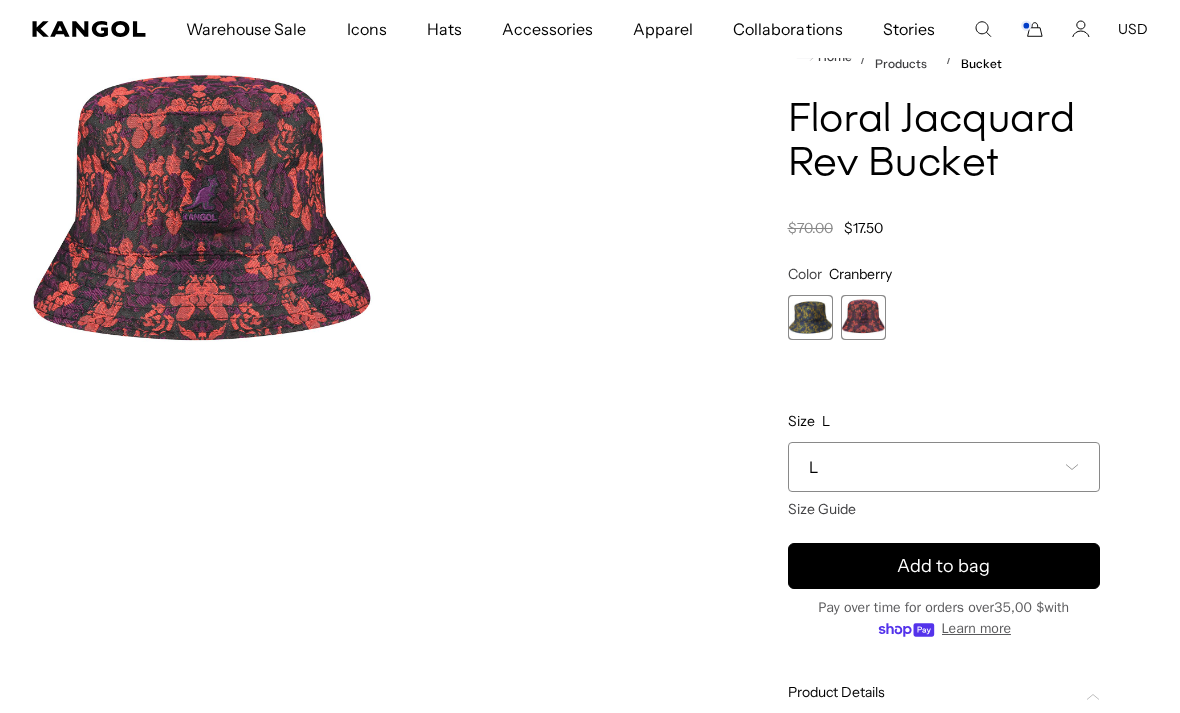 click at bounding box center (810, 317) 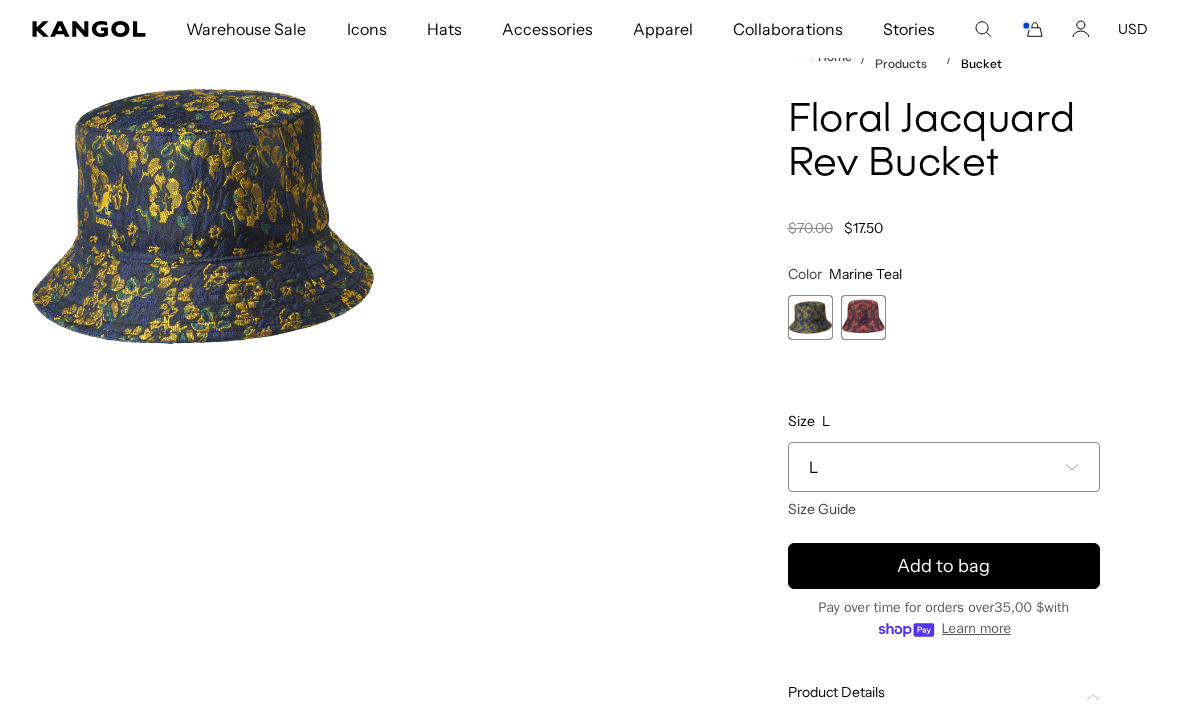 scroll, scrollTop: 0, scrollLeft: 412, axis: horizontal 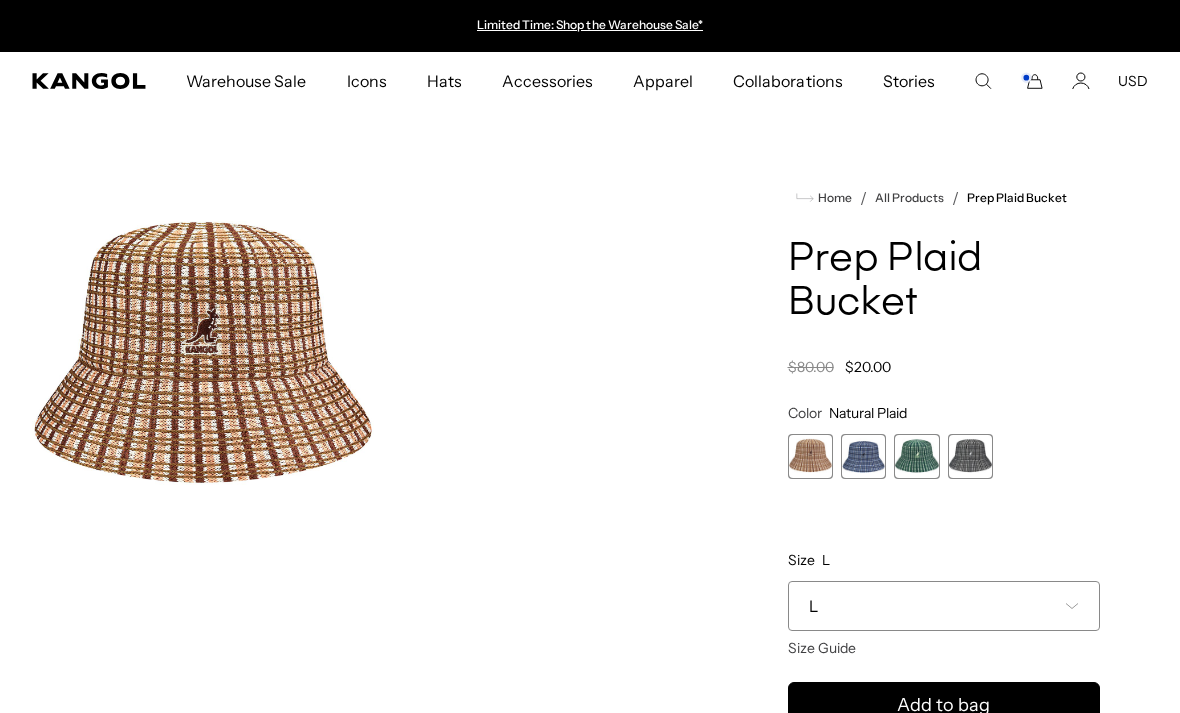 click at bounding box center [970, 456] 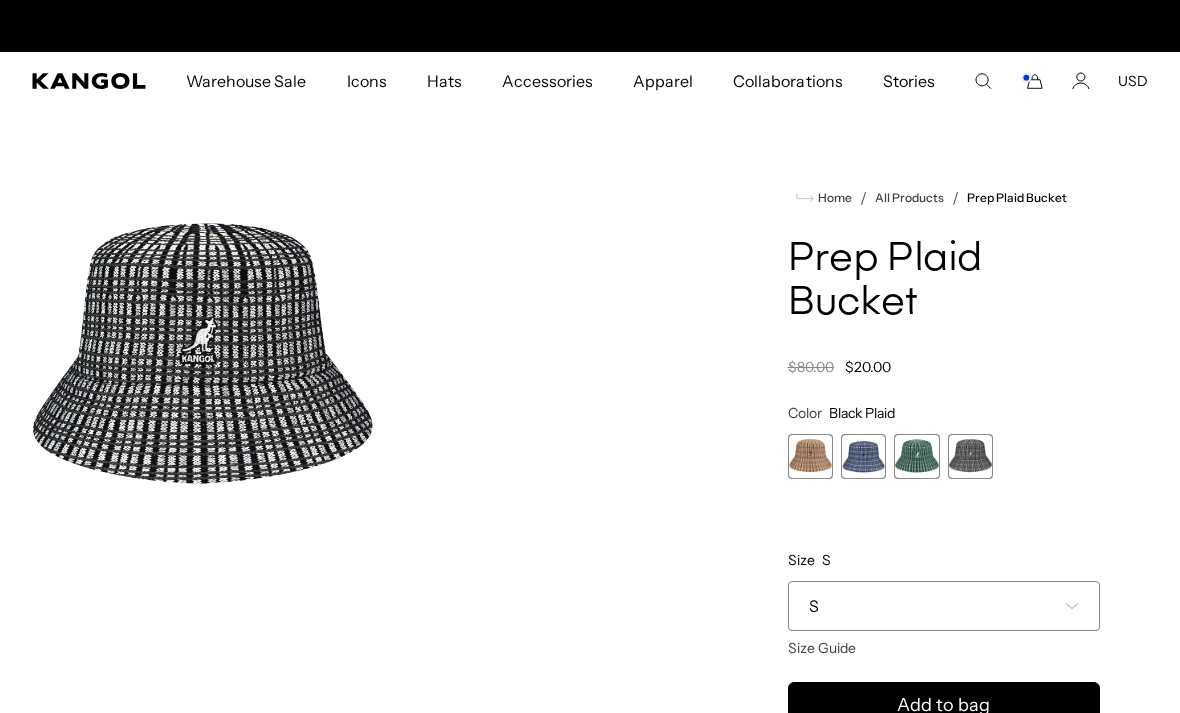scroll, scrollTop: 0, scrollLeft: 412, axis: horizontal 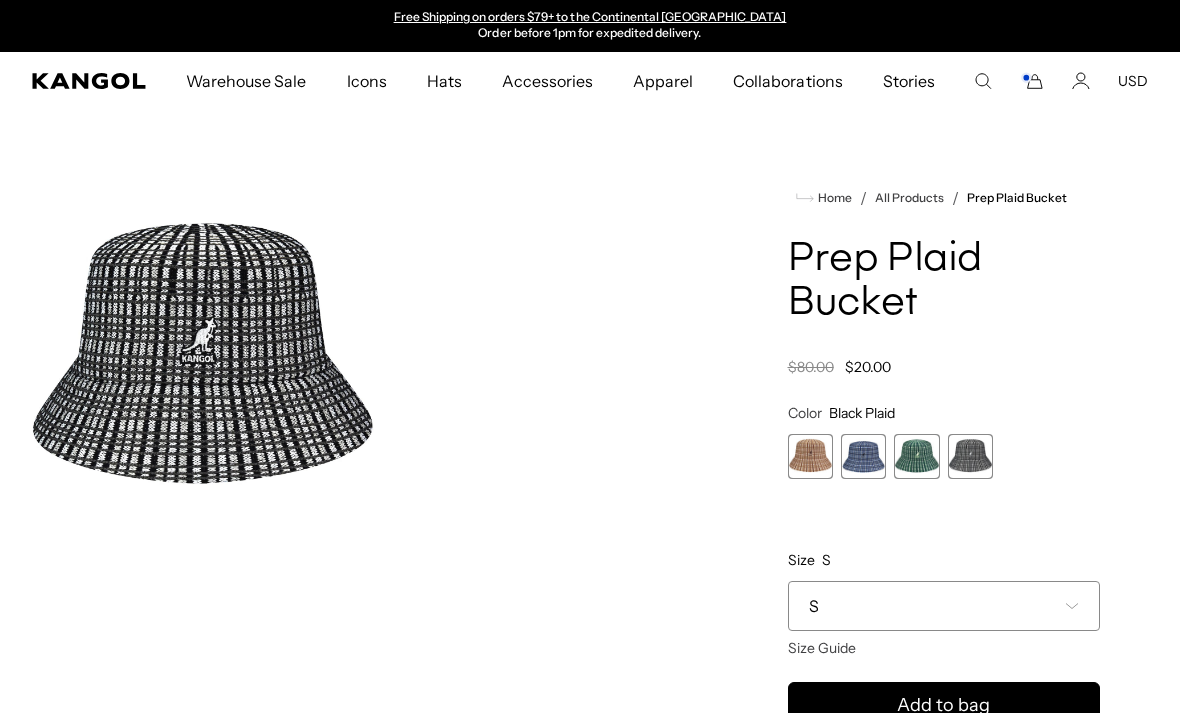click at bounding box center [916, 456] 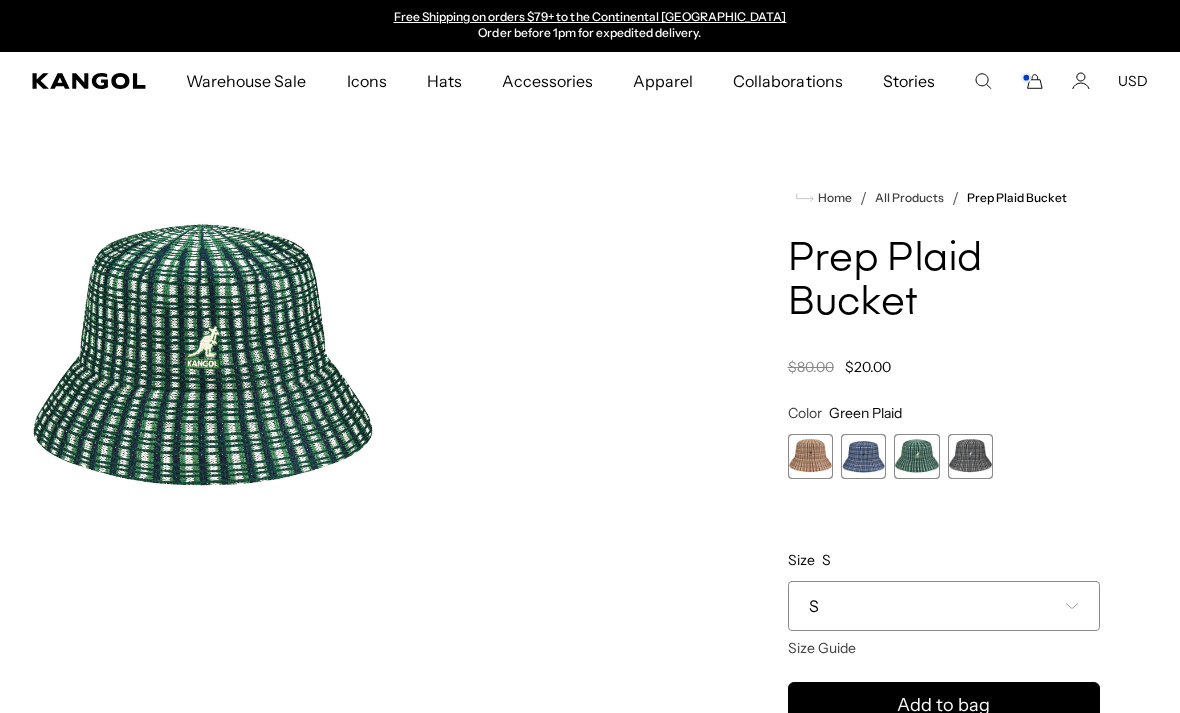 click at bounding box center (863, 456) 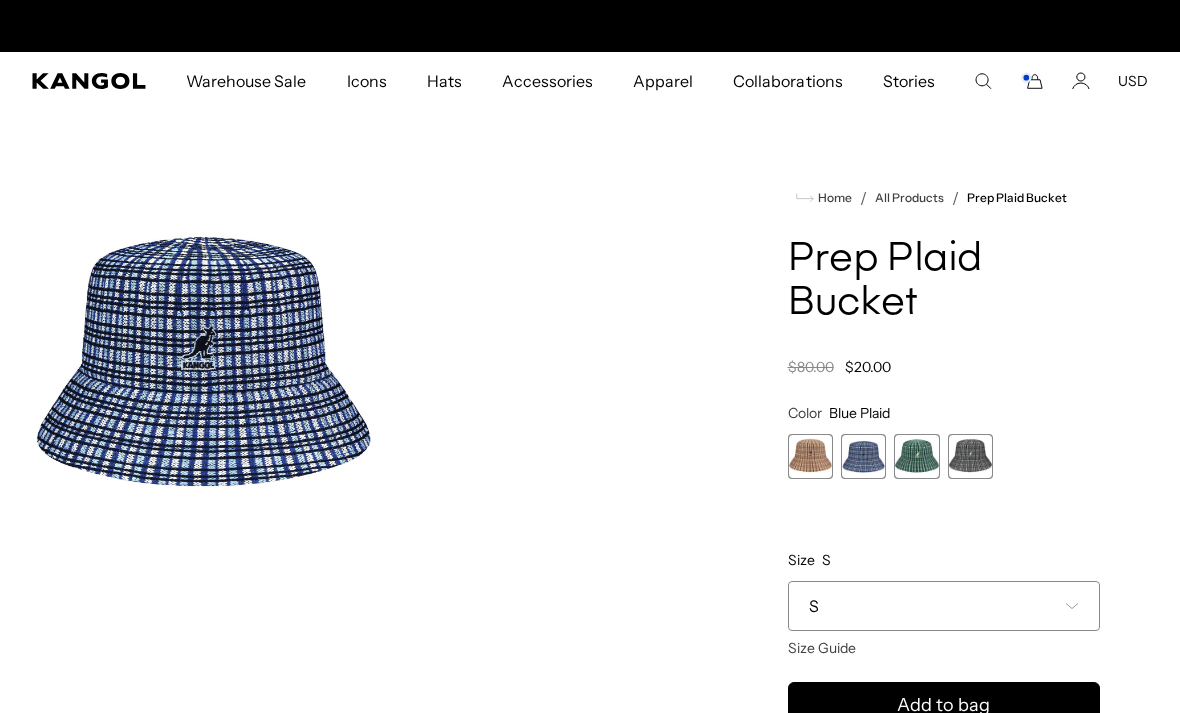 scroll, scrollTop: 0, scrollLeft: 0, axis: both 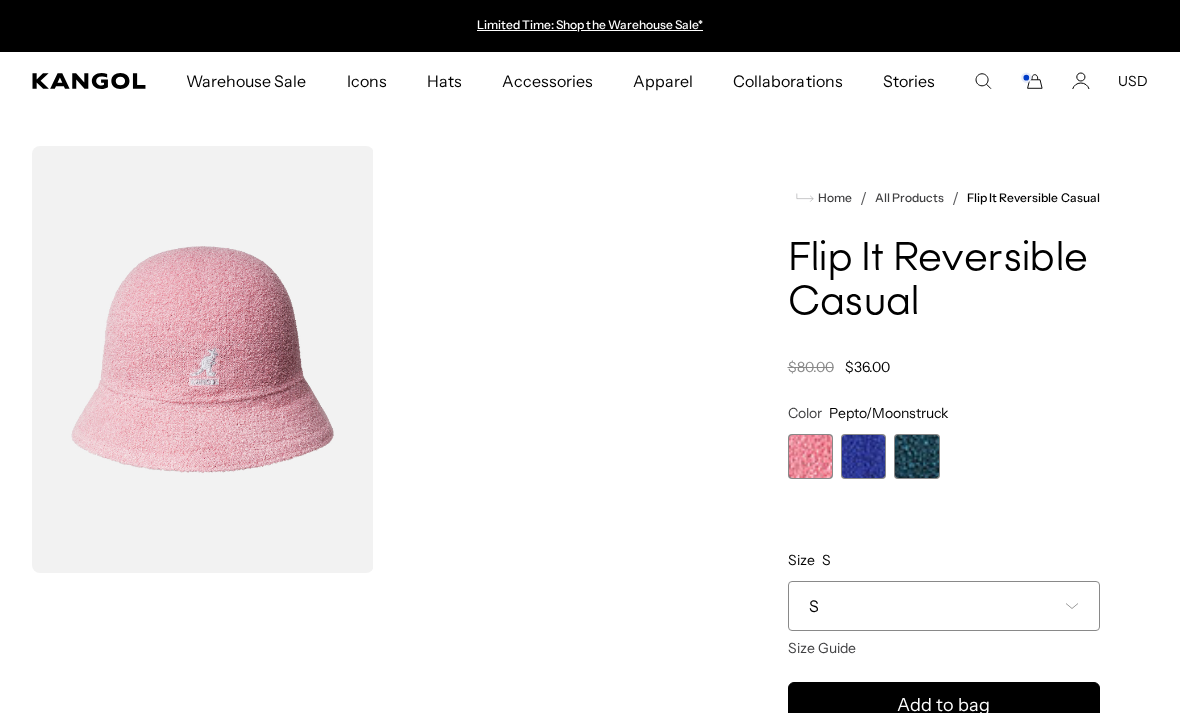 click at bounding box center [916, 456] 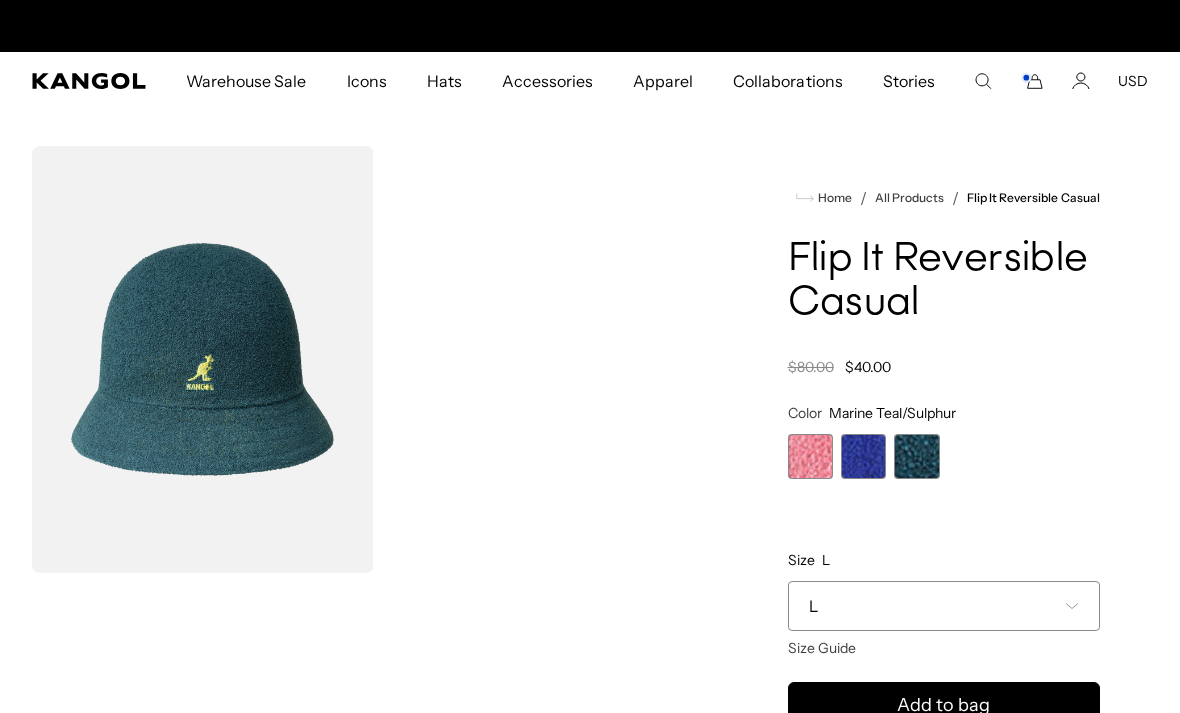 scroll, scrollTop: 0, scrollLeft: 412, axis: horizontal 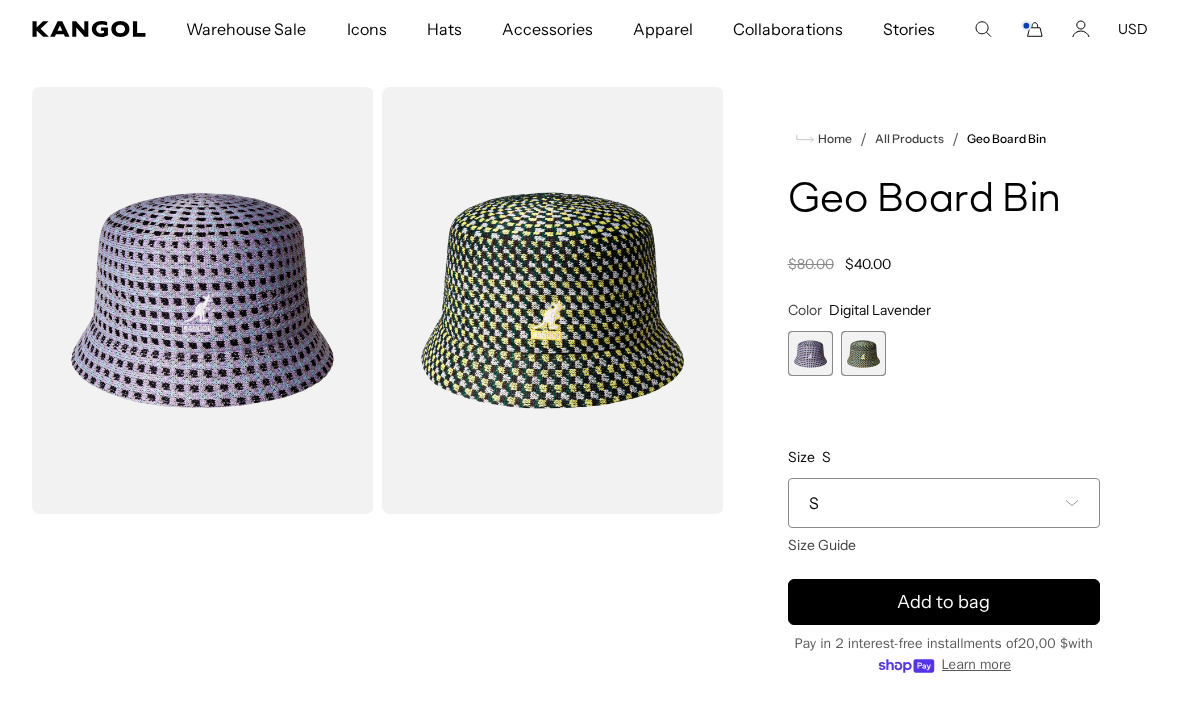 click at bounding box center [553, 300] 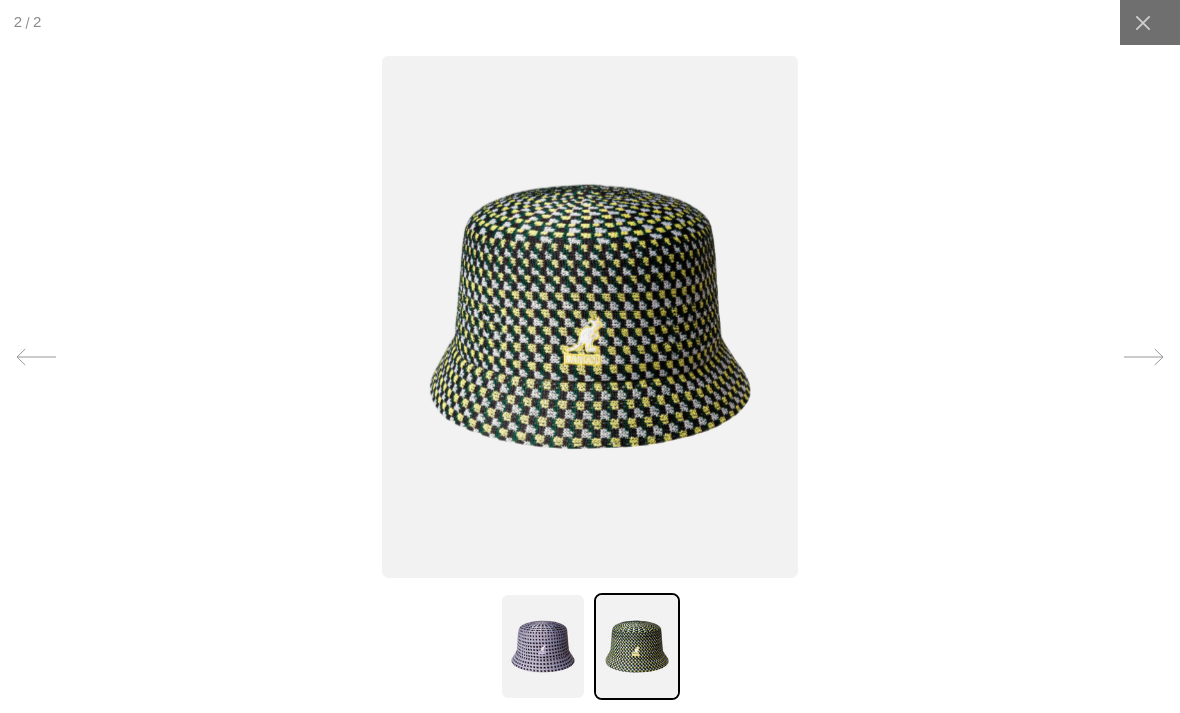 scroll, scrollTop: 0, scrollLeft: 0, axis: both 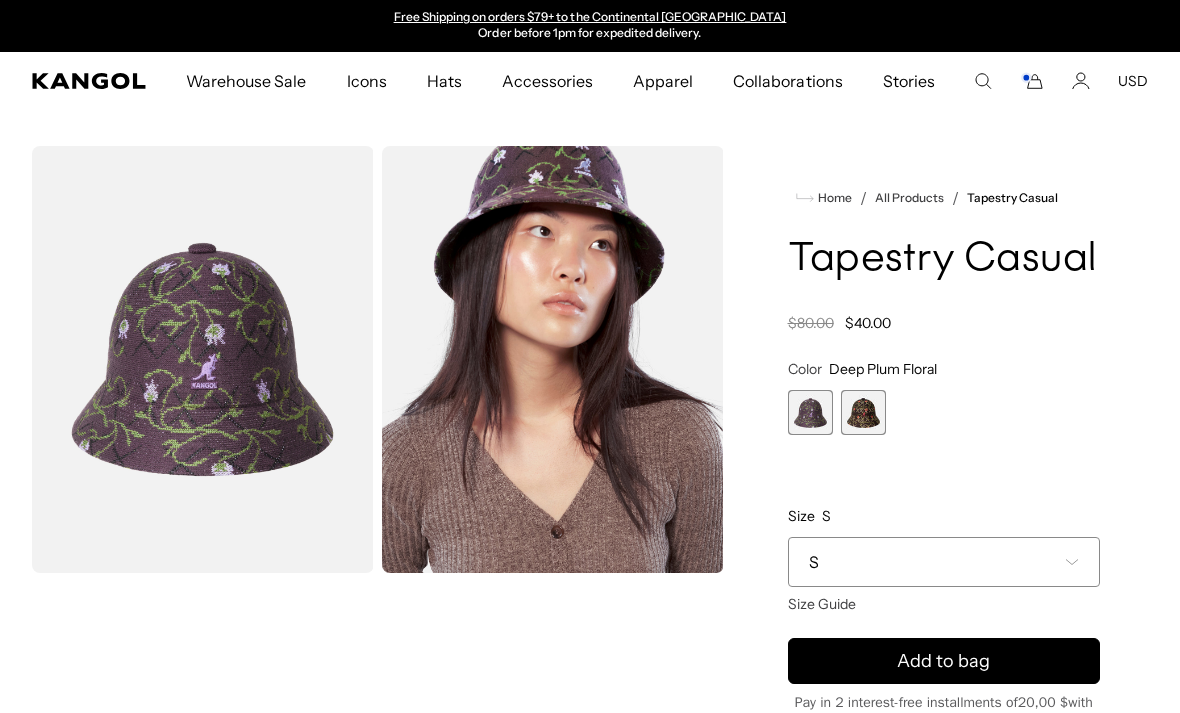 click at bounding box center (863, 412) 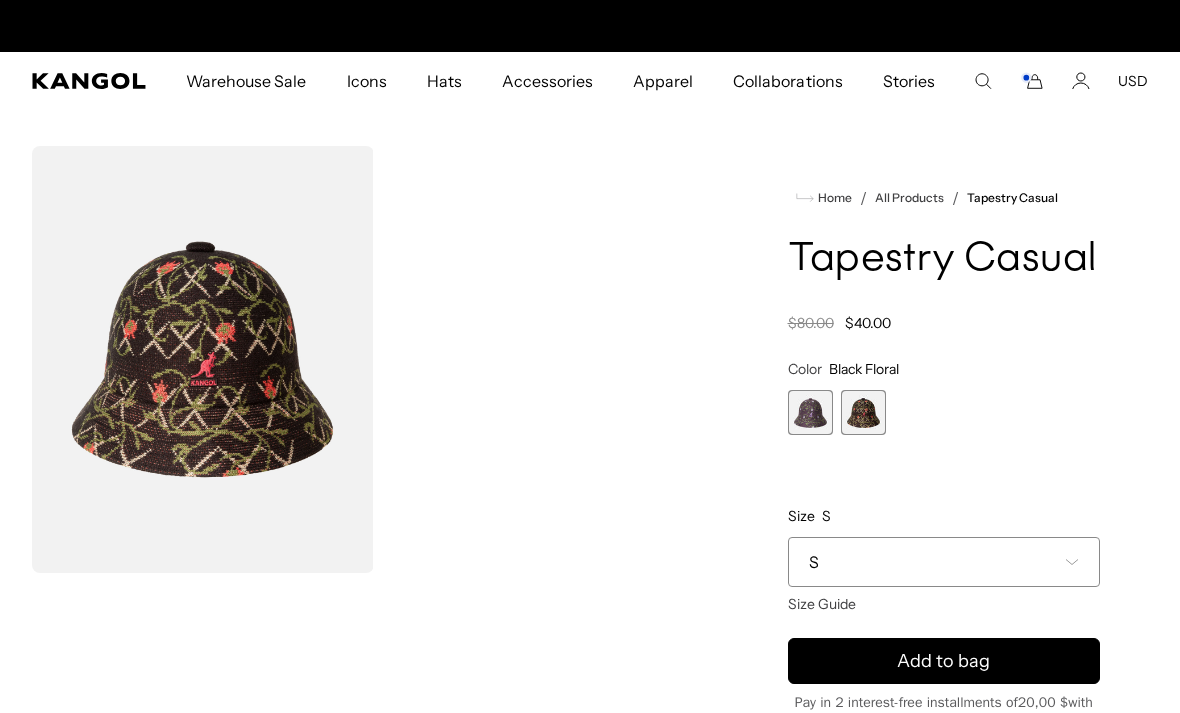 scroll, scrollTop: 0, scrollLeft: 0, axis: both 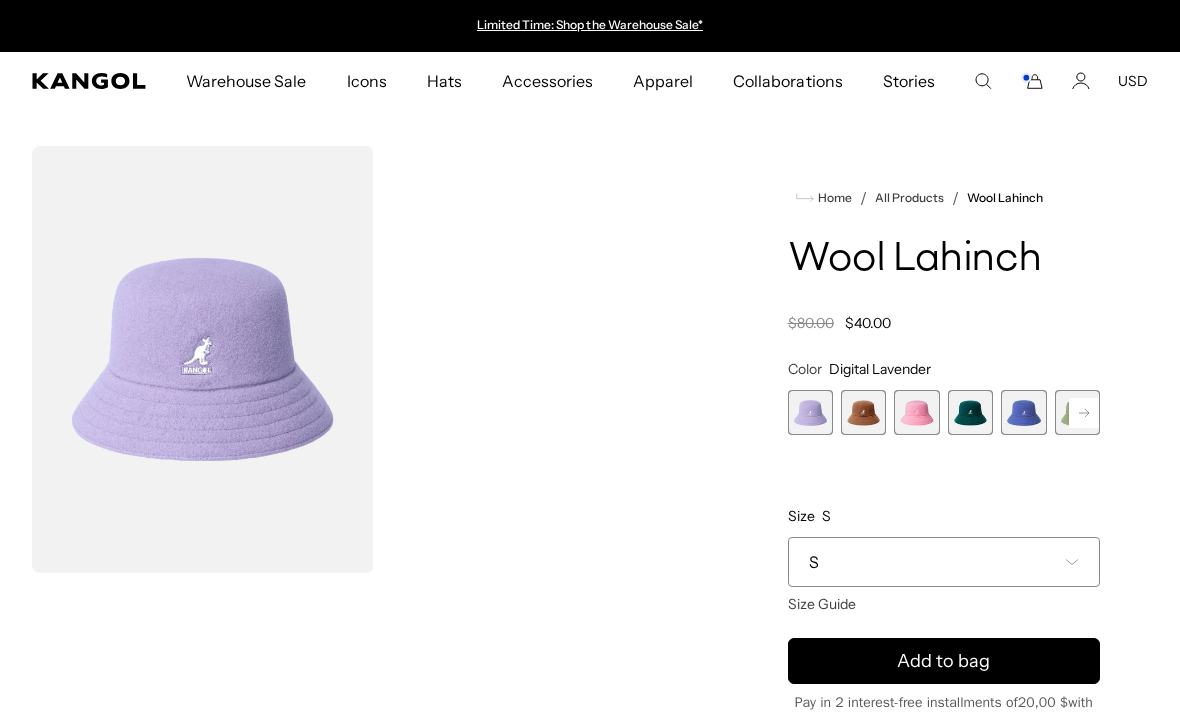 click at bounding box center (863, 412) 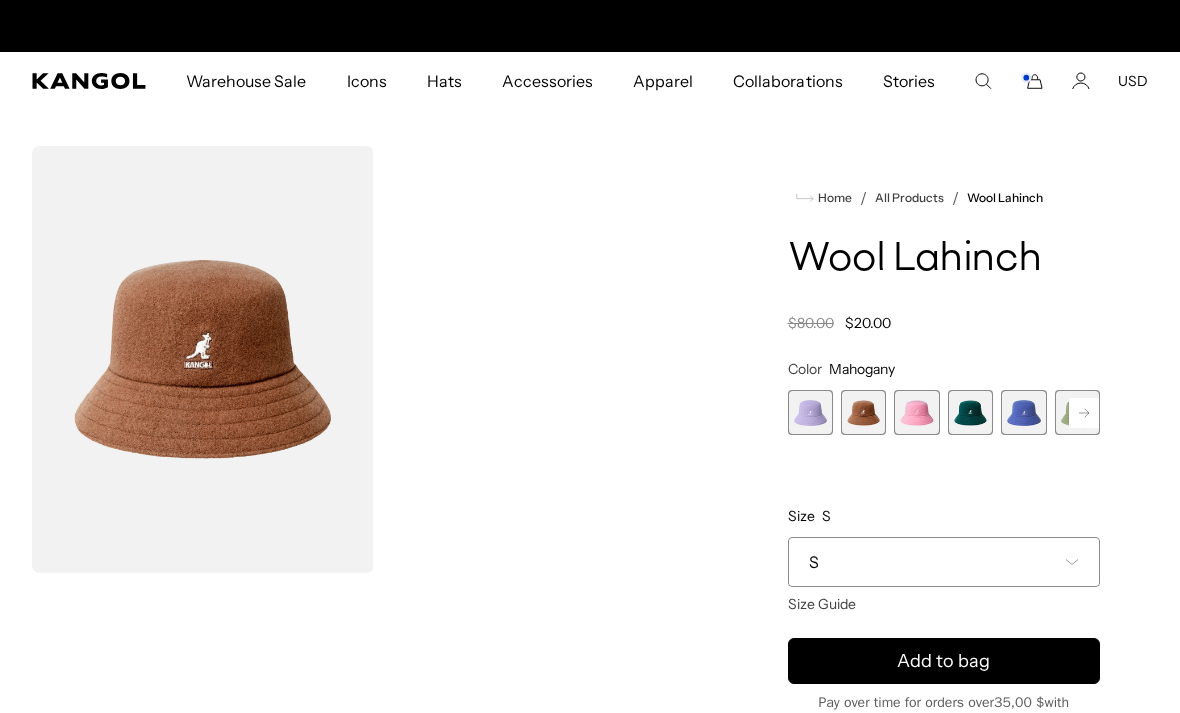scroll, scrollTop: 0, scrollLeft: 412, axis: horizontal 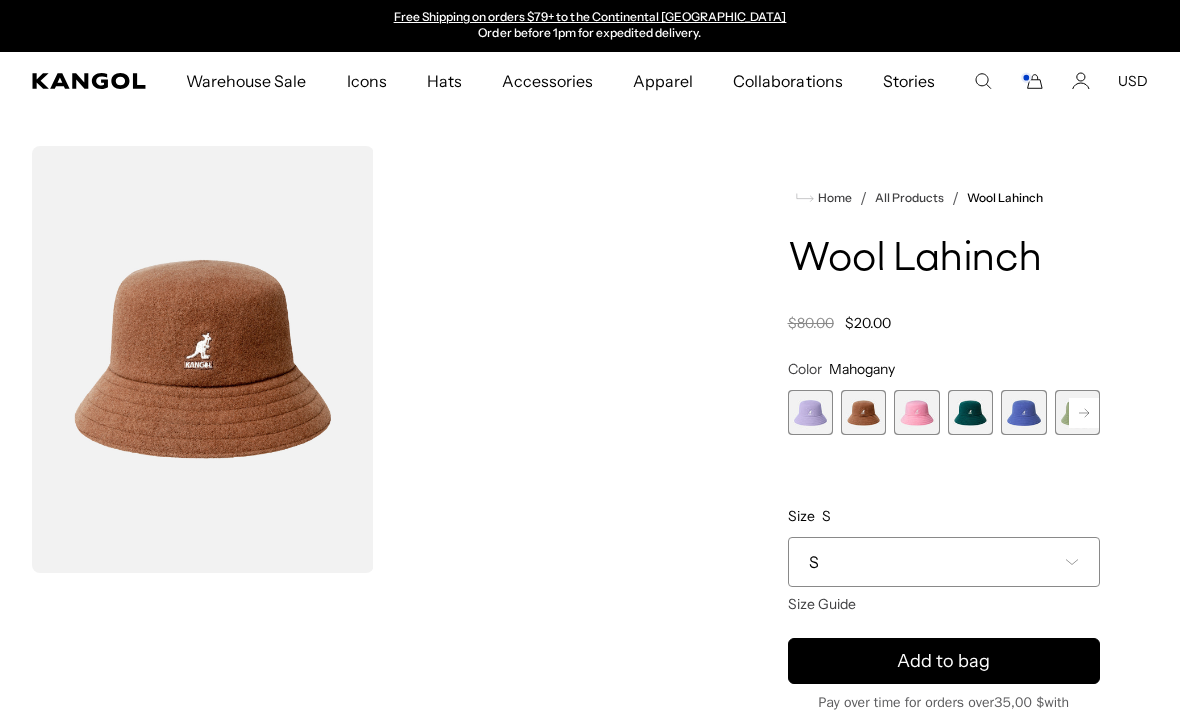 click 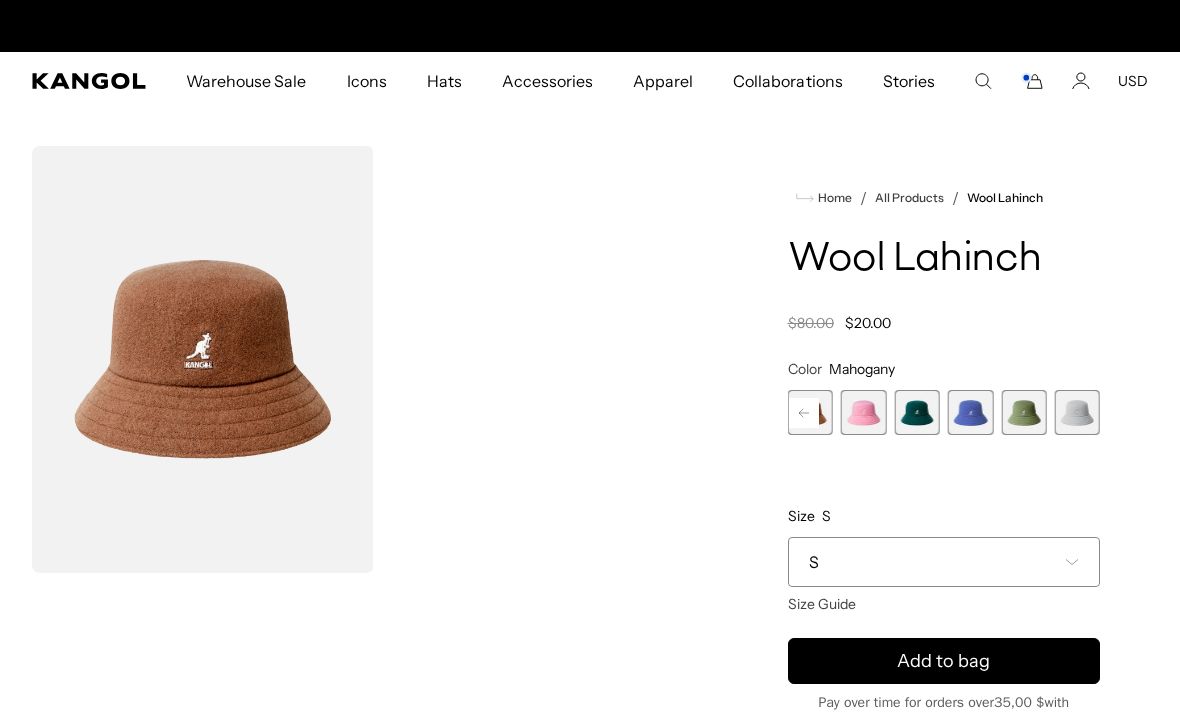 scroll, scrollTop: 0, scrollLeft: 0, axis: both 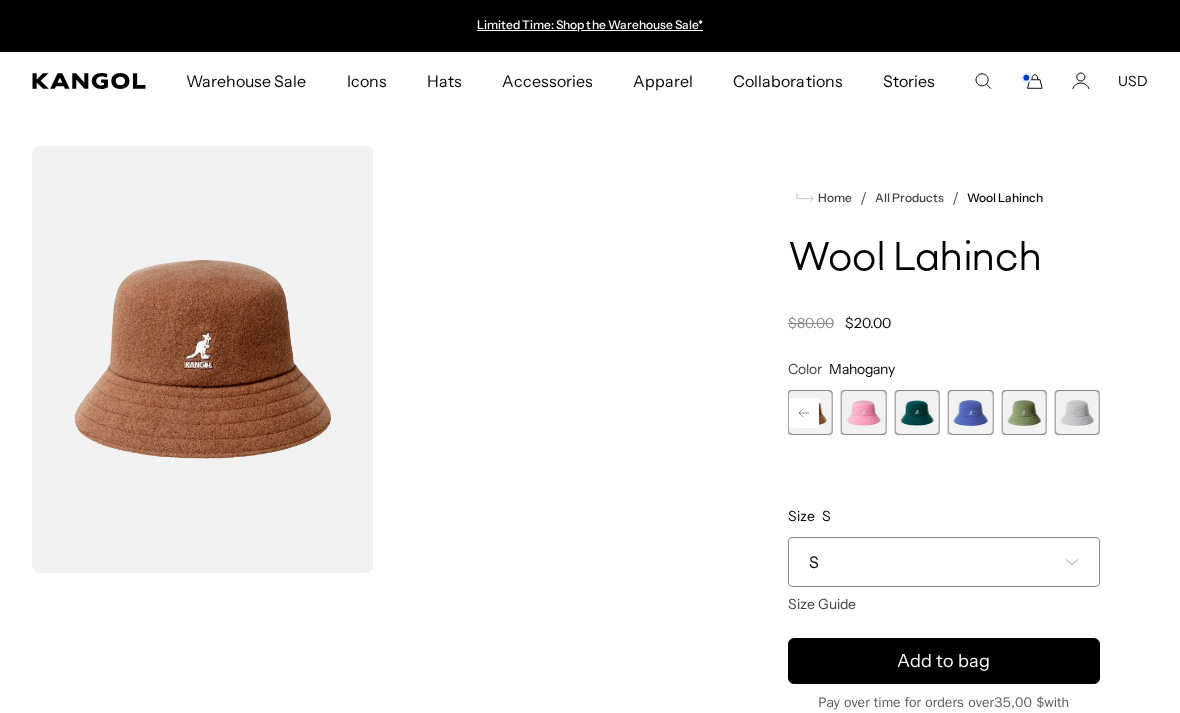 click at bounding box center [1077, 412] 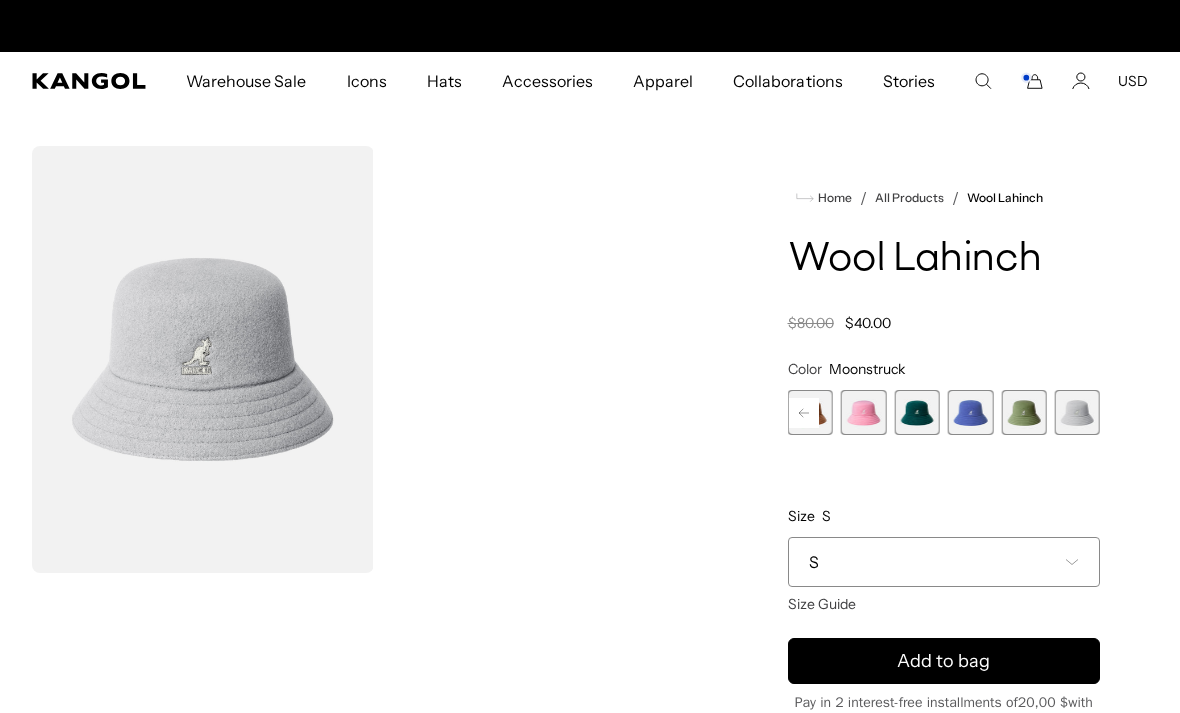 click at bounding box center [1023, 412] 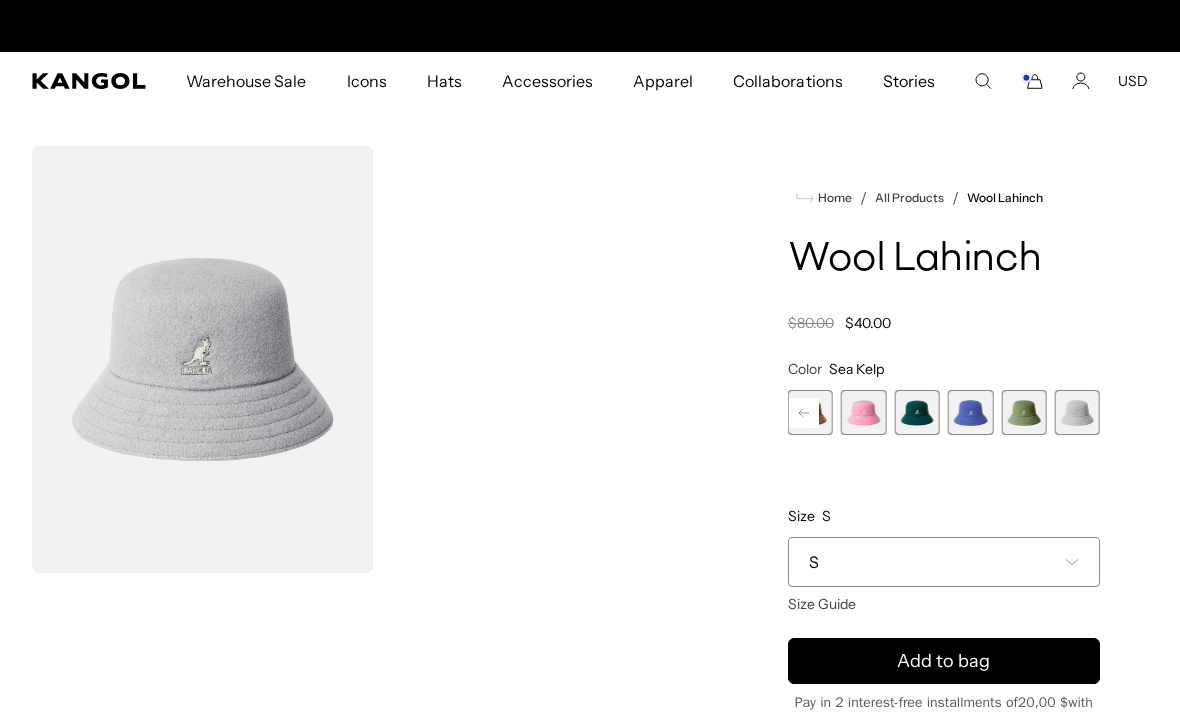 scroll, scrollTop: 0, scrollLeft: 412, axis: horizontal 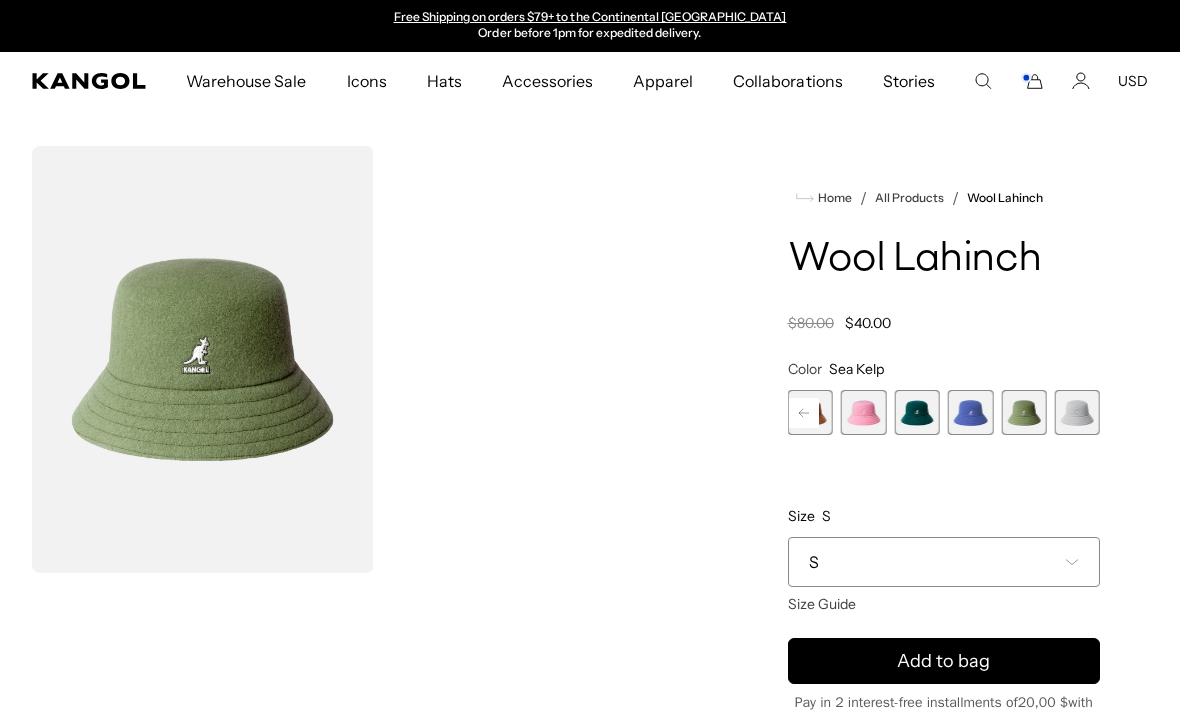 click at bounding box center [970, 412] 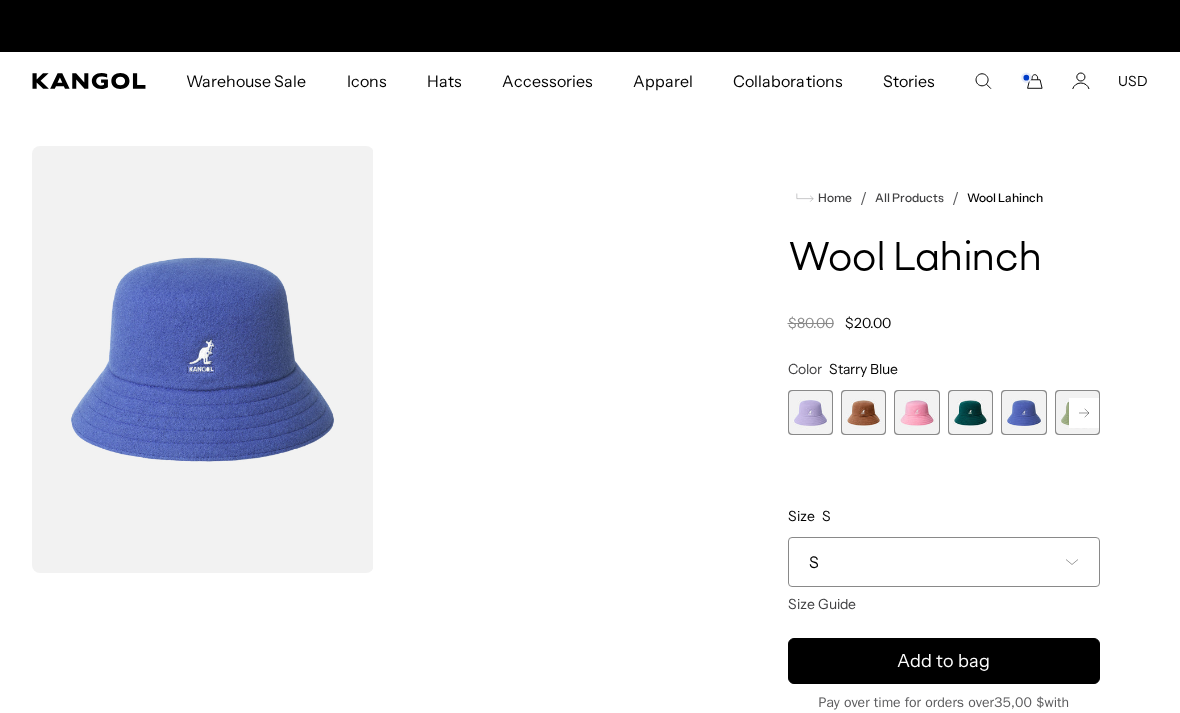 scroll, scrollTop: 0, scrollLeft: 0, axis: both 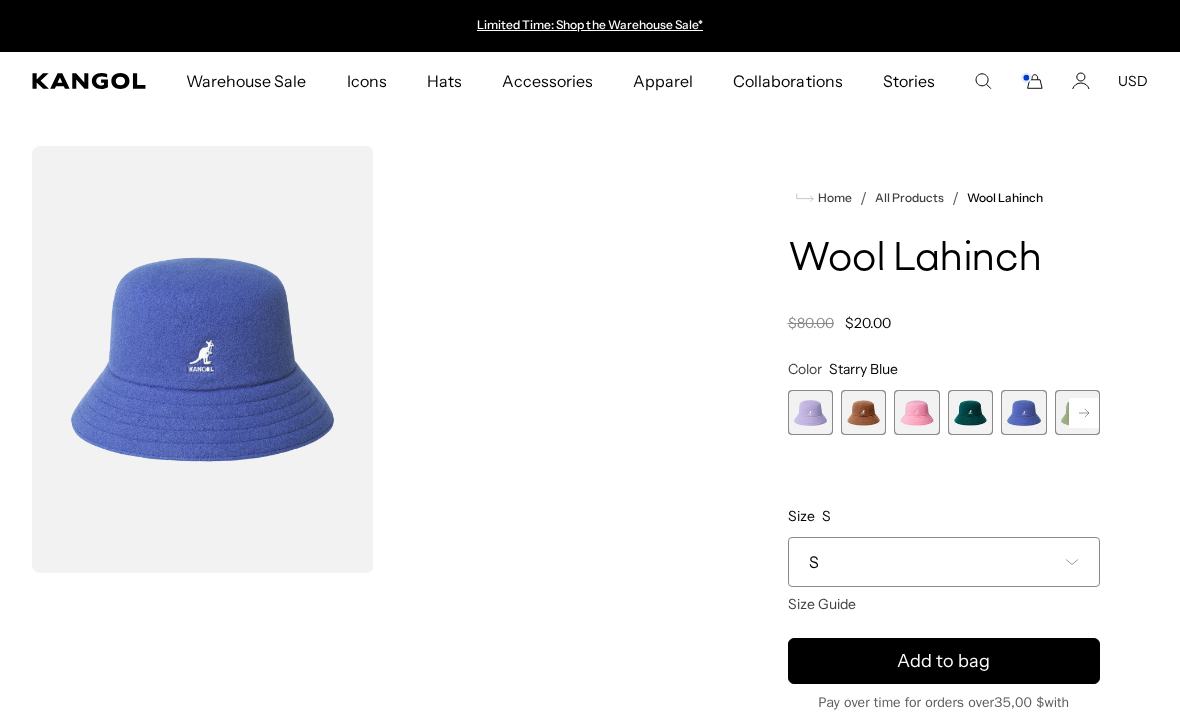 click at bounding box center [863, 412] 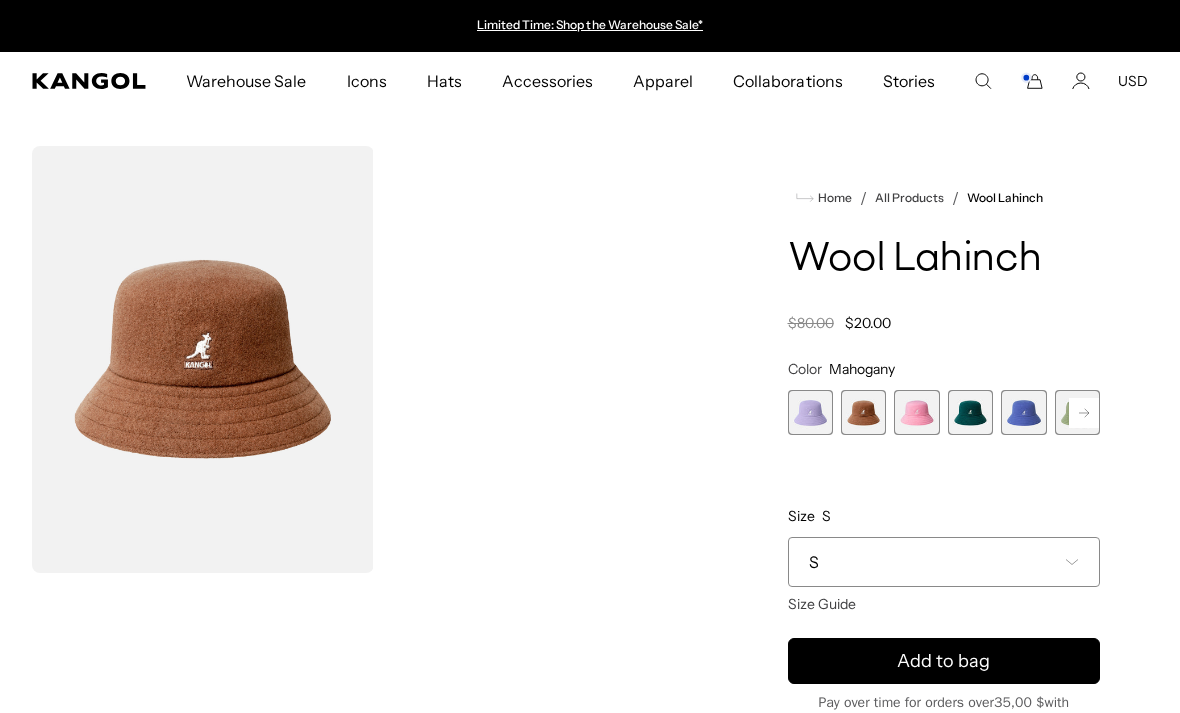 click 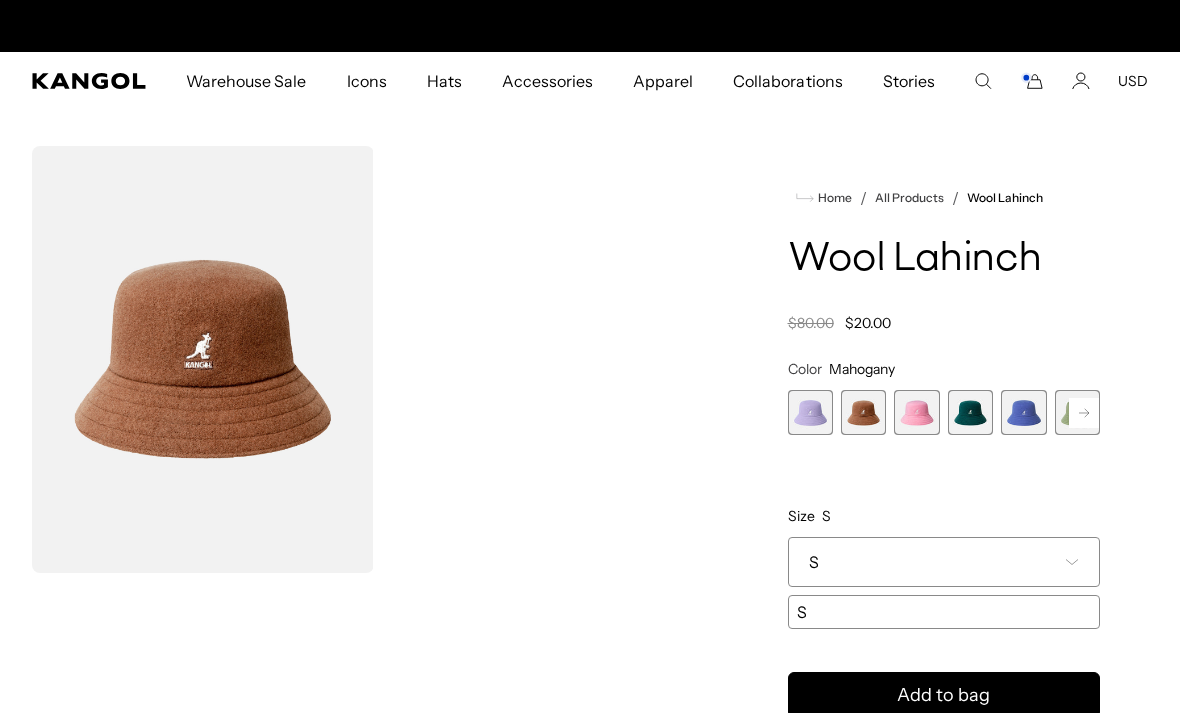 scroll, scrollTop: 0, scrollLeft: 412, axis: horizontal 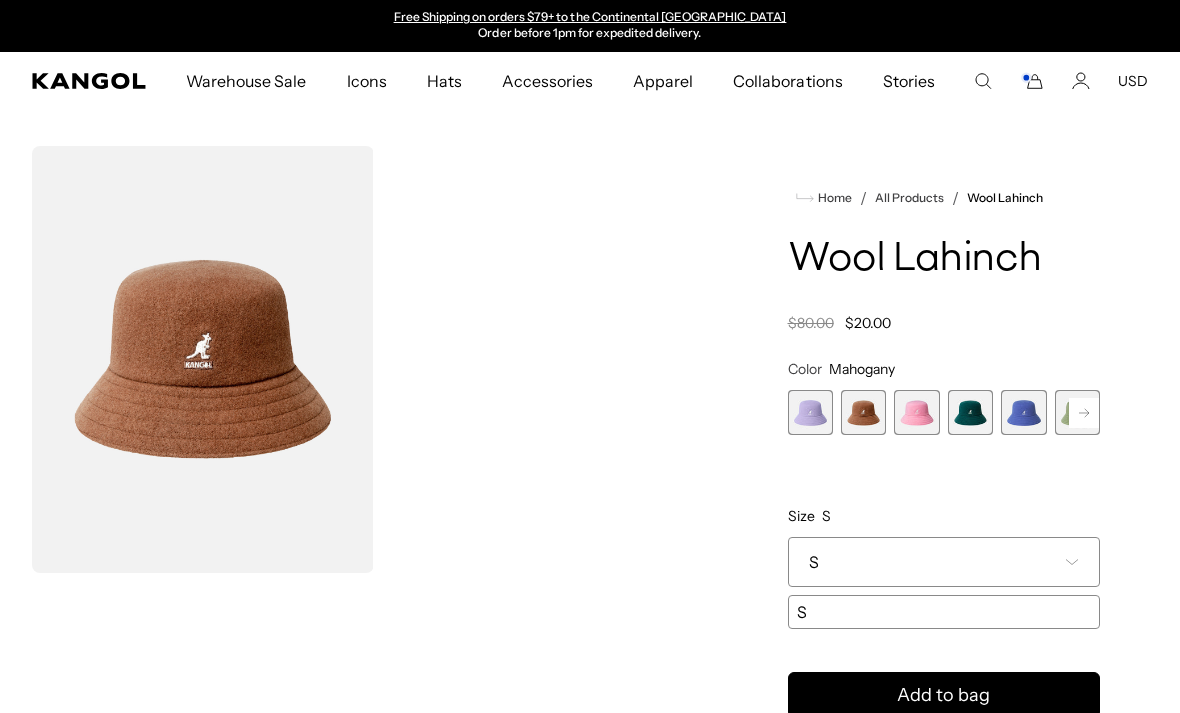 click 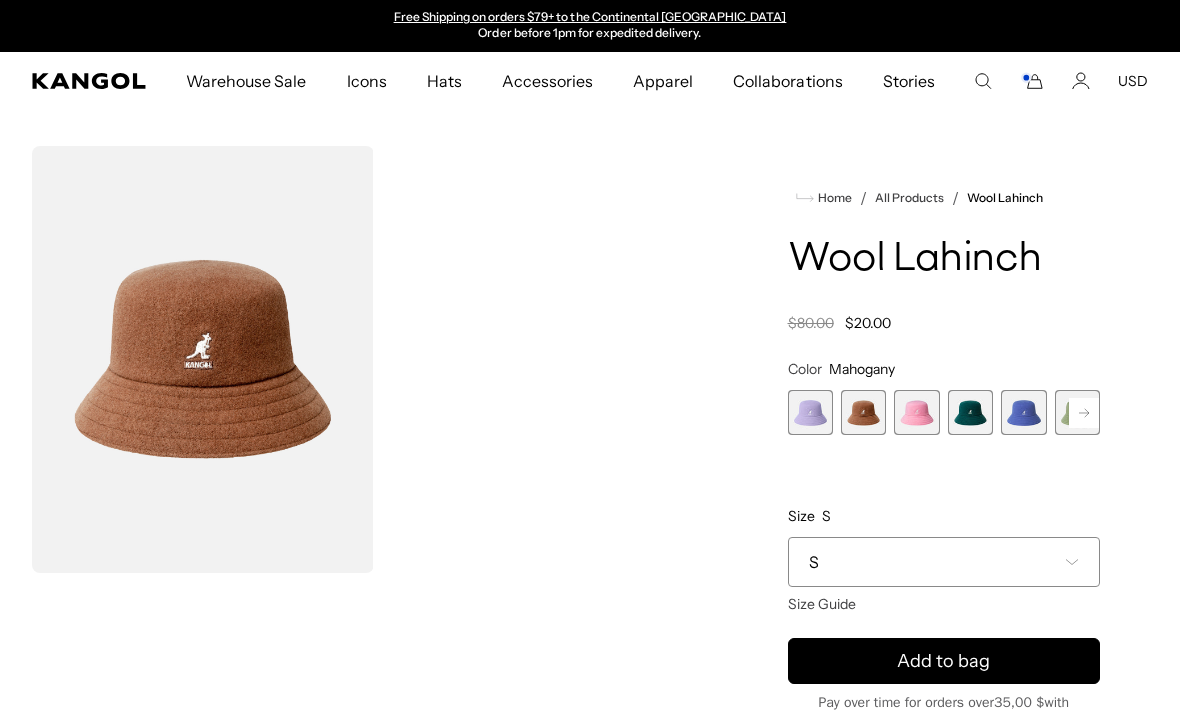 click 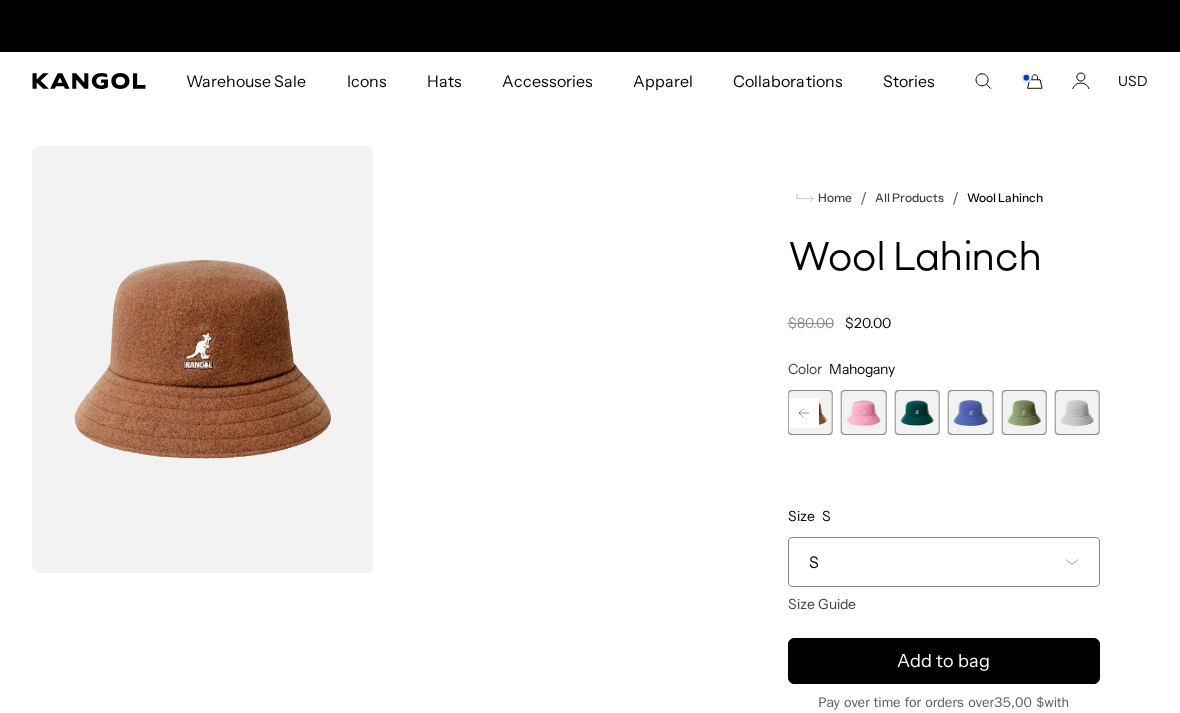 click at bounding box center (1077, 412) 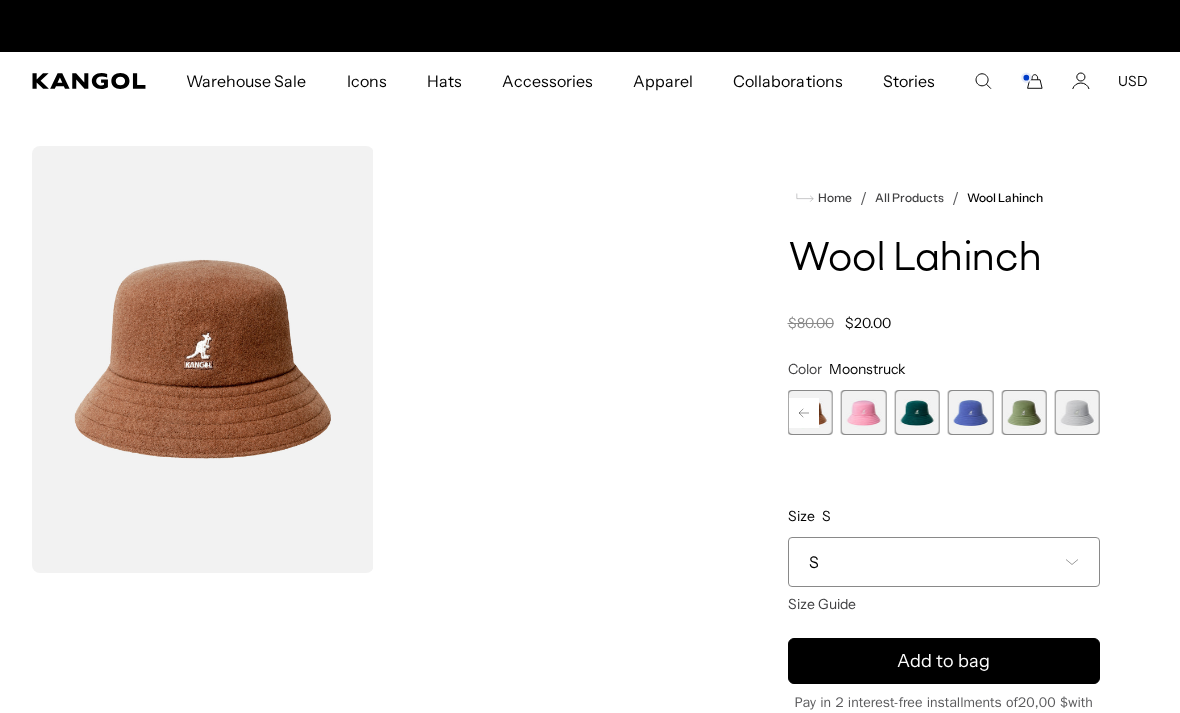 scroll, scrollTop: 0, scrollLeft: 0, axis: both 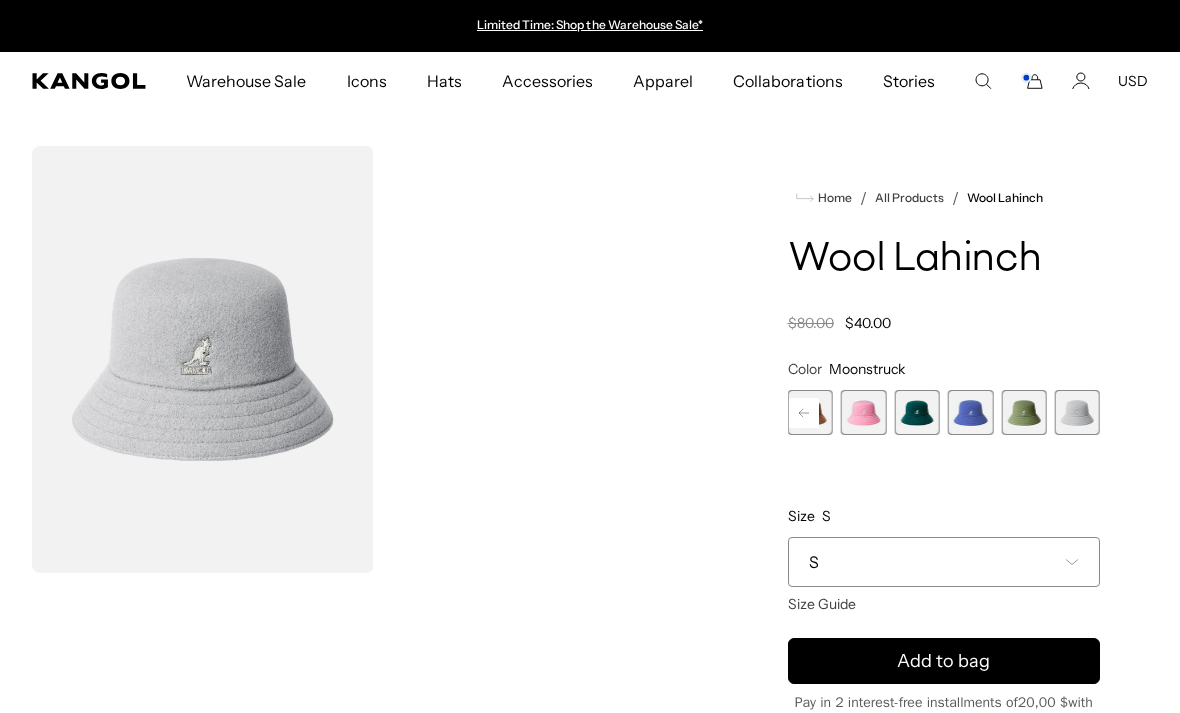 click on "S" at bounding box center (944, 562) 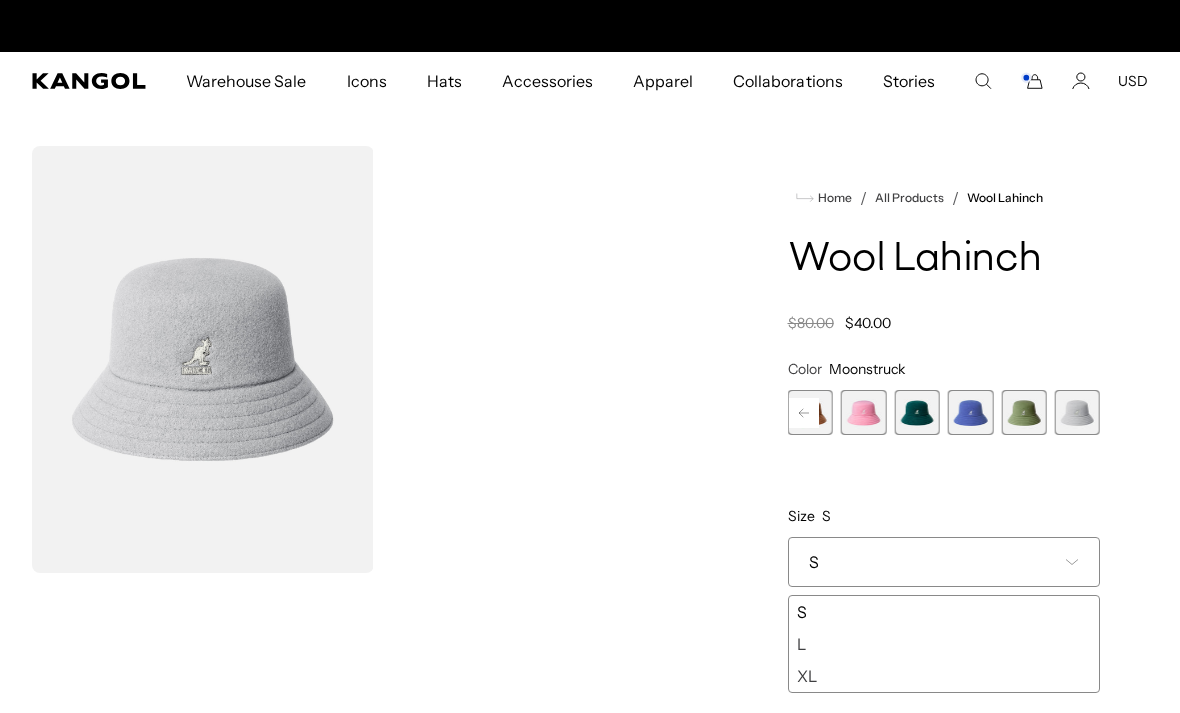 scroll, scrollTop: 0, scrollLeft: 412, axis: horizontal 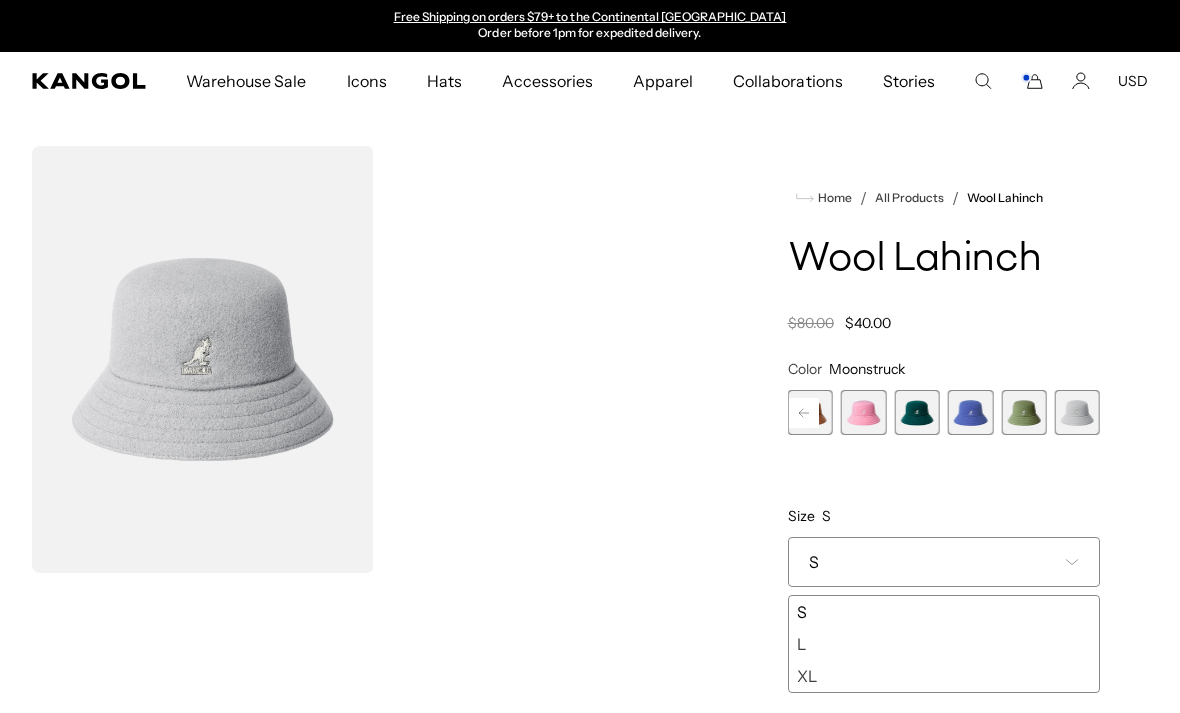 click on "L" at bounding box center [944, 644] 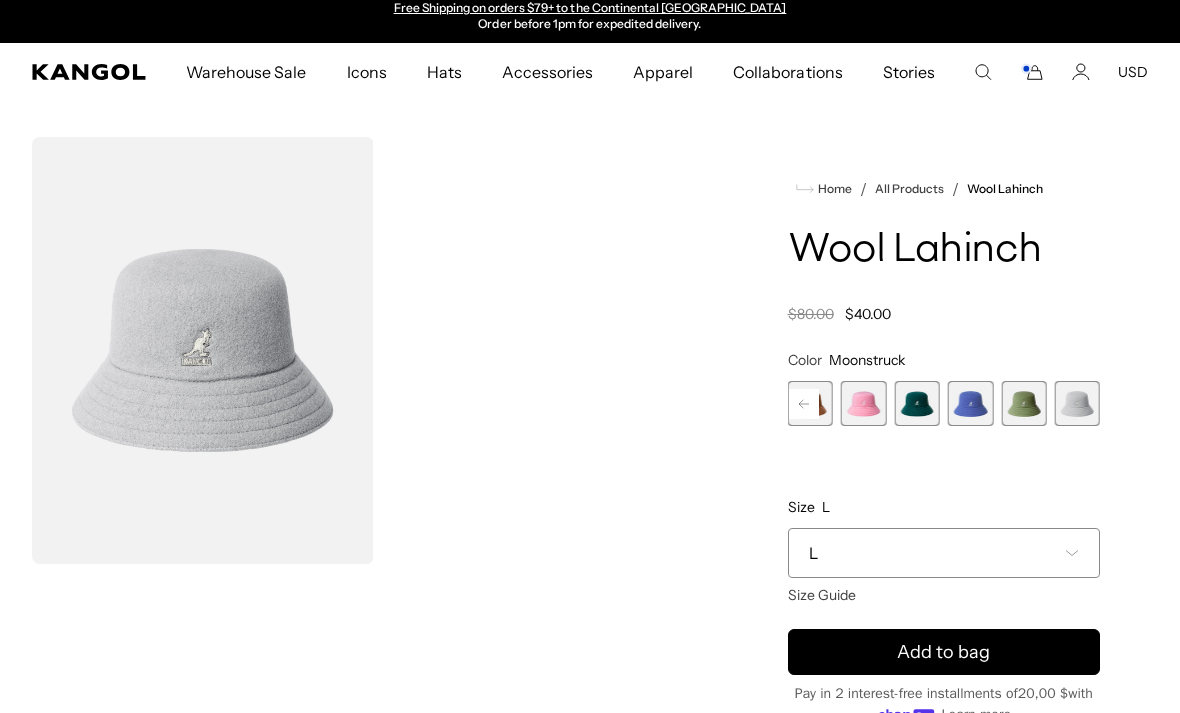 scroll, scrollTop: 34, scrollLeft: 0, axis: vertical 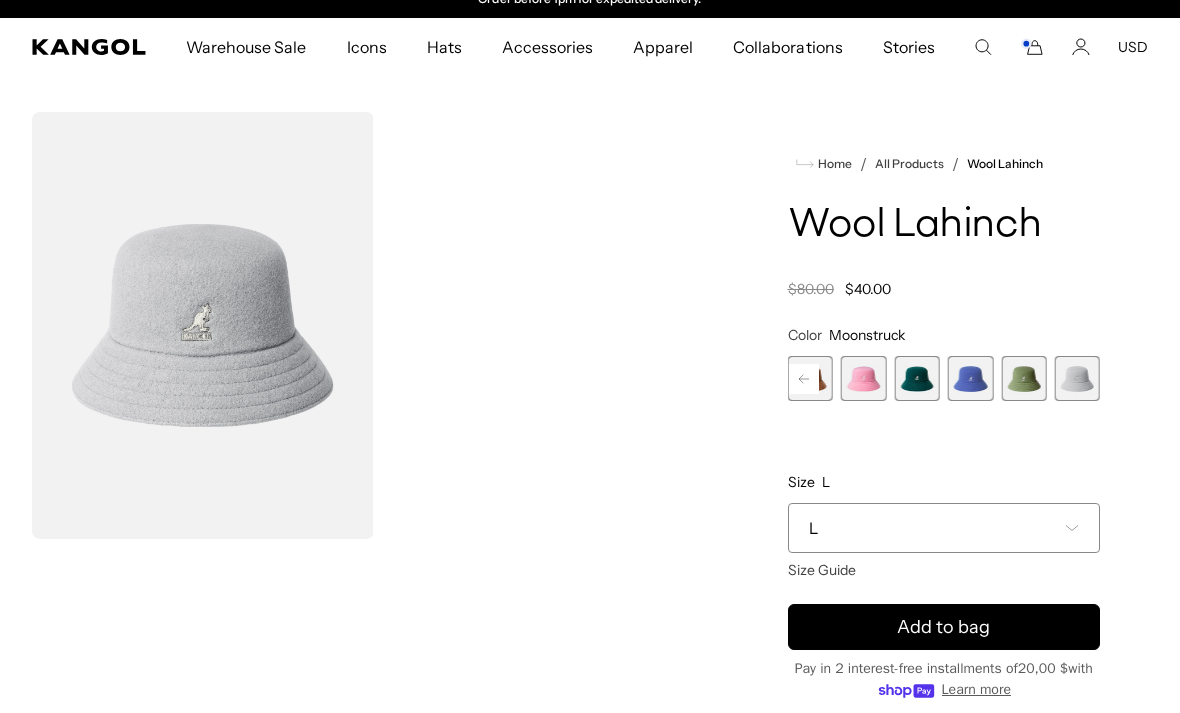 click on "Add to bag" at bounding box center (944, 627) 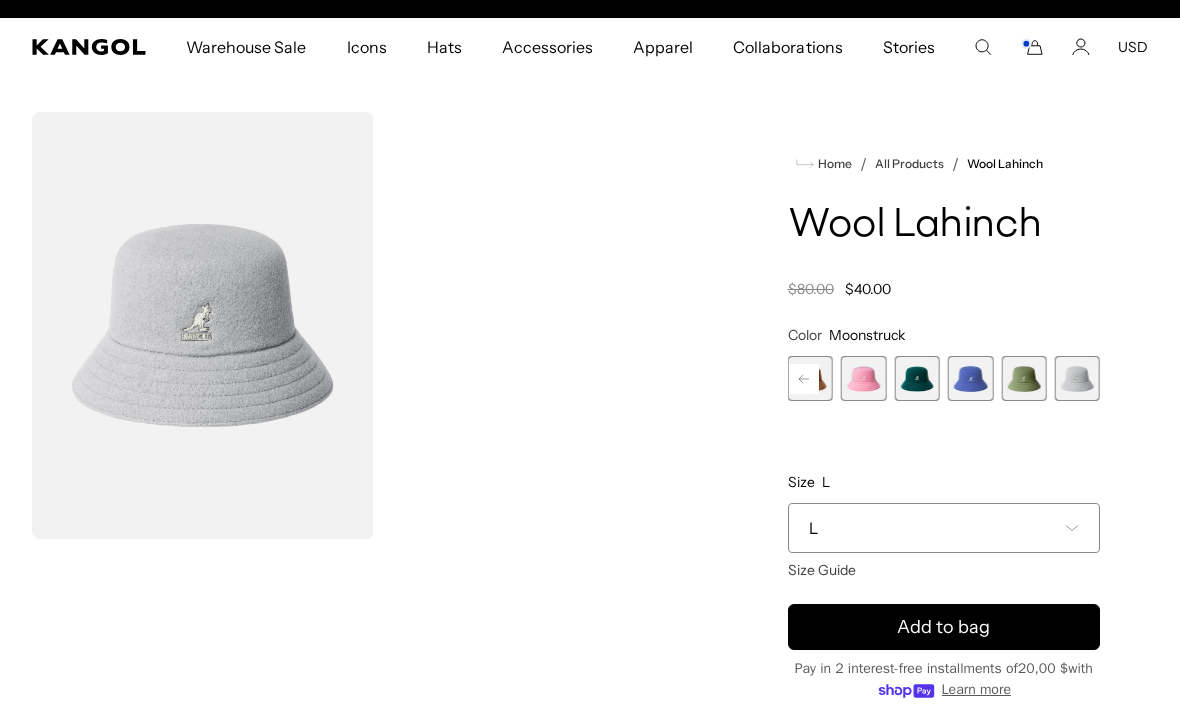 scroll, scrollTop: 0, scrollLeft: 0, axis: both 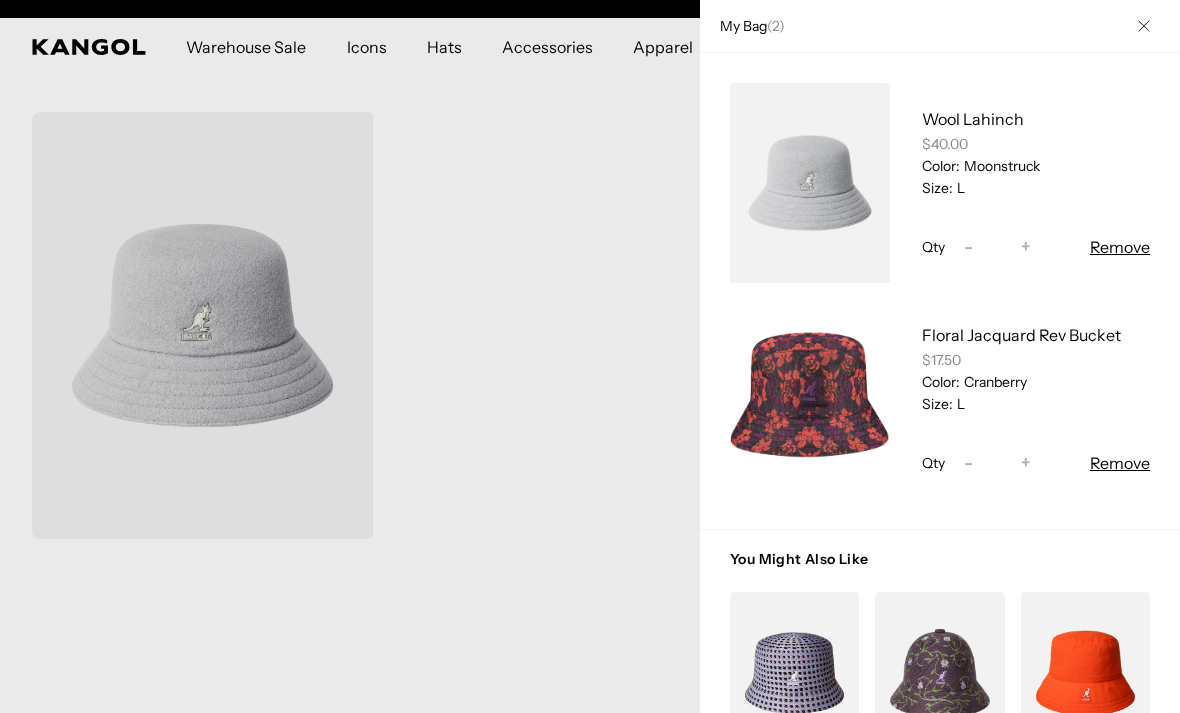 click at bounding box center (1144, 26) 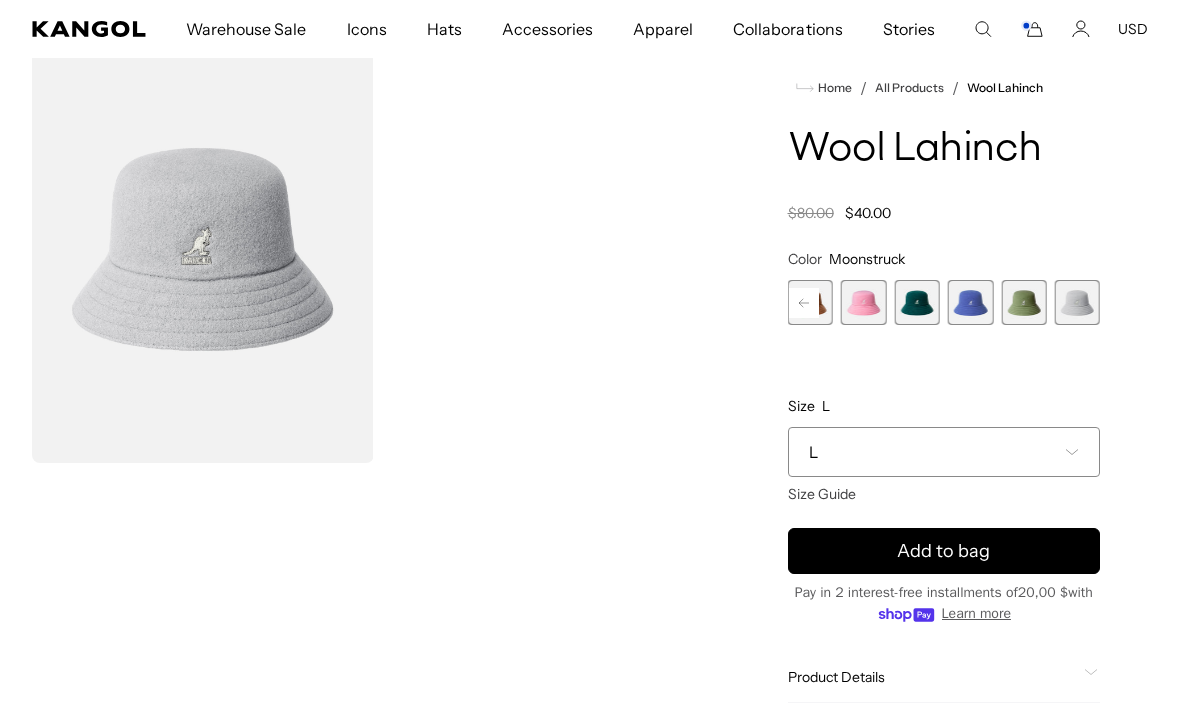 scroll, scrollTop: 0, scrollLeft: 412, axis: horizontal 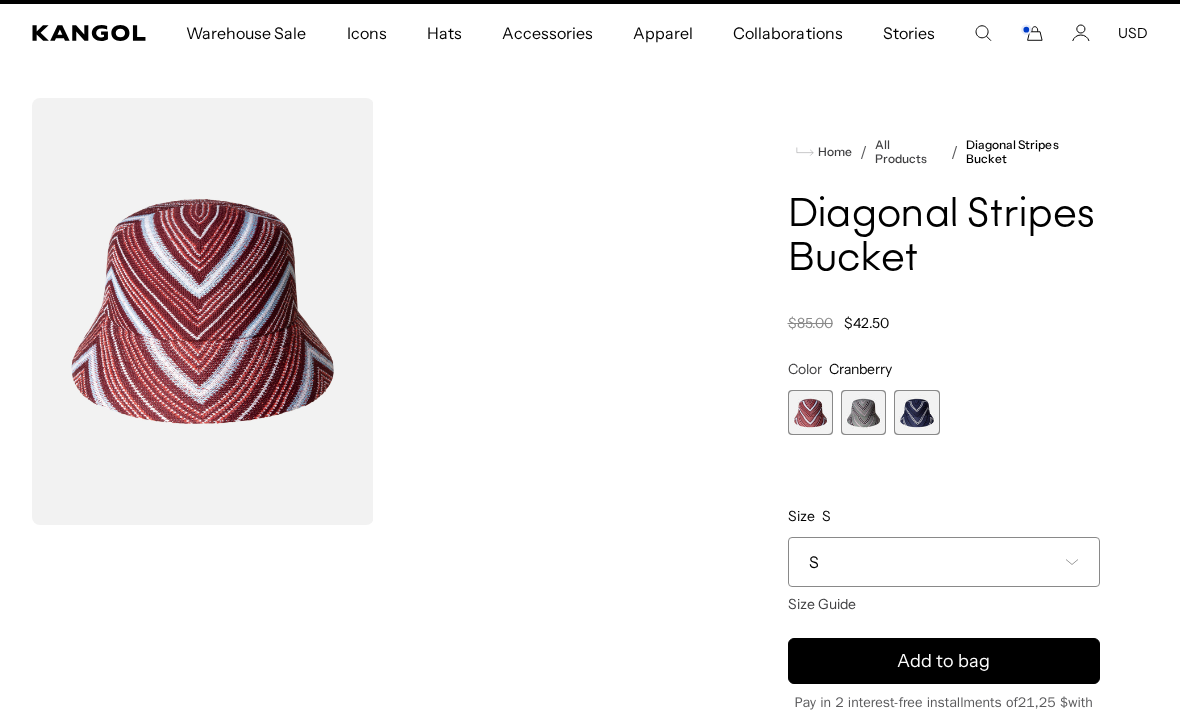 click at bounding box center [916, 412] 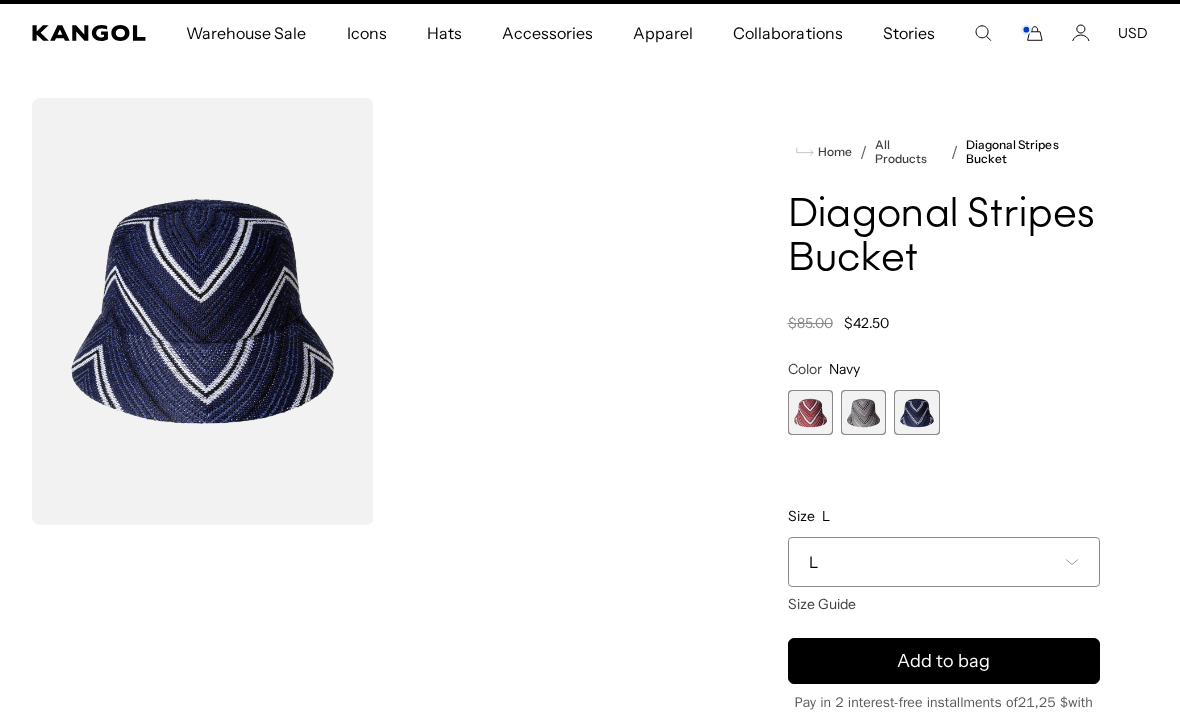 scroll, scrollTop: 0, scrollLeft: 412, axis: horizontal 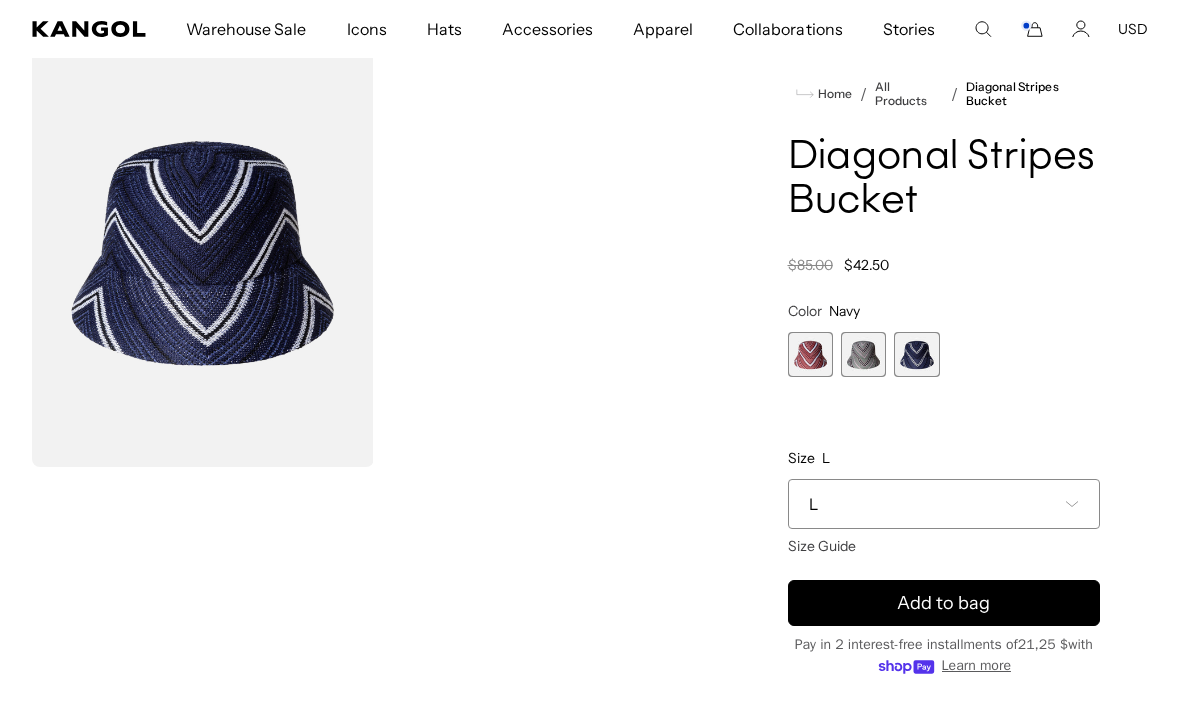 click at bounding box center (863, 354) 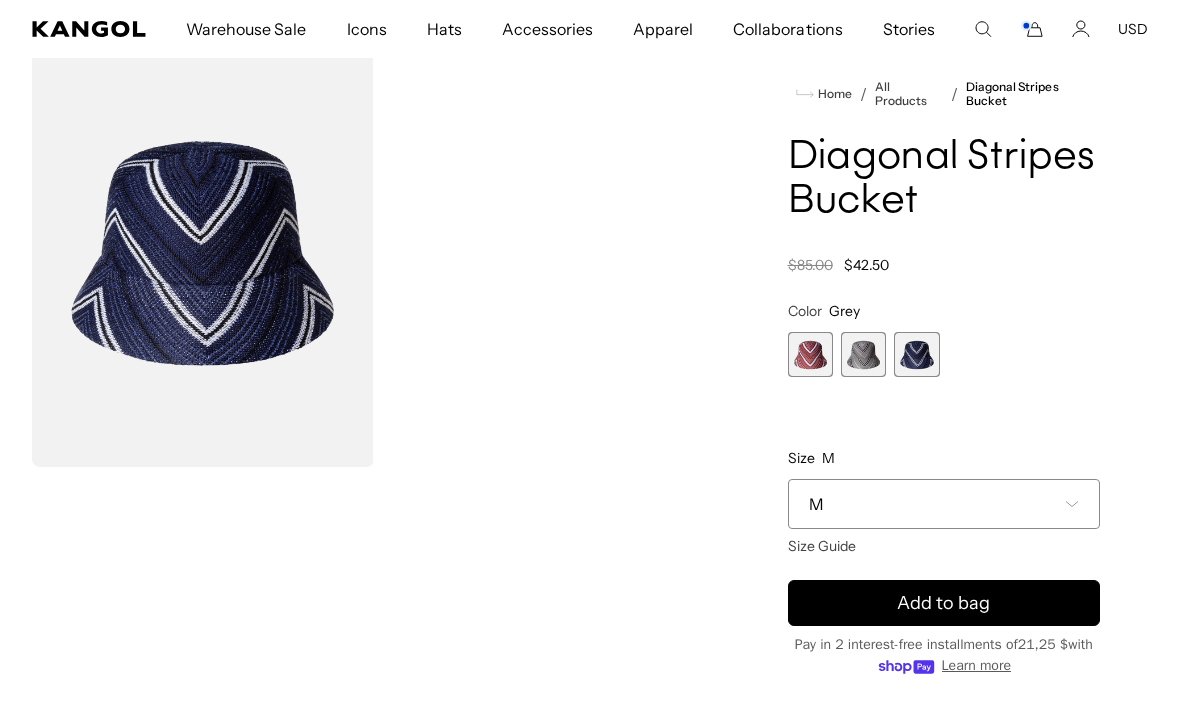 scroll, scrollTop: 0, scrollLeft: 412, axis: horizontal 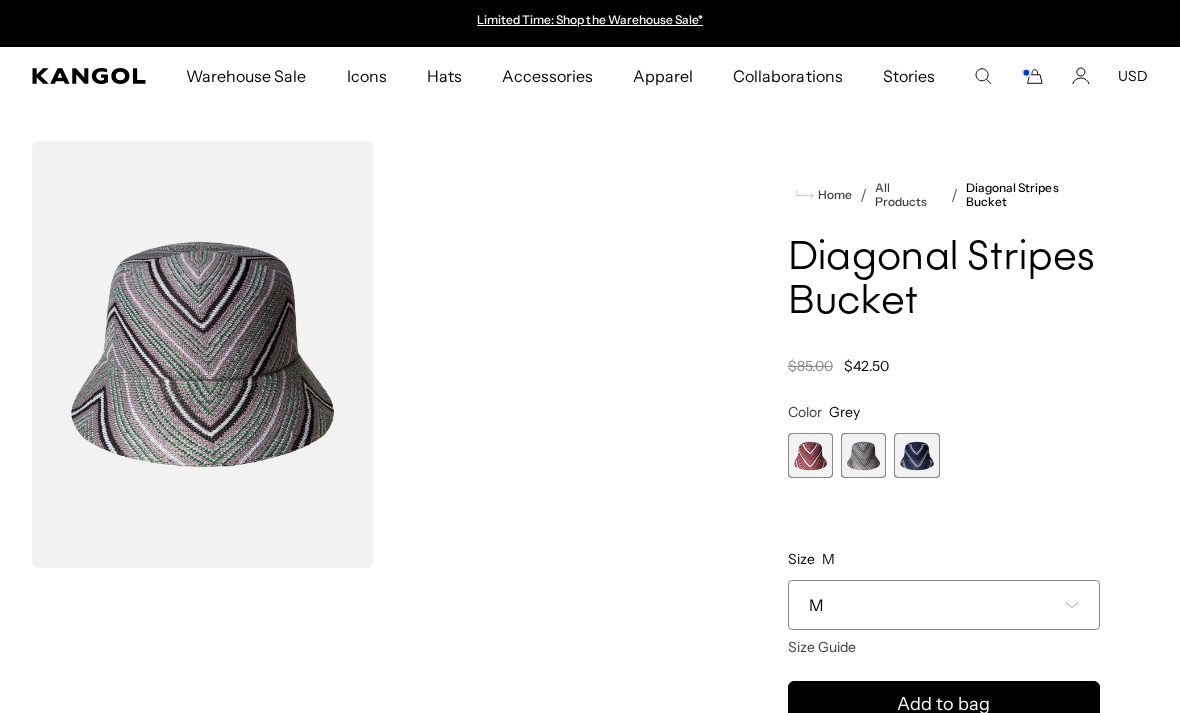 click at bounding box center (916, 455) 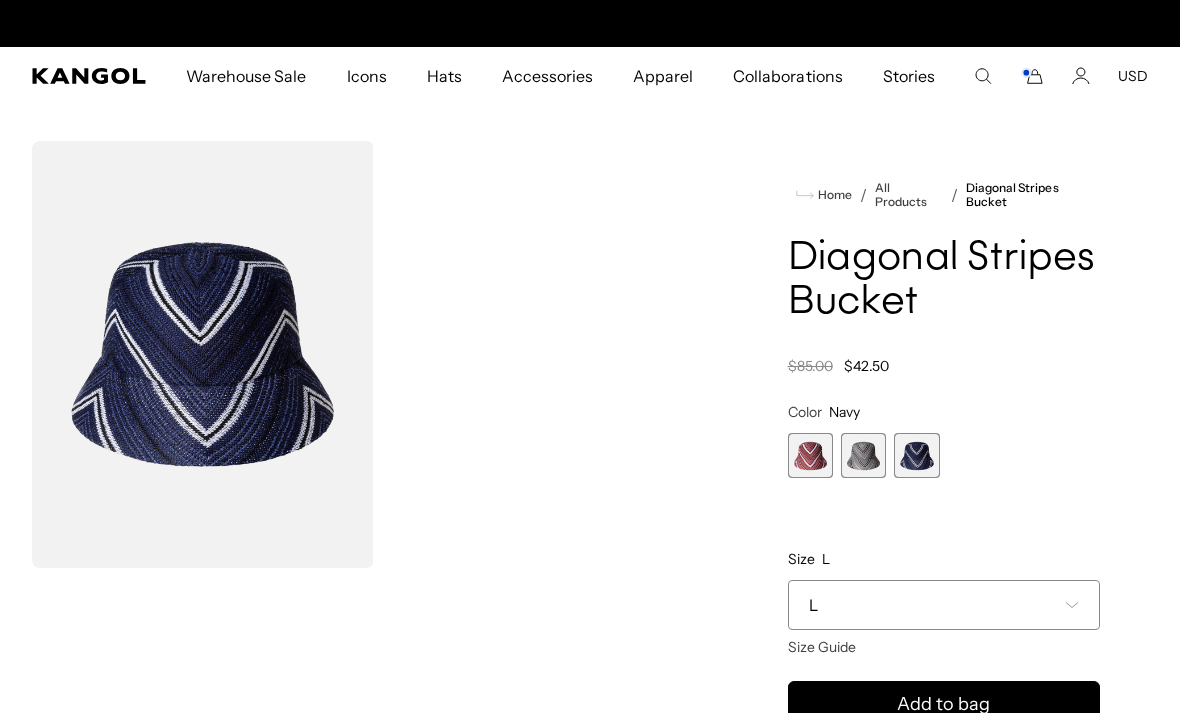 scroll, scrollTop: 0, scrollLeft: 412, axis: horizontal 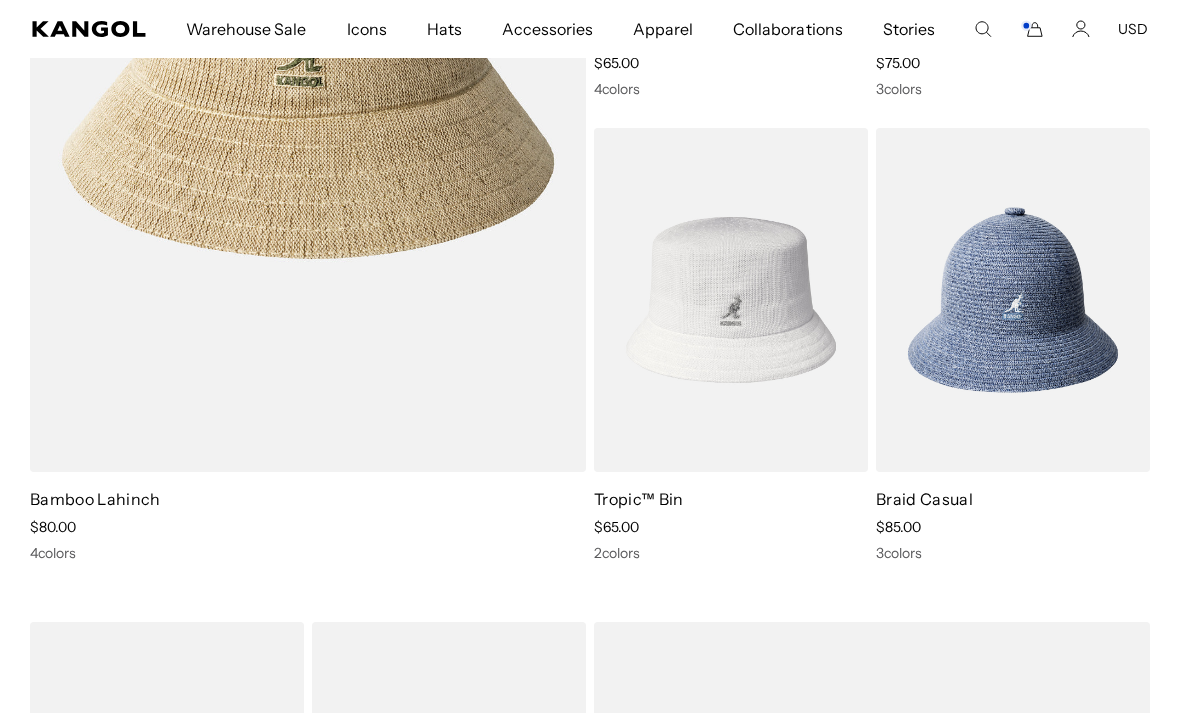click at bounding box center [0, 0] 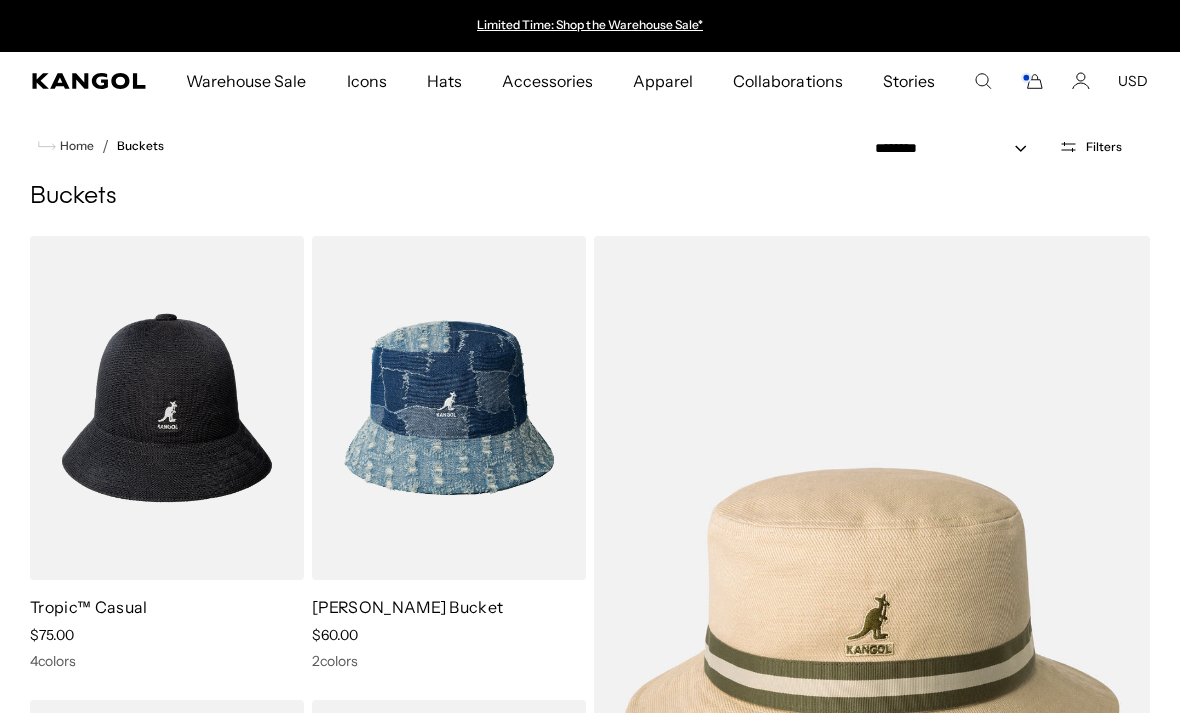 scroll, scrollTop: 1595, scrollLeft: 0, axis: vertical 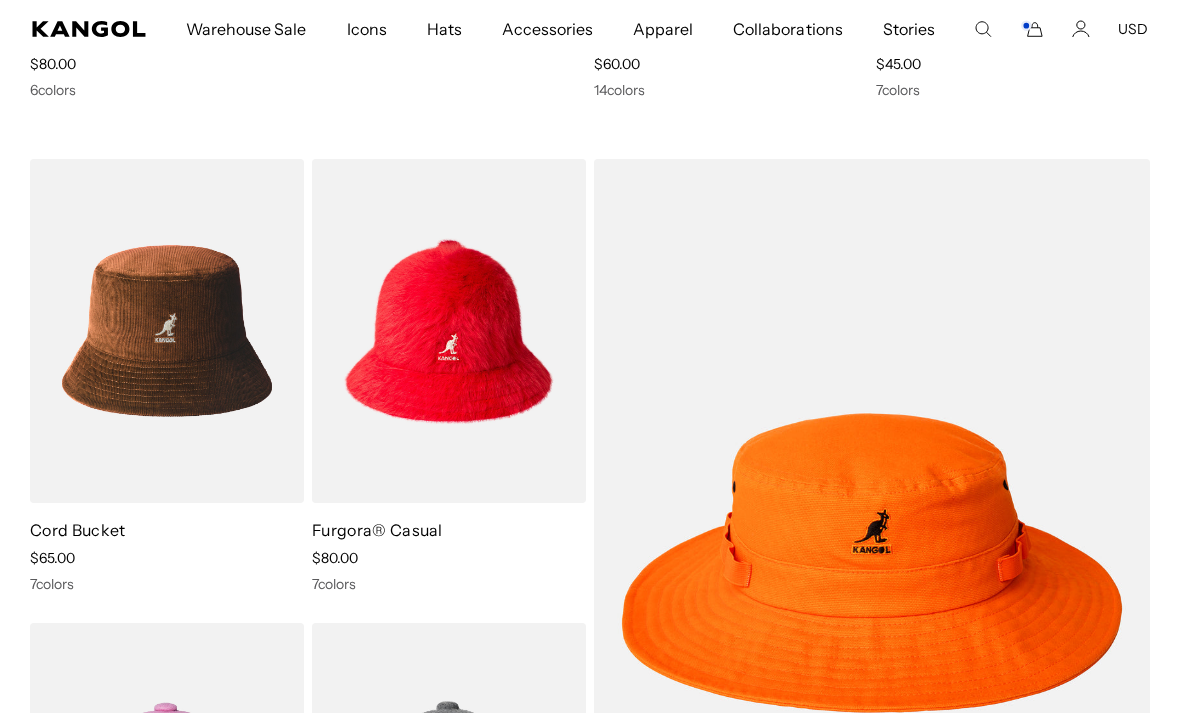 click at bounding box center (0, 0) 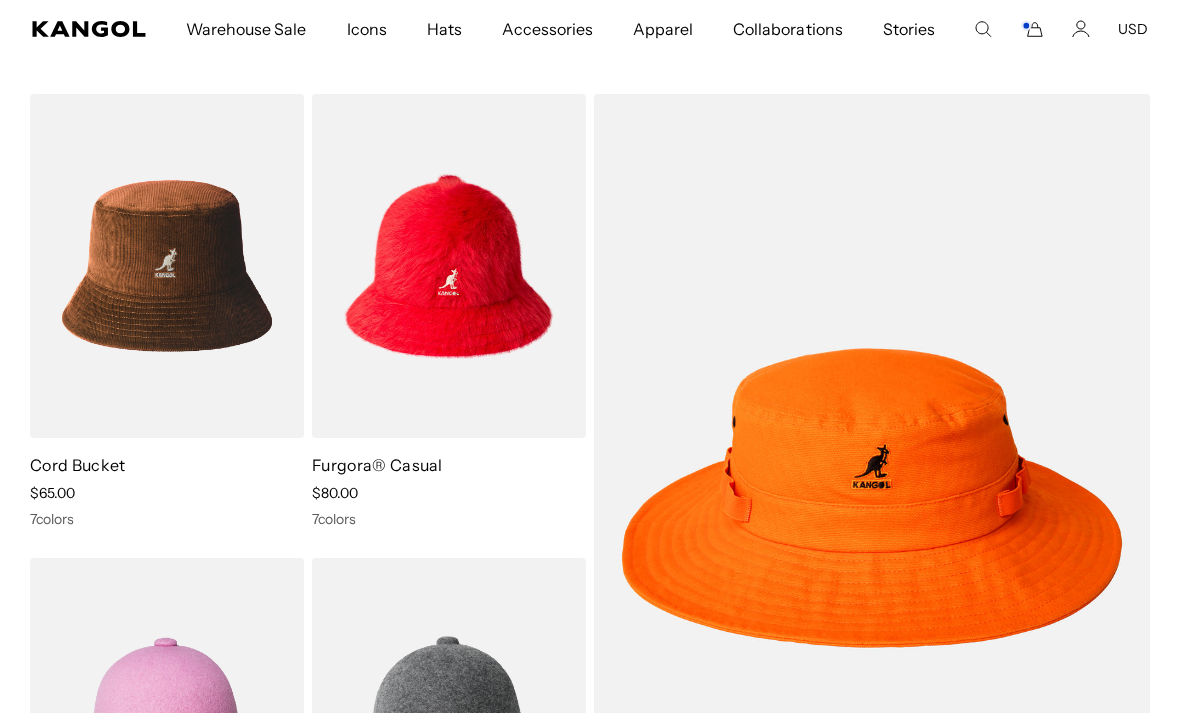 scroll, scrollTop: 0, scrollLeft: 0, axis: both 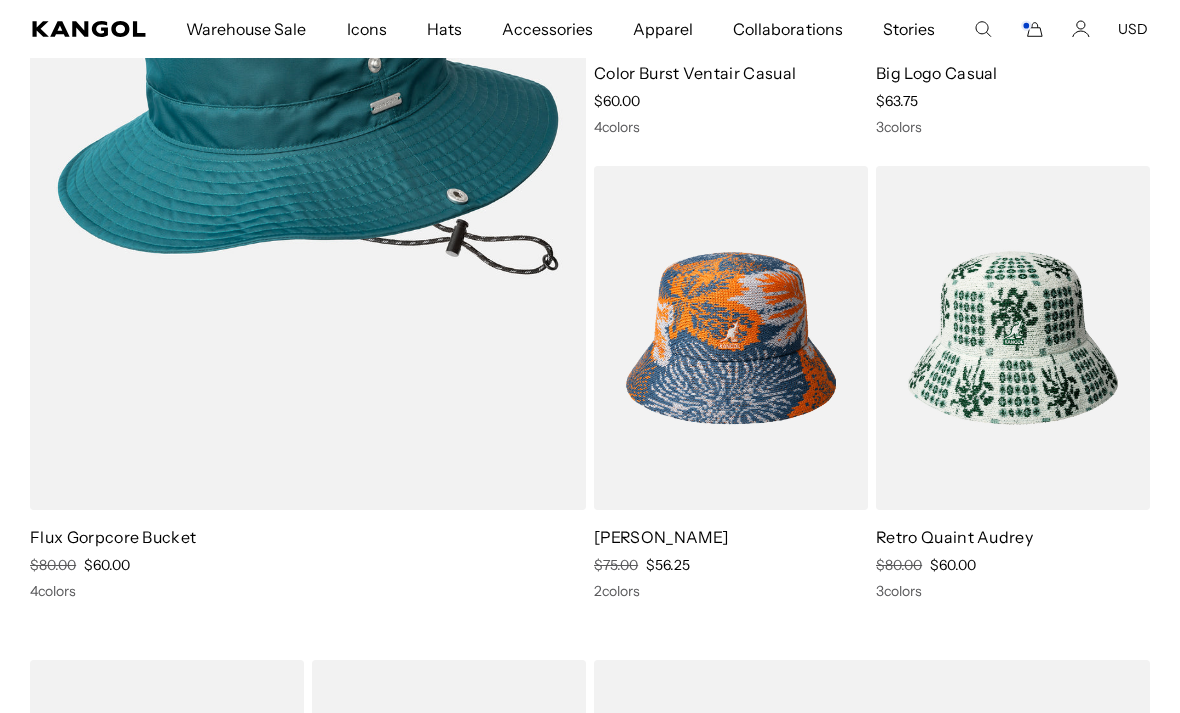 click on "Retro Quaint Audrey" at bounding box center (954, 537) 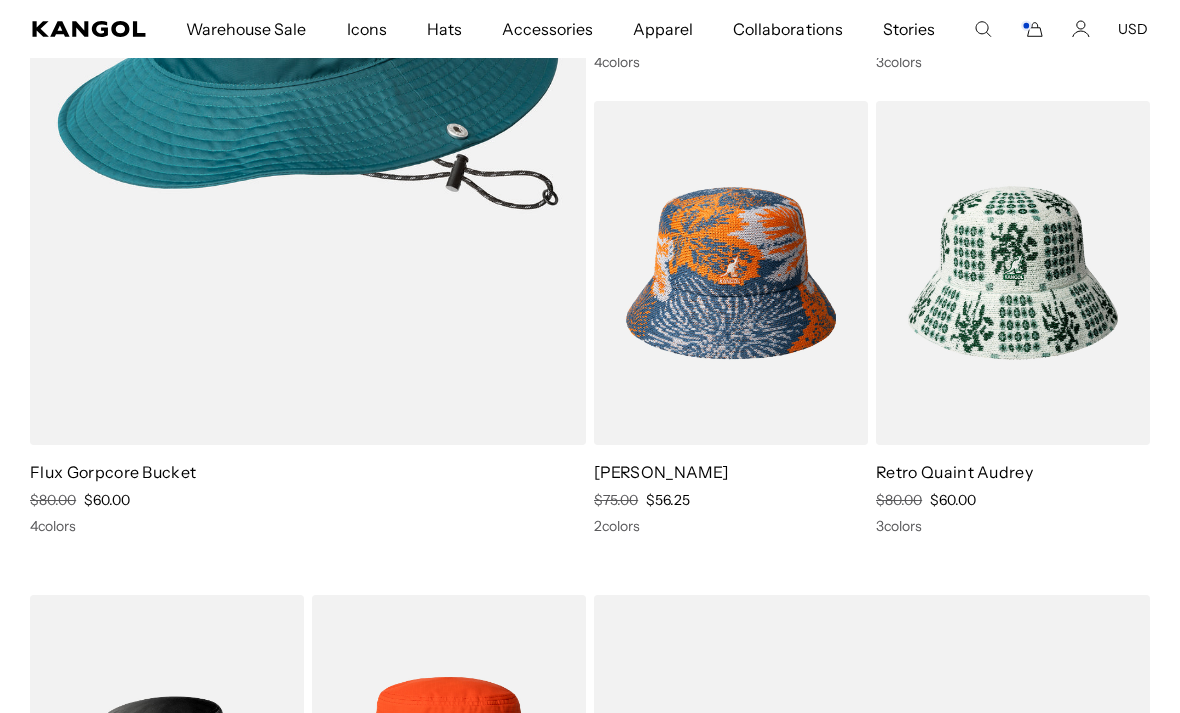scroll, scrollTop: 0, scrollLeft: 412, axis: horizontal 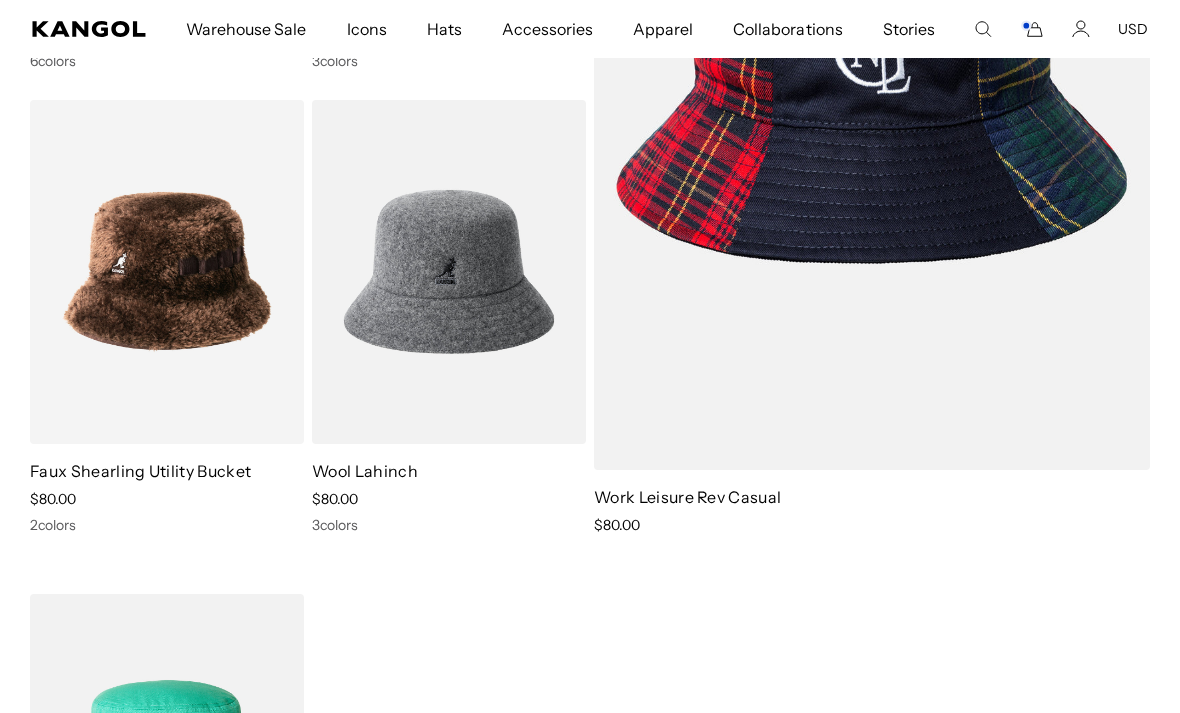 click at bounding box center (0, 0) 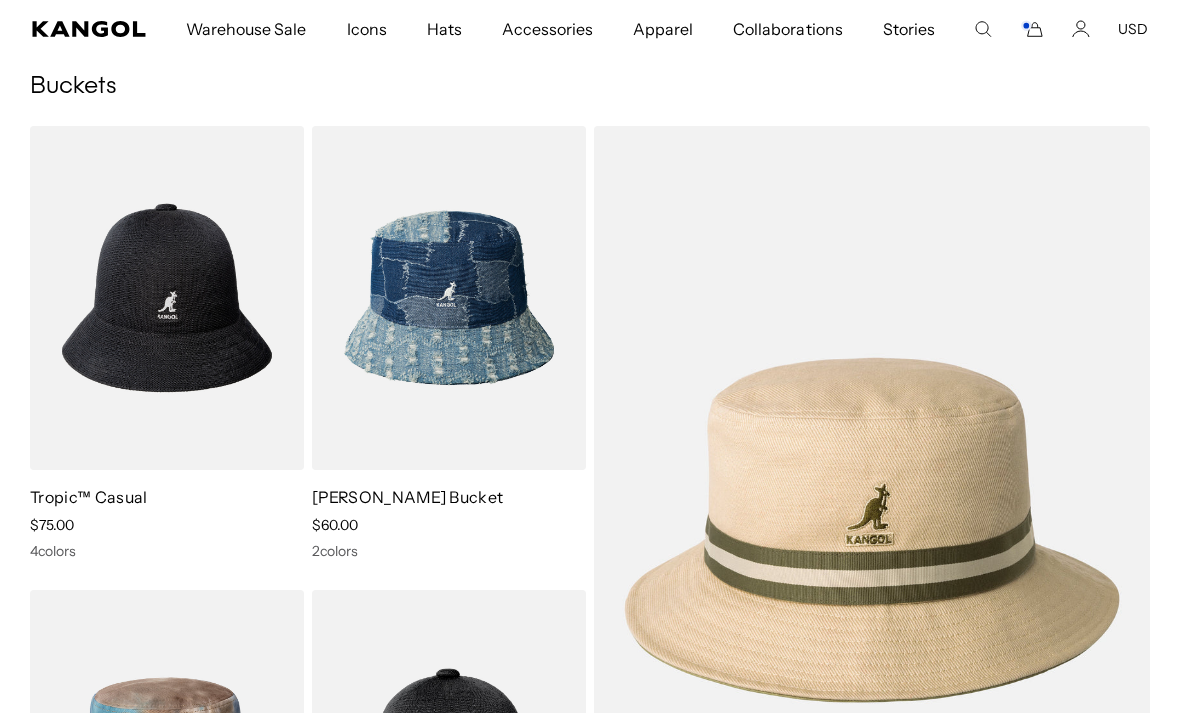 scroll, scrollTop: 0, scrollLeft: 0, axis: both 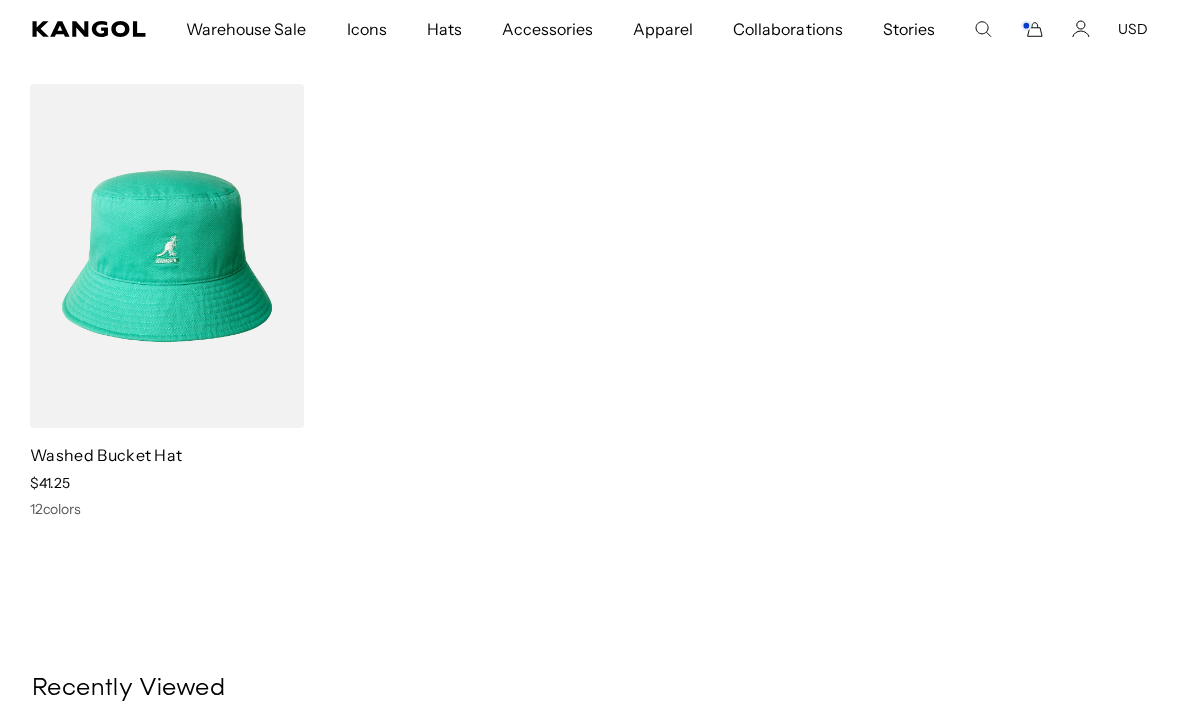 click at bounding box center [0, 0] 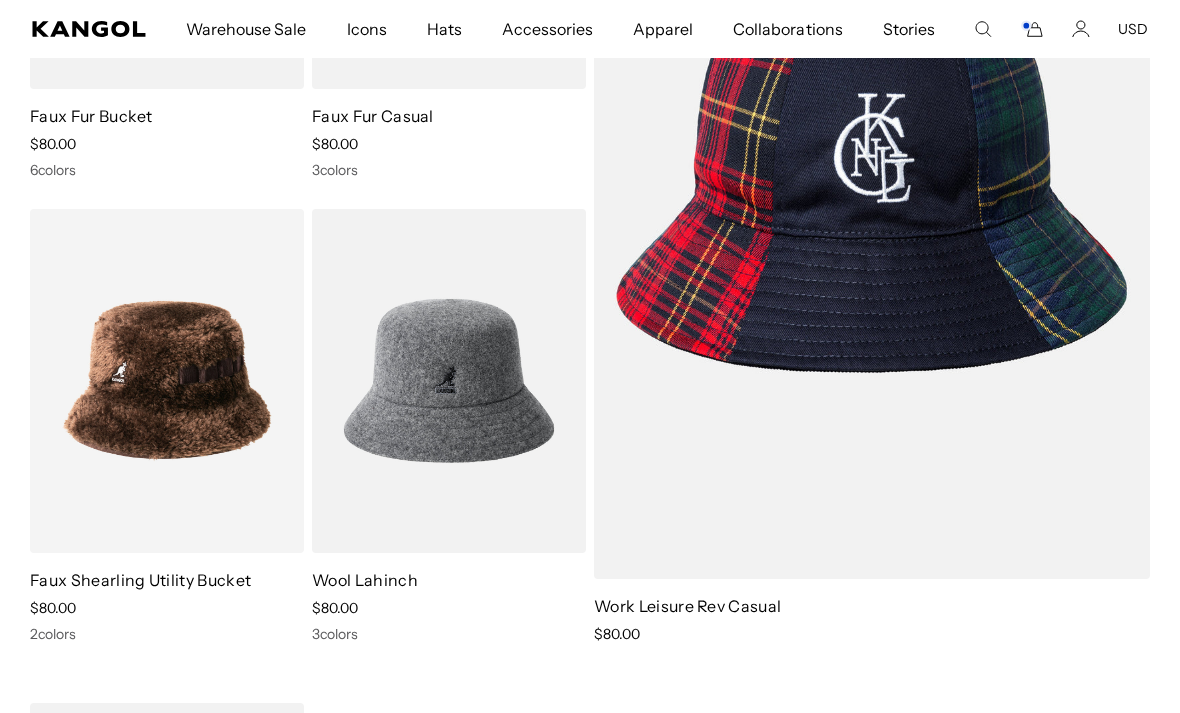 scroll, scrollTop: 7958, scrollLeft: 0, axis: vertical 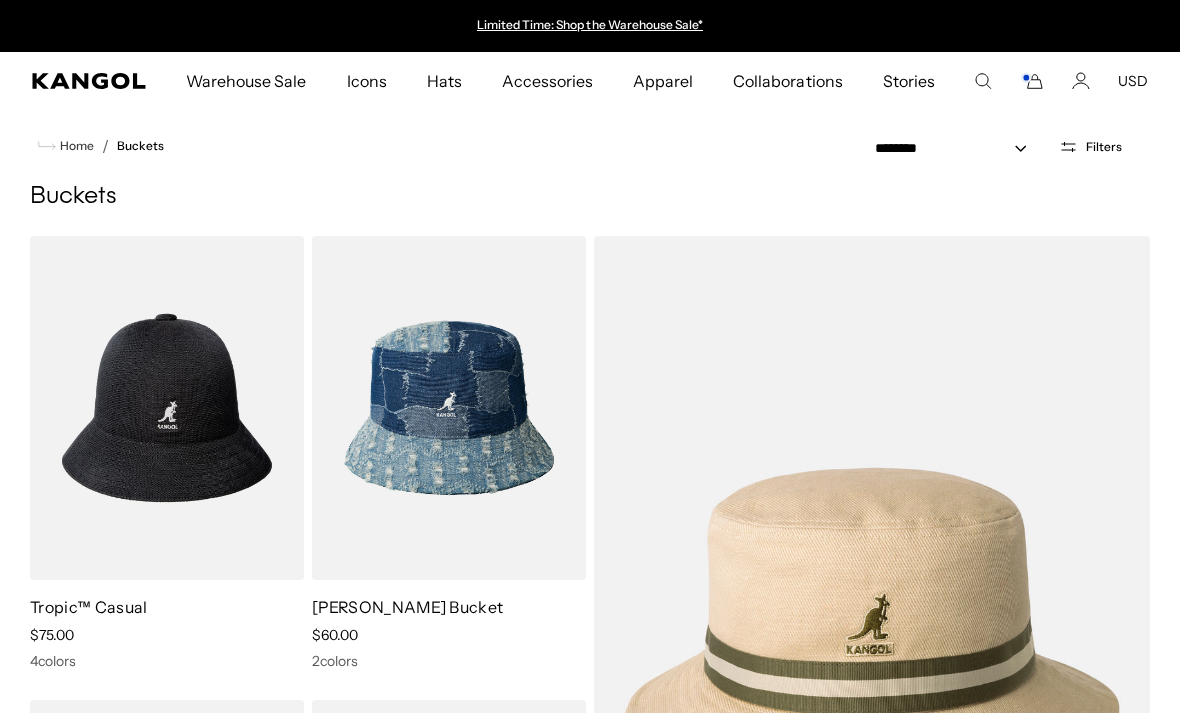 click on "Warehouse Sale
Warehouse Sale
Limited Time: Select Spring Styles on Sale
All Sale Hats
All Sale Accessories
Icons
Icons" at bounding box center [590, 81] 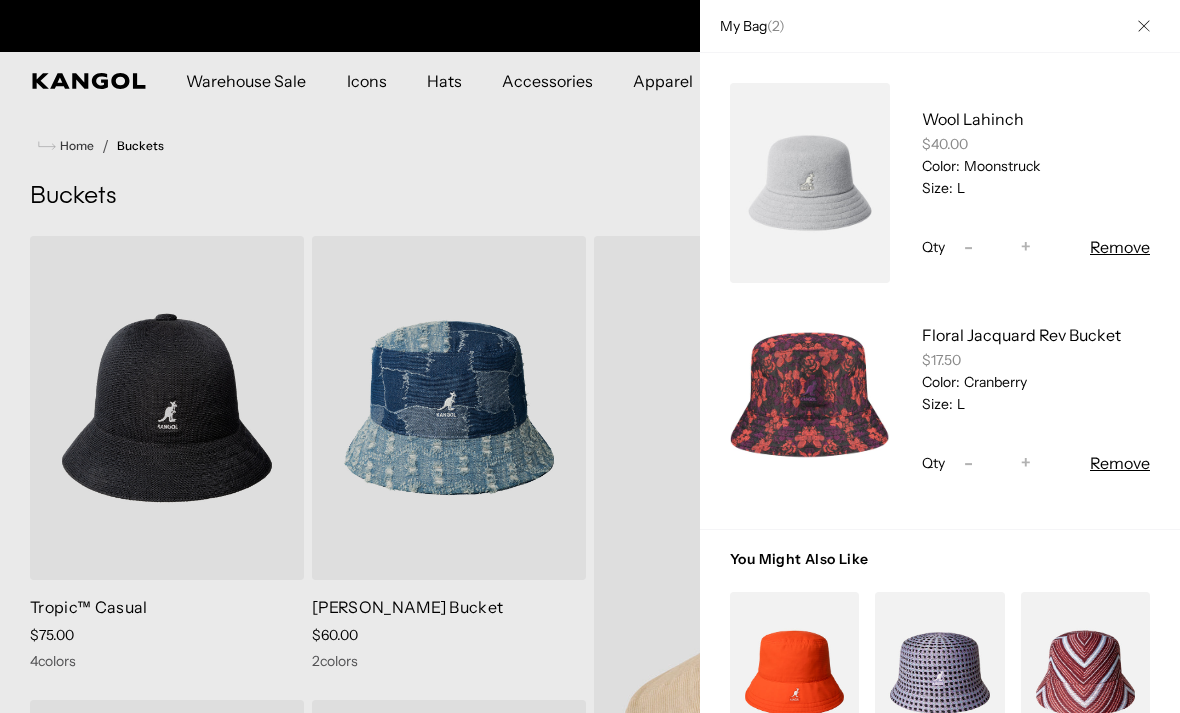 scroll, scrollTop: 0, scrollLeft: 412, axis: horizontal 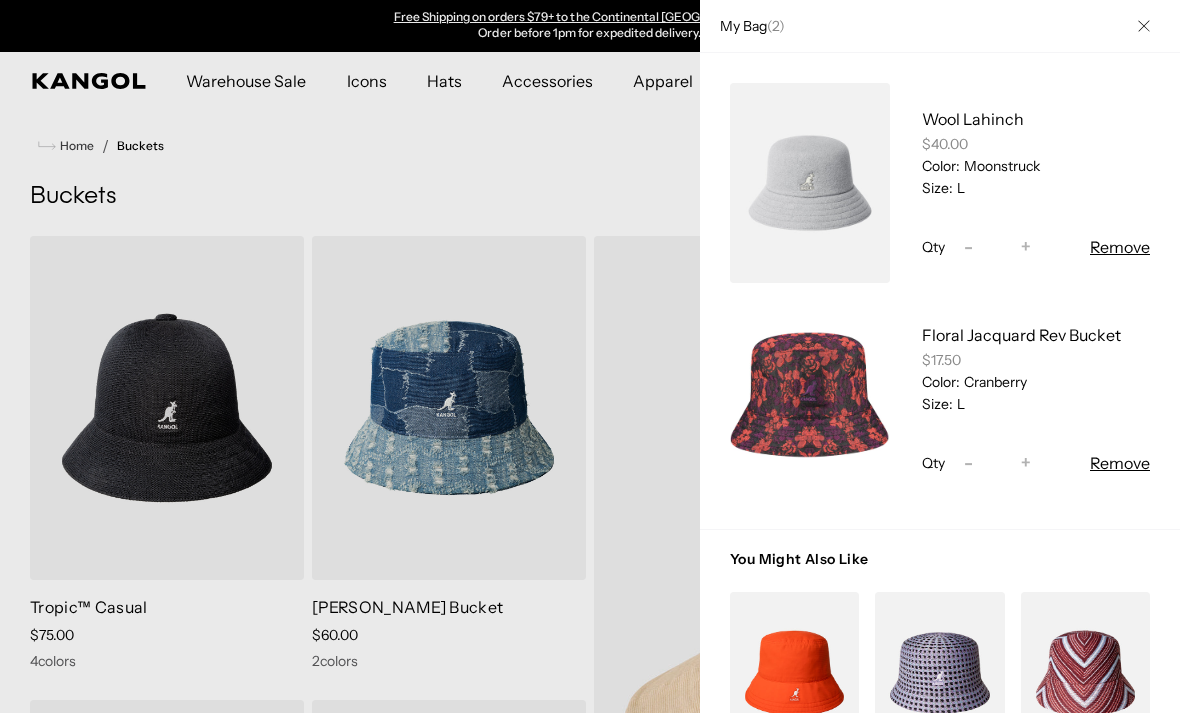 click on "Floral Jacquard Rev Bucket" at bounding box center [1021, 335] 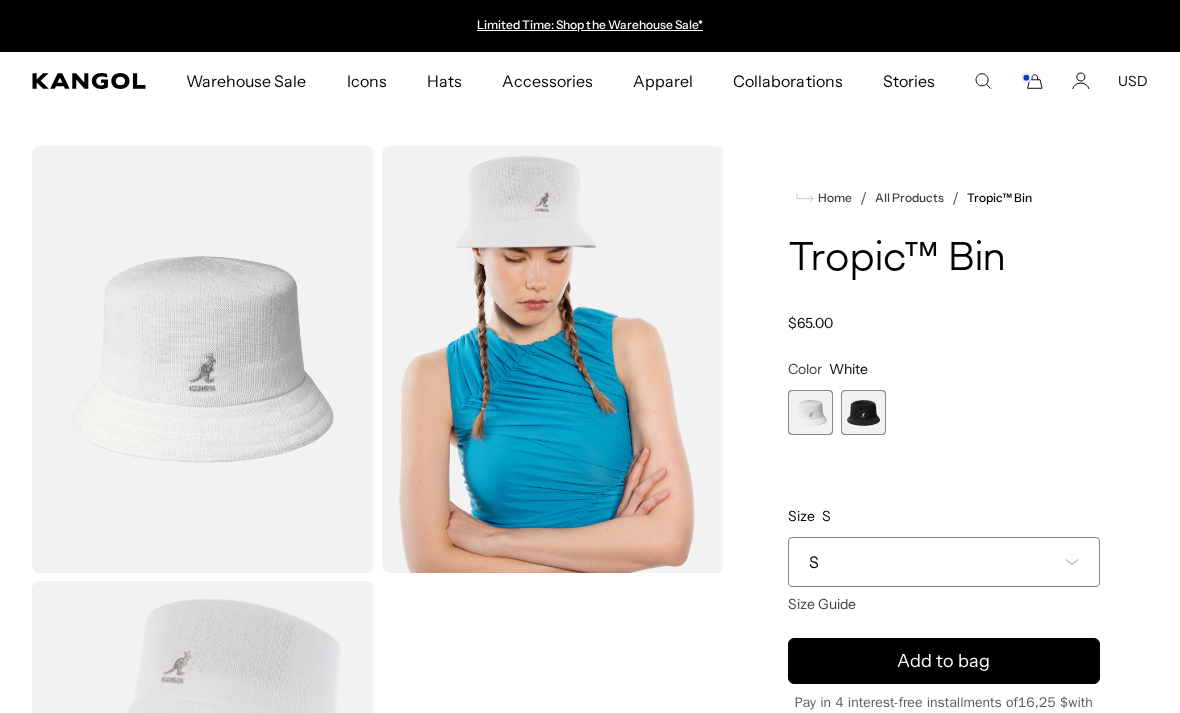 scroll, scrollTop: 0, scrollLeft: 0, axis: both 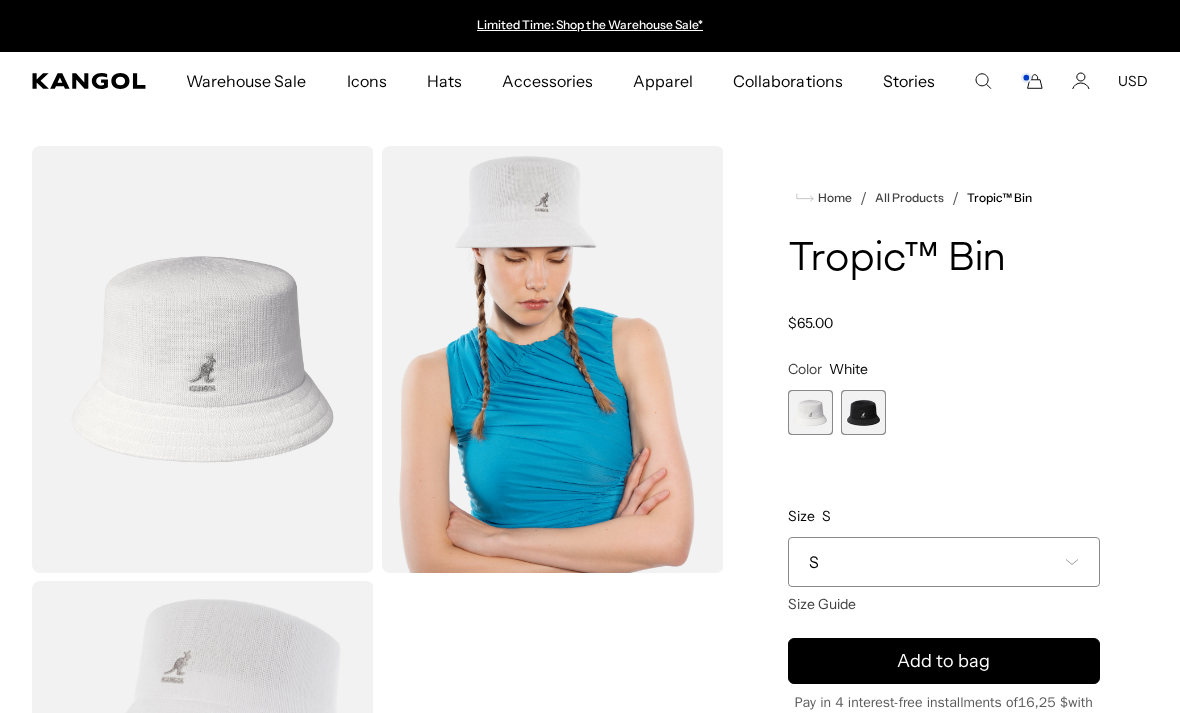 click at bounding box center [863, 412] 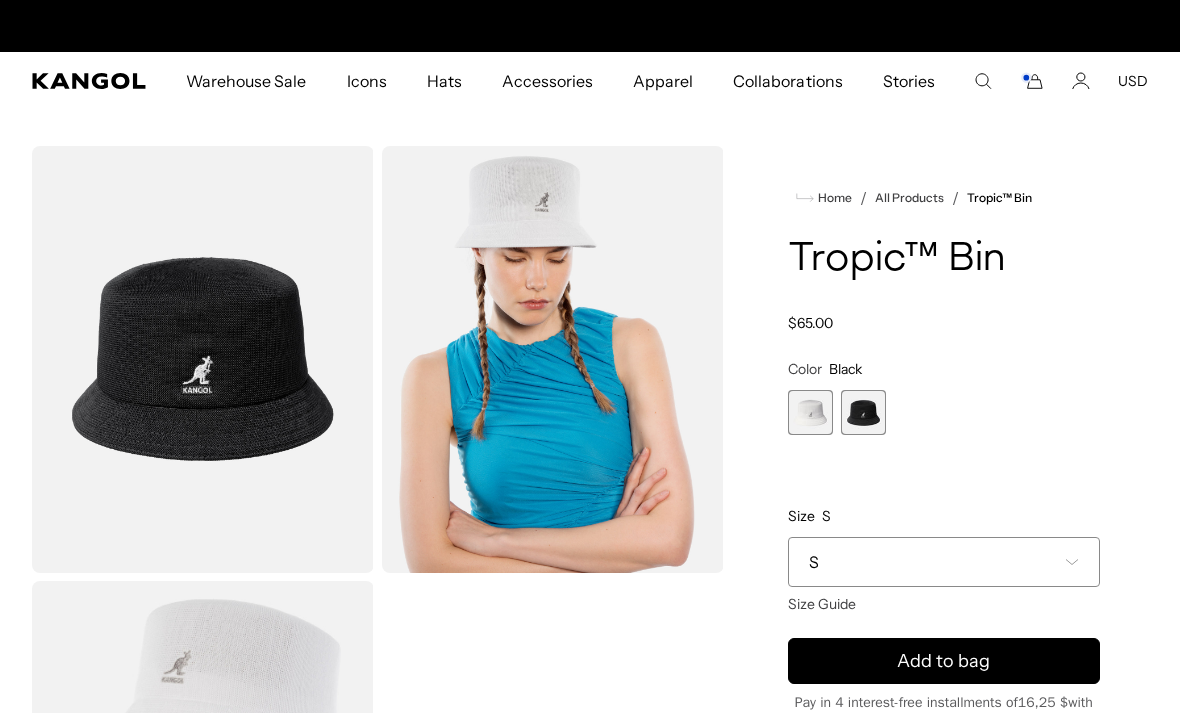 scroll, scrollTop: 0, scrollLeft: 412, axis: horizontal 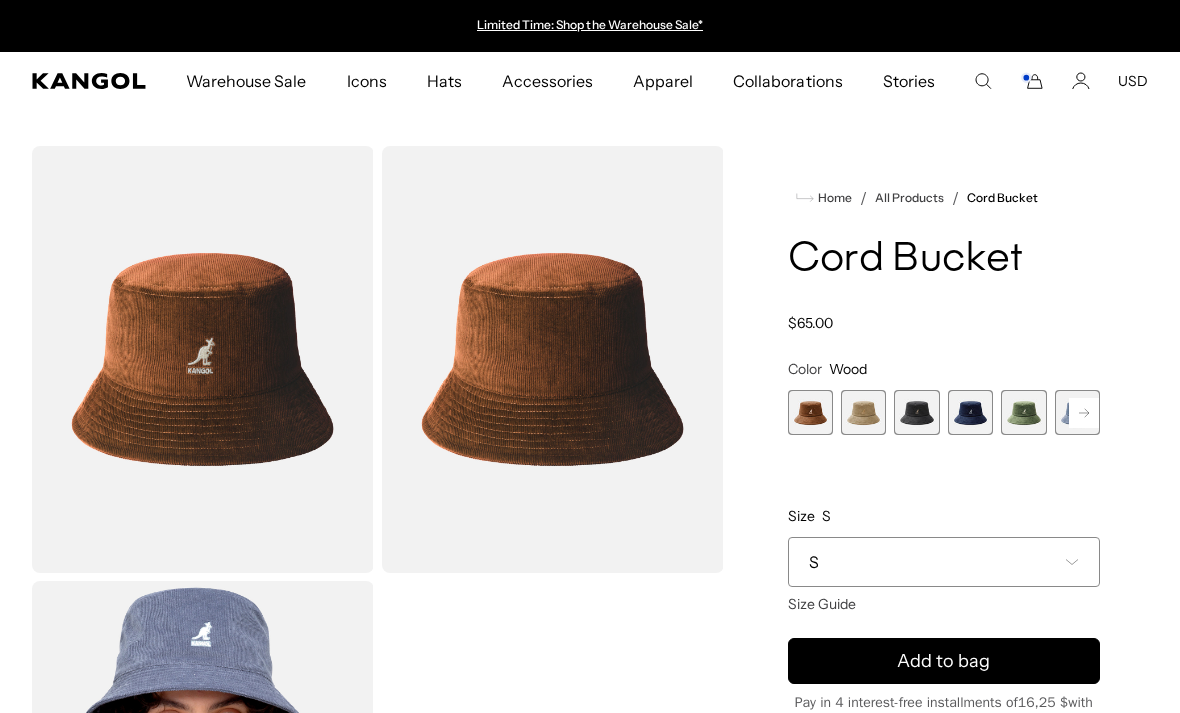 click 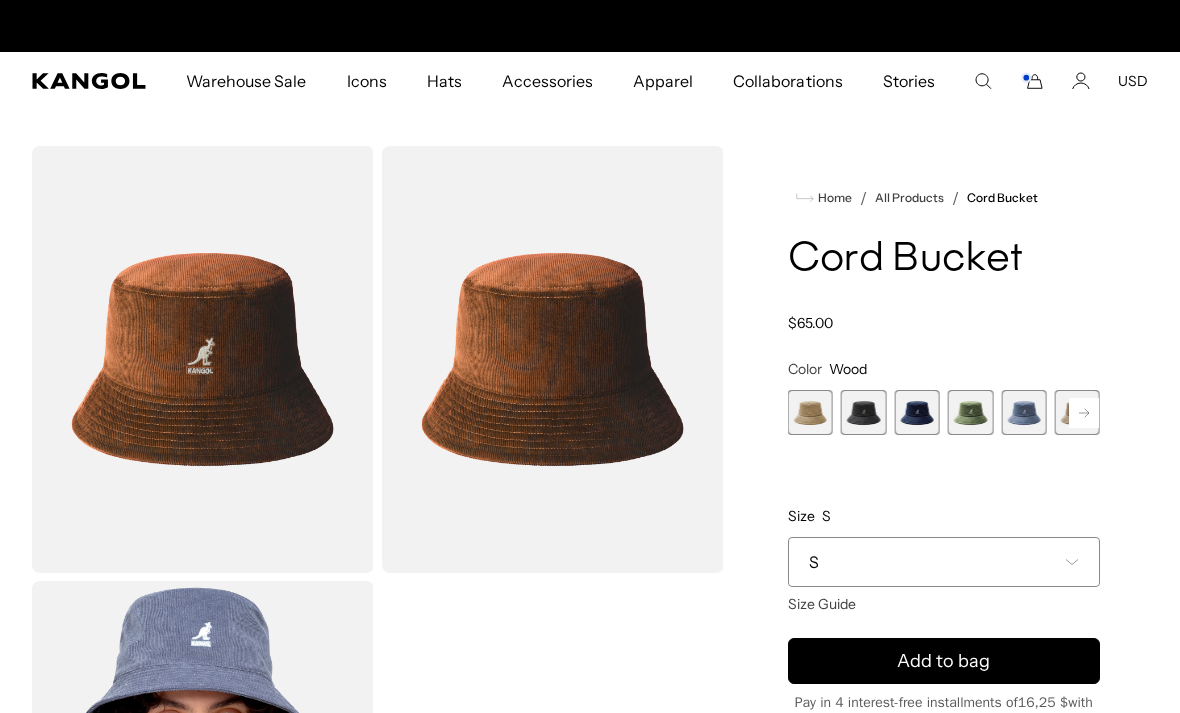 scroll, scrollTop: 0, scrollLeft: 412, axis: horizontal 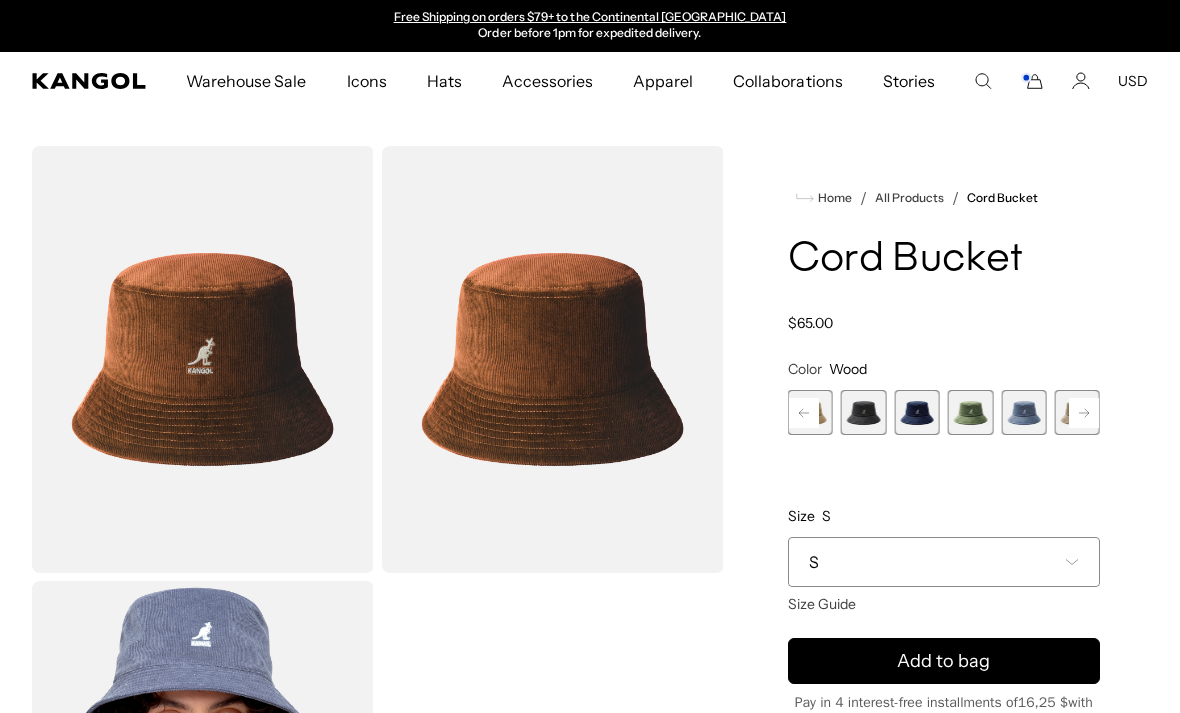click on "Next" at bounding box center (1084, 413) 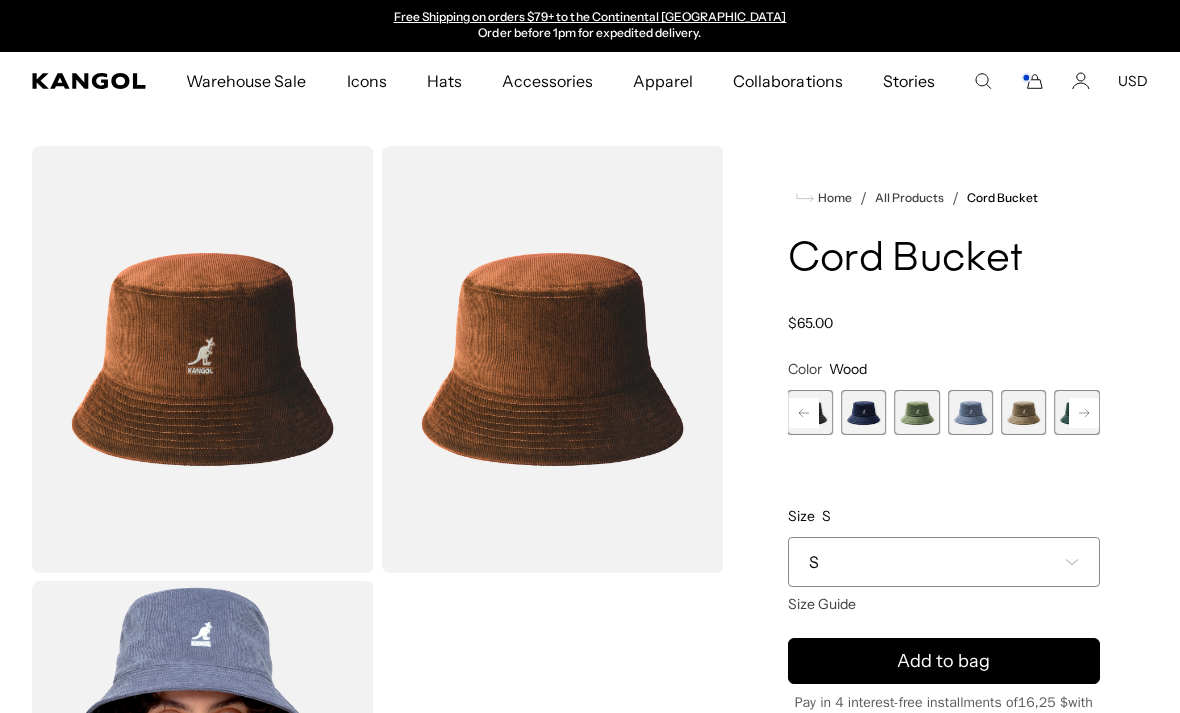 click at bounding box center (1023, 412) 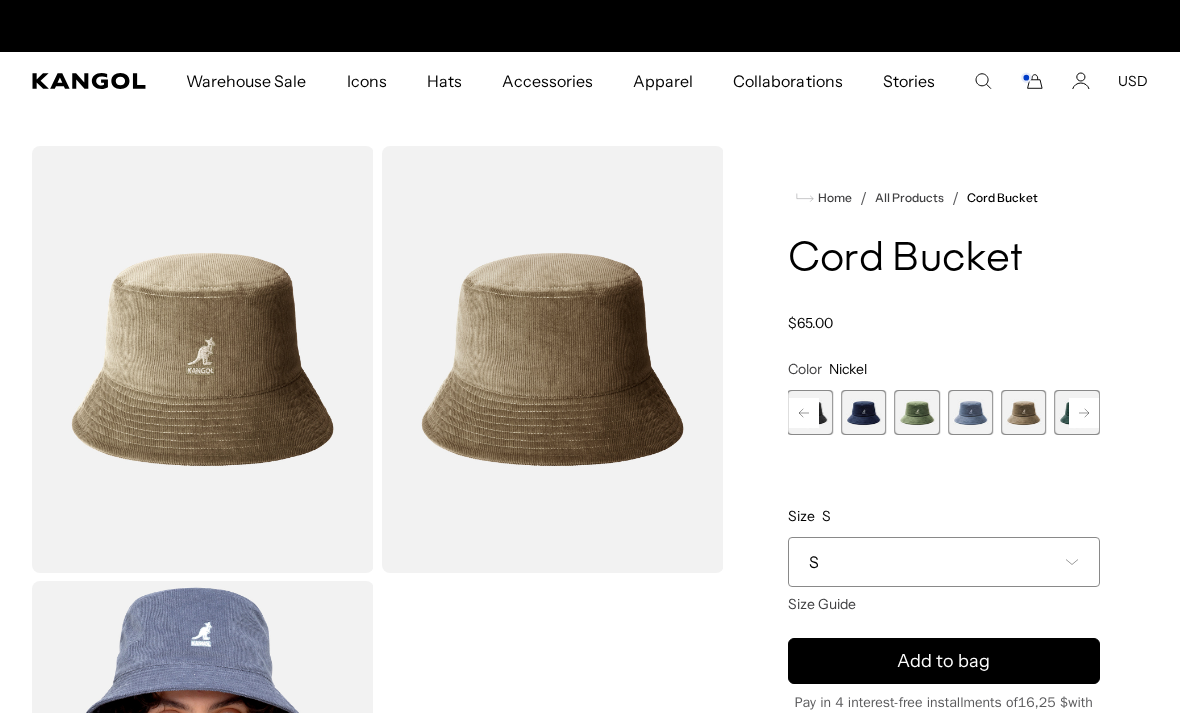 scroll, scrollTop: 0, scrollLeft: 0, axis: both 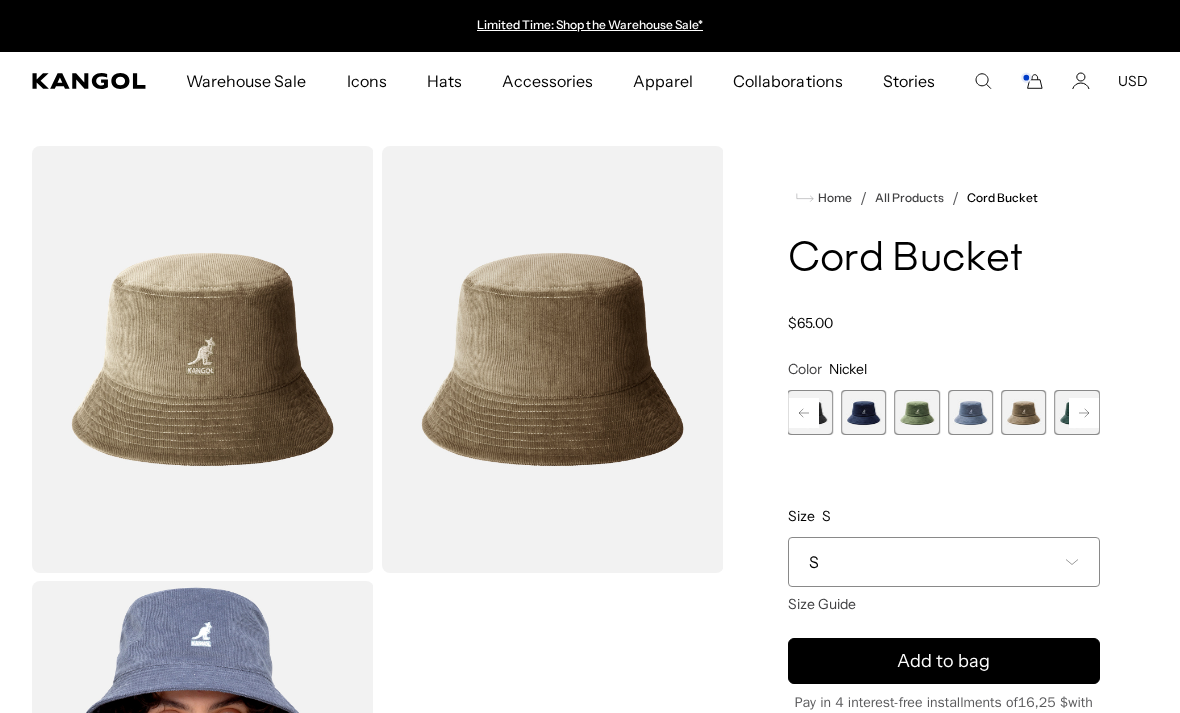 click on "S" at bounding box center [944, 562] 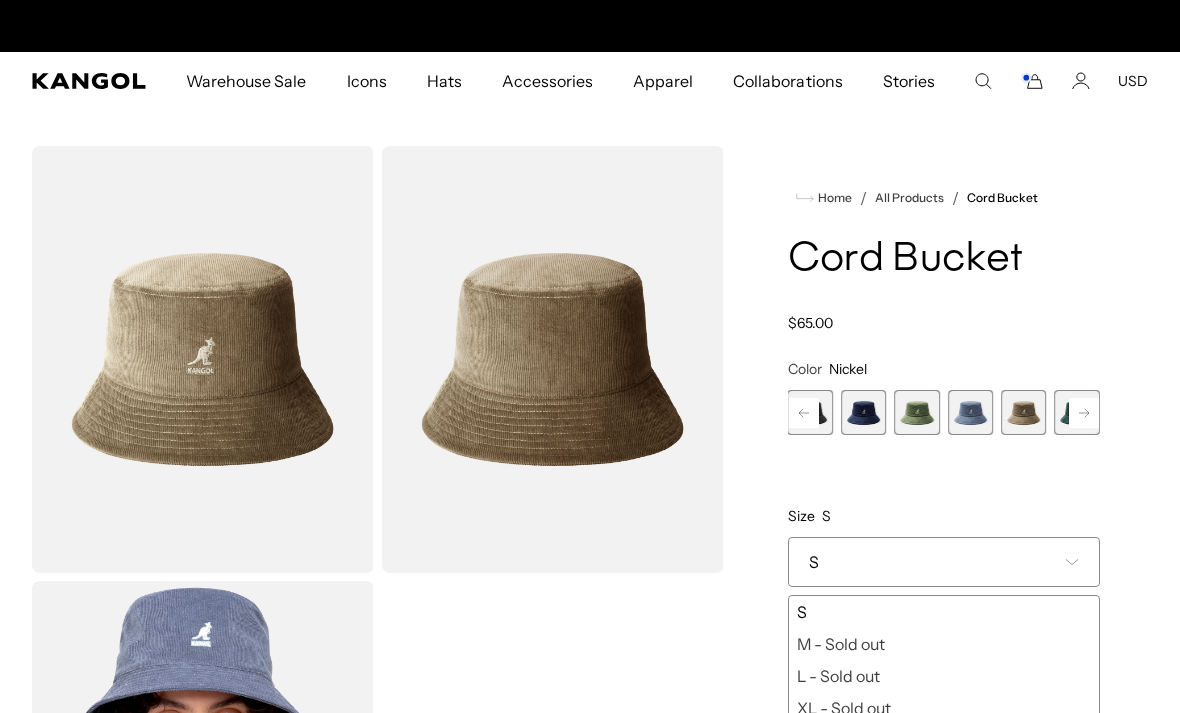 scroll, scrollTop: 0, scrollLeft: 412, axis: horizontal 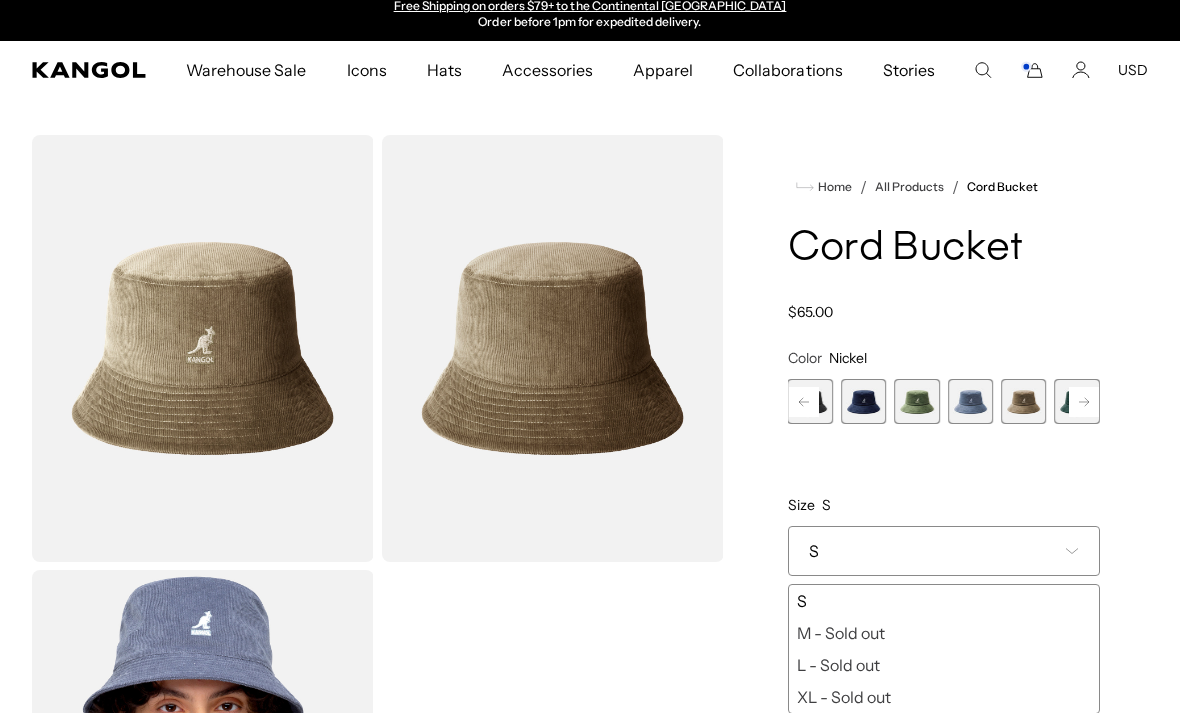 click 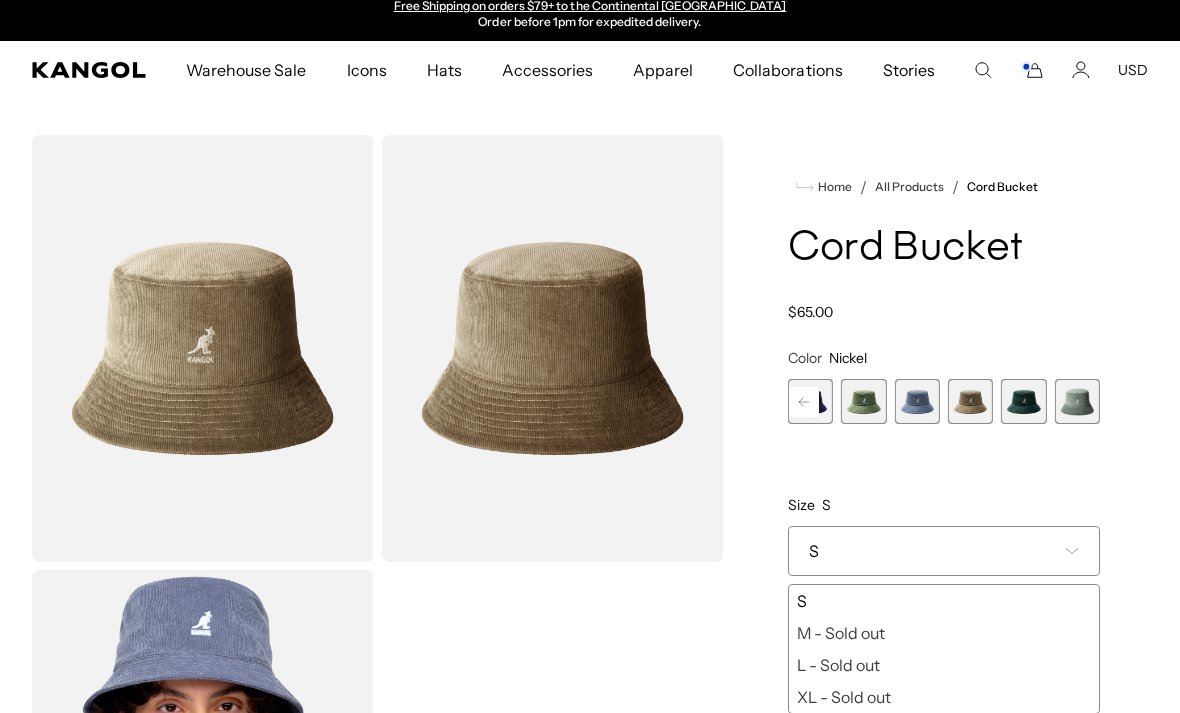 click at bounding box center (1077, 401) 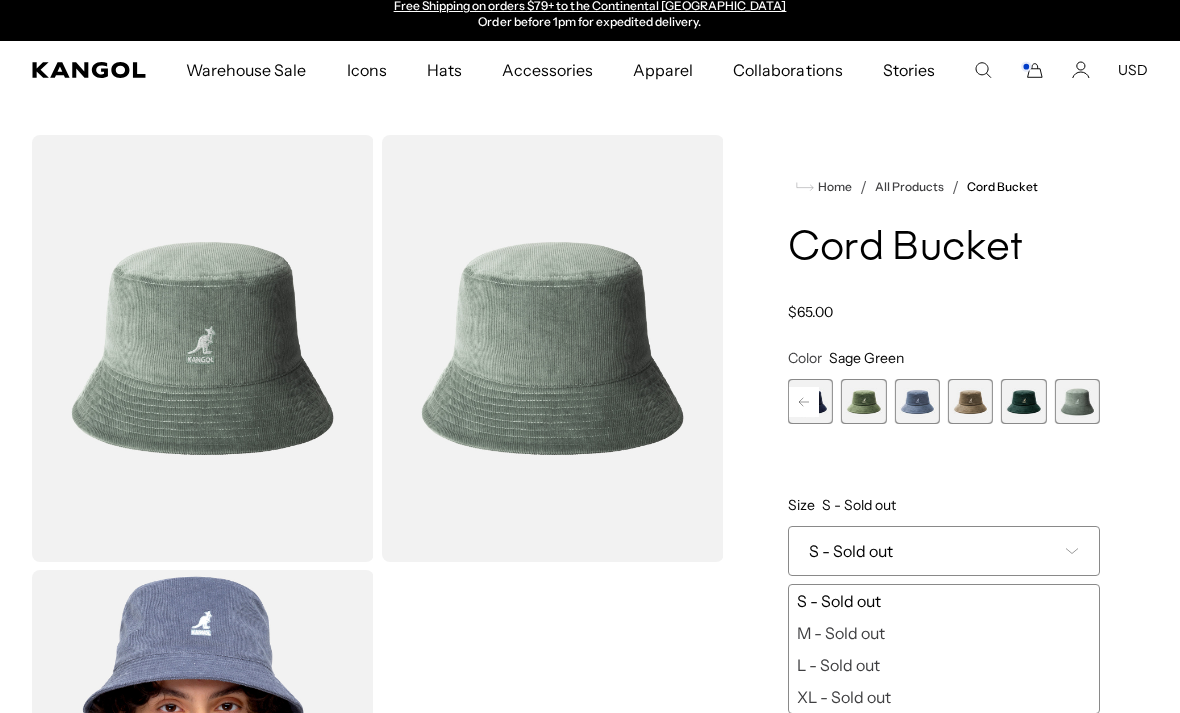 click at bounding box center [1023, 401] 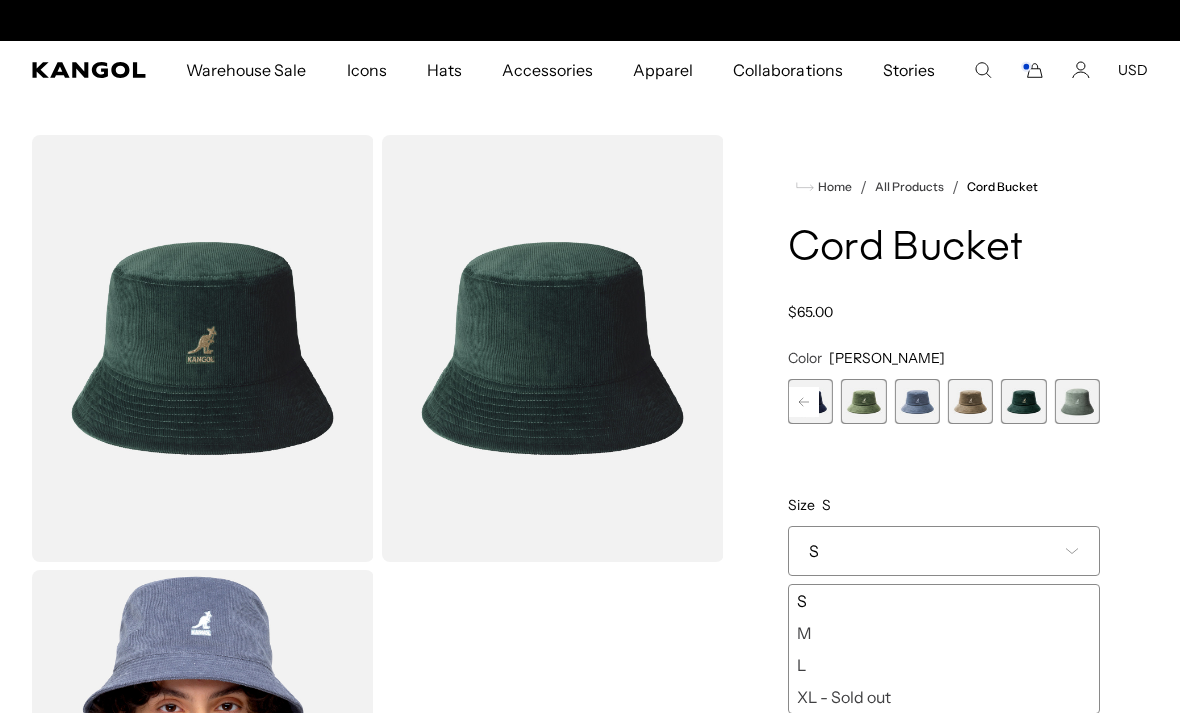 scroll, scrollTop: 0, scrollLeft: 0, axis: both 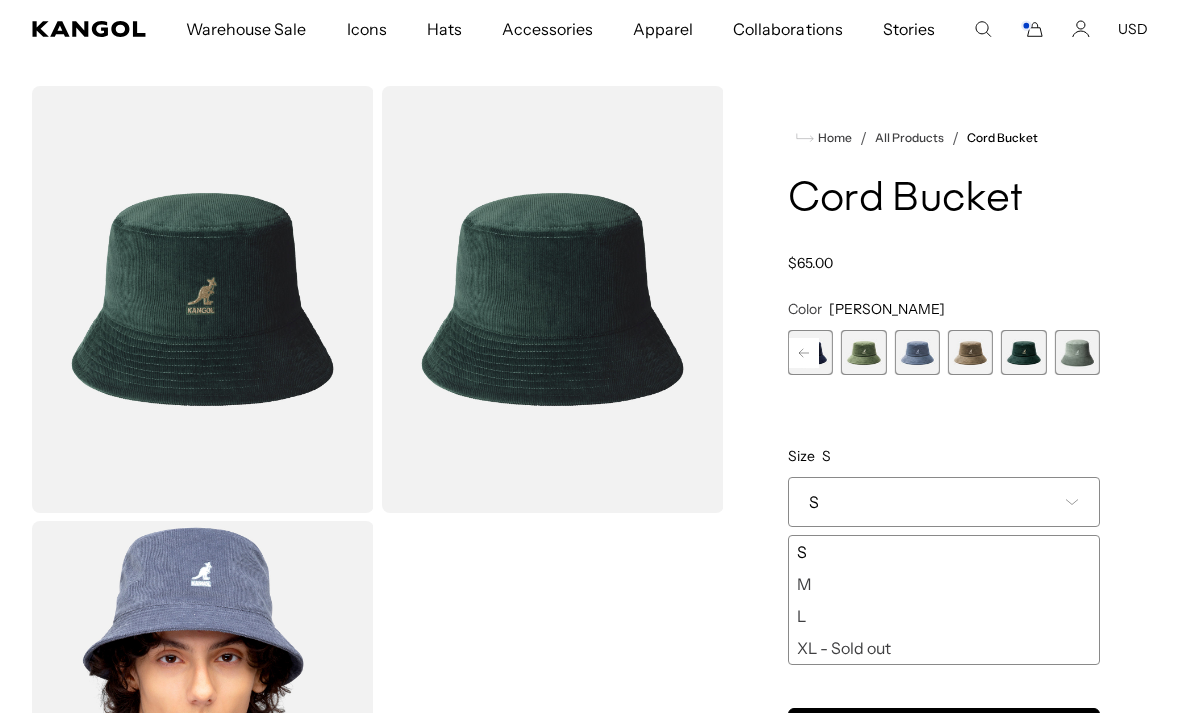click on "L" at bounding box center (944, 616) 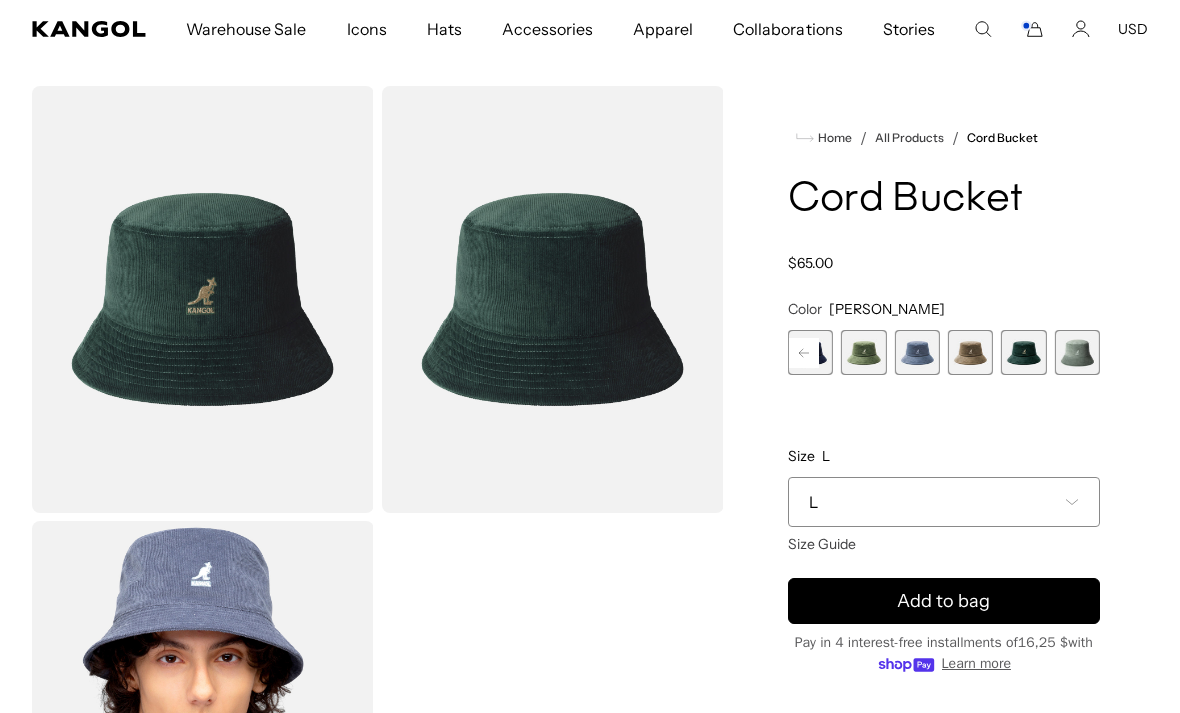 scroll, scrollTop: 0, scrollLeft: 0, axis: both 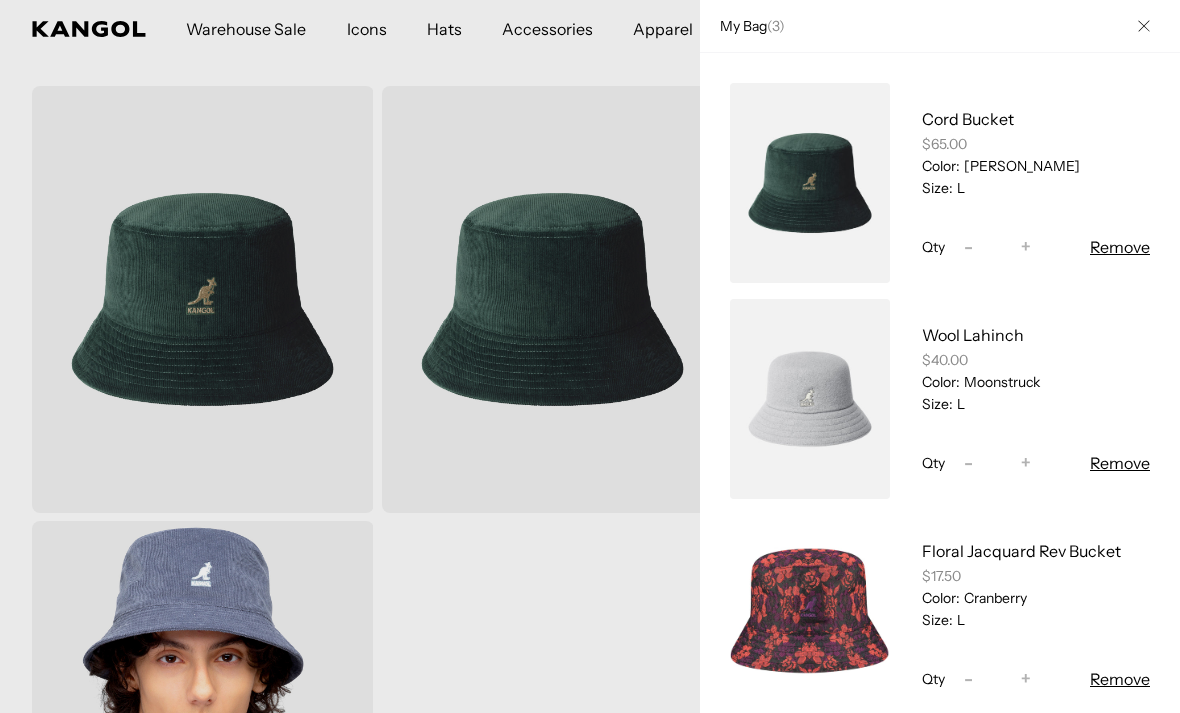 click at bounding box center [1144, 26] 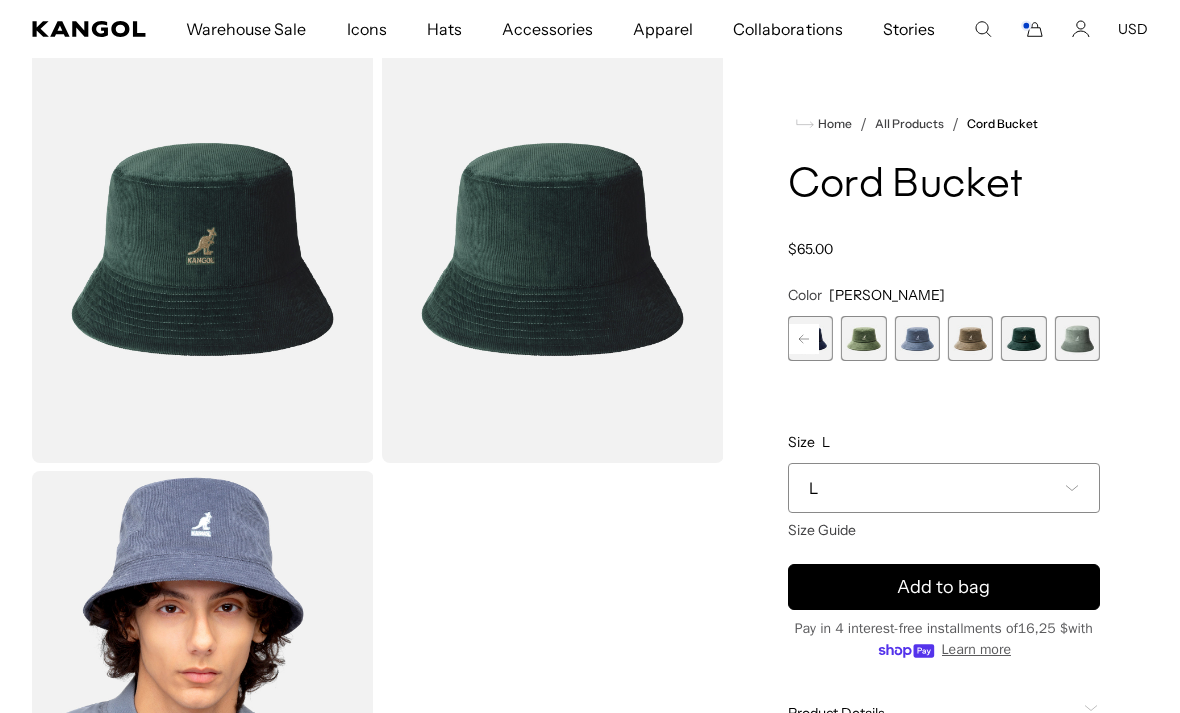 scroll, scrollTop: 0, scrollLeft: 0, axis: both 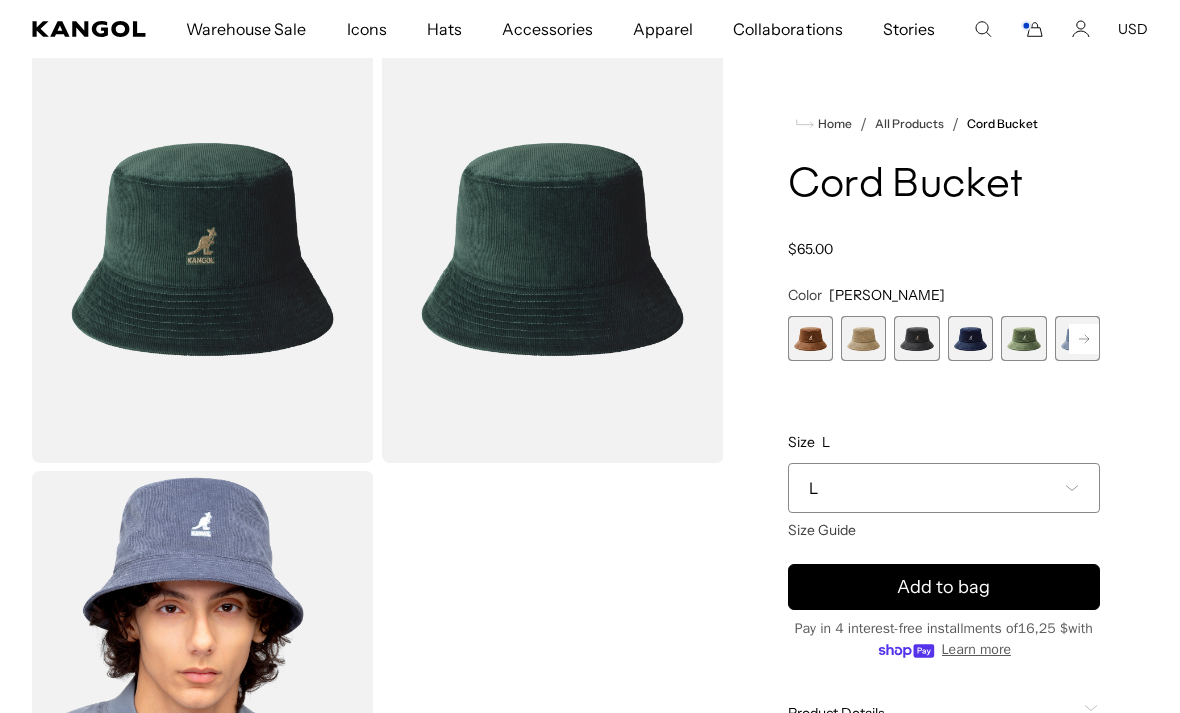 click at bounding box center [810, 338] 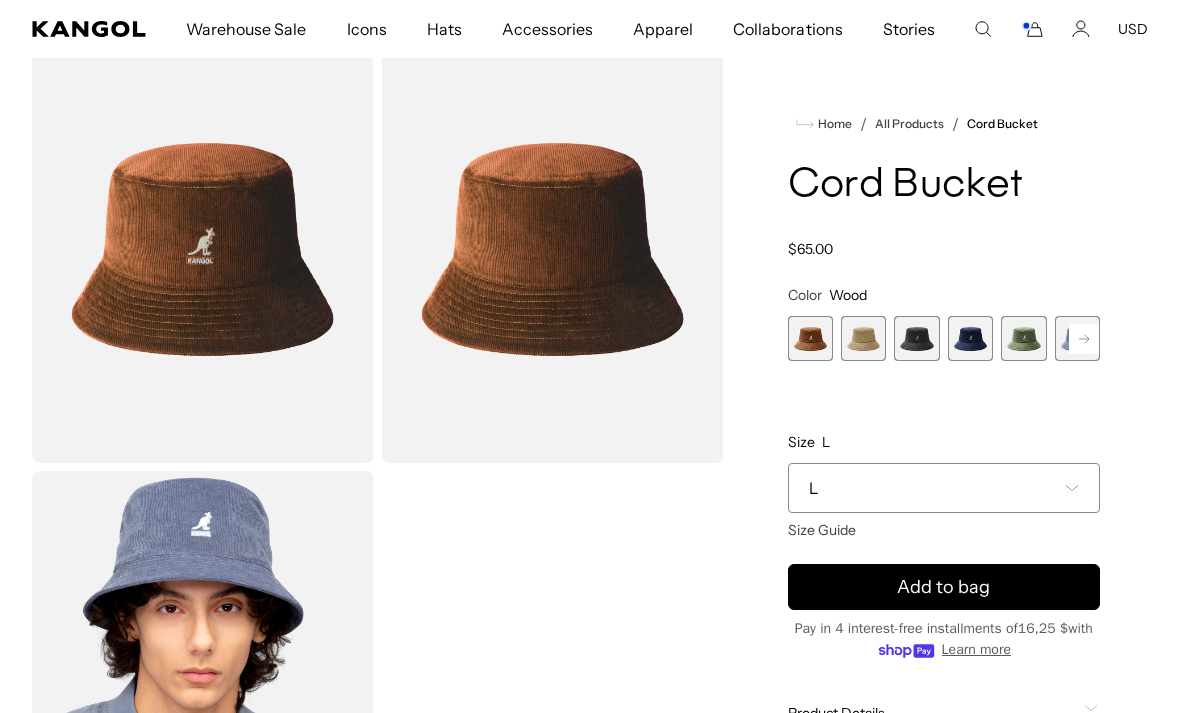 scroll, scrollTop: 0, scrollLeft: 412, axis: horizontal 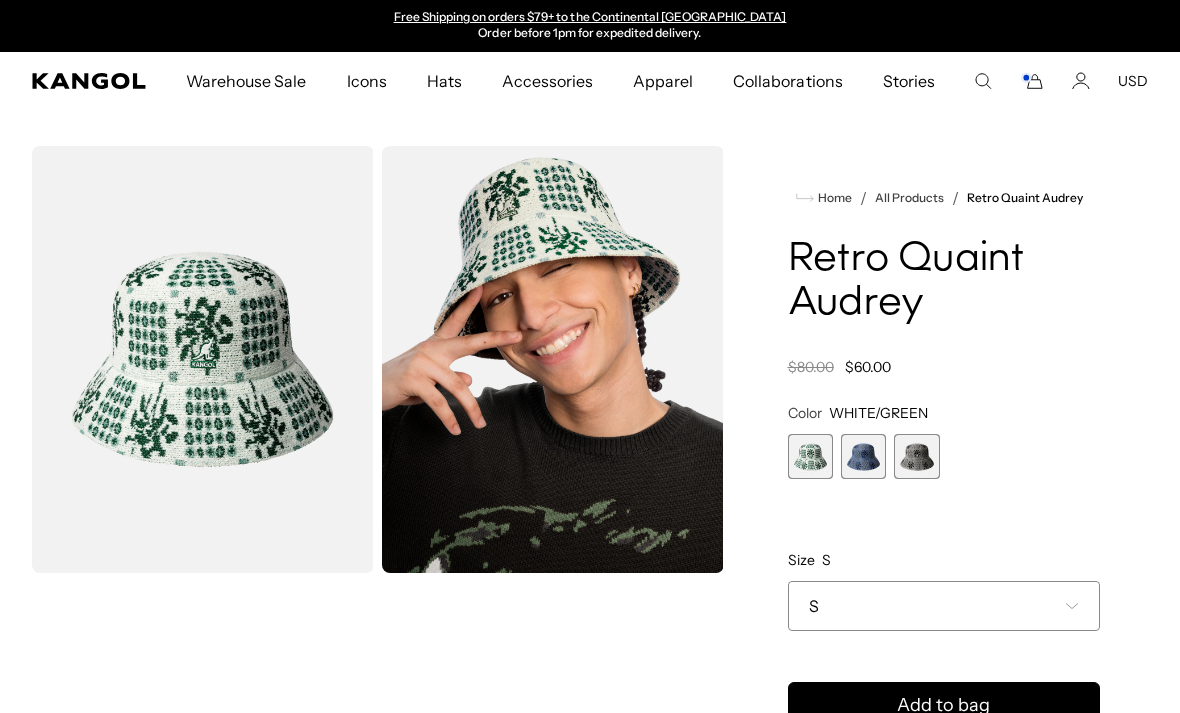 click at bounding box center (863, 456) 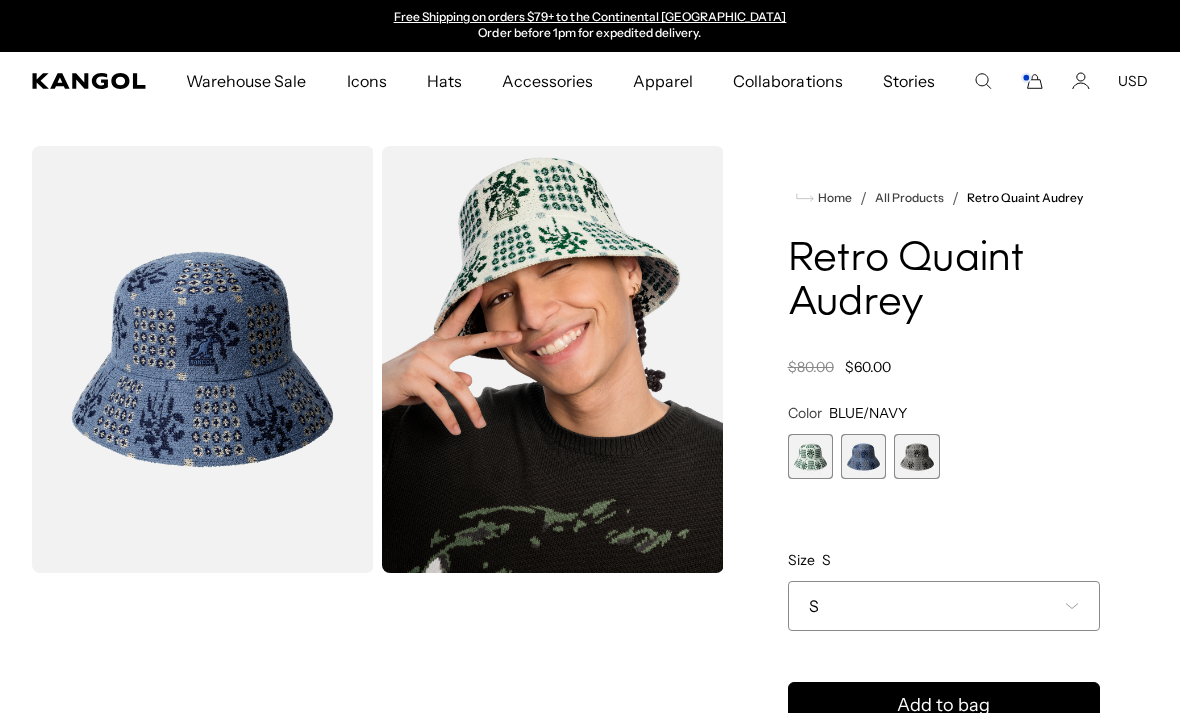 click at bounding box center (916, 456) 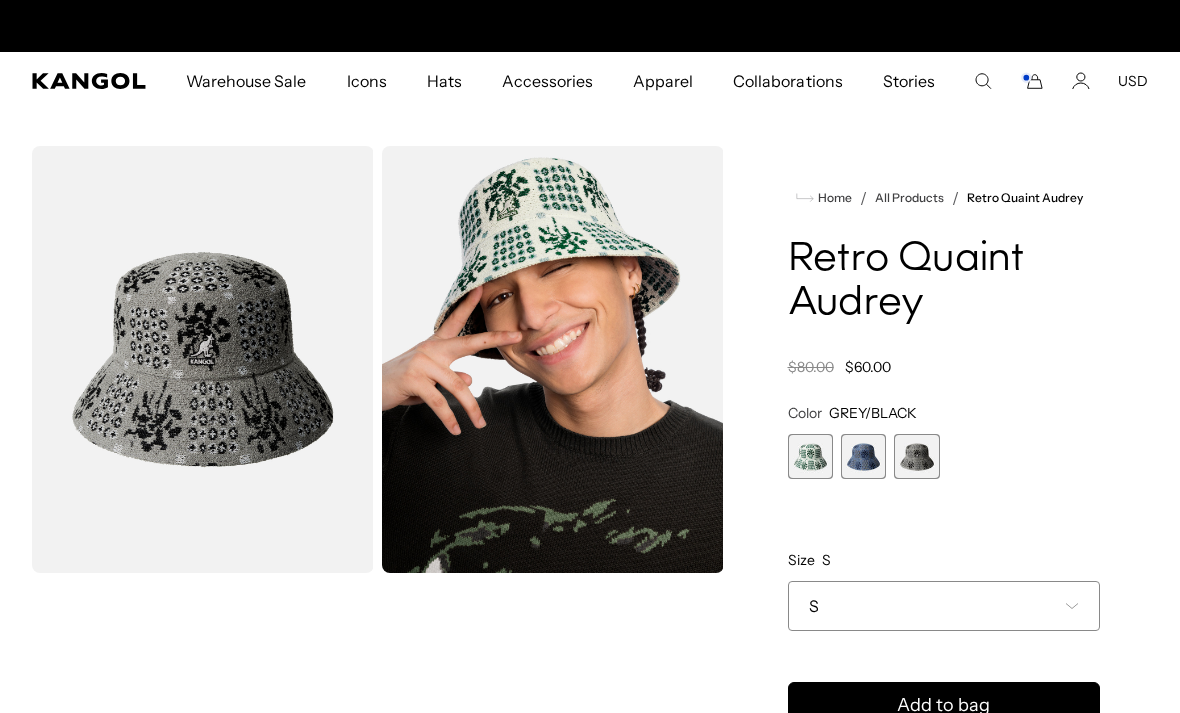 scroll, scrollTop: 0, scrollLeft: 0, axis: both 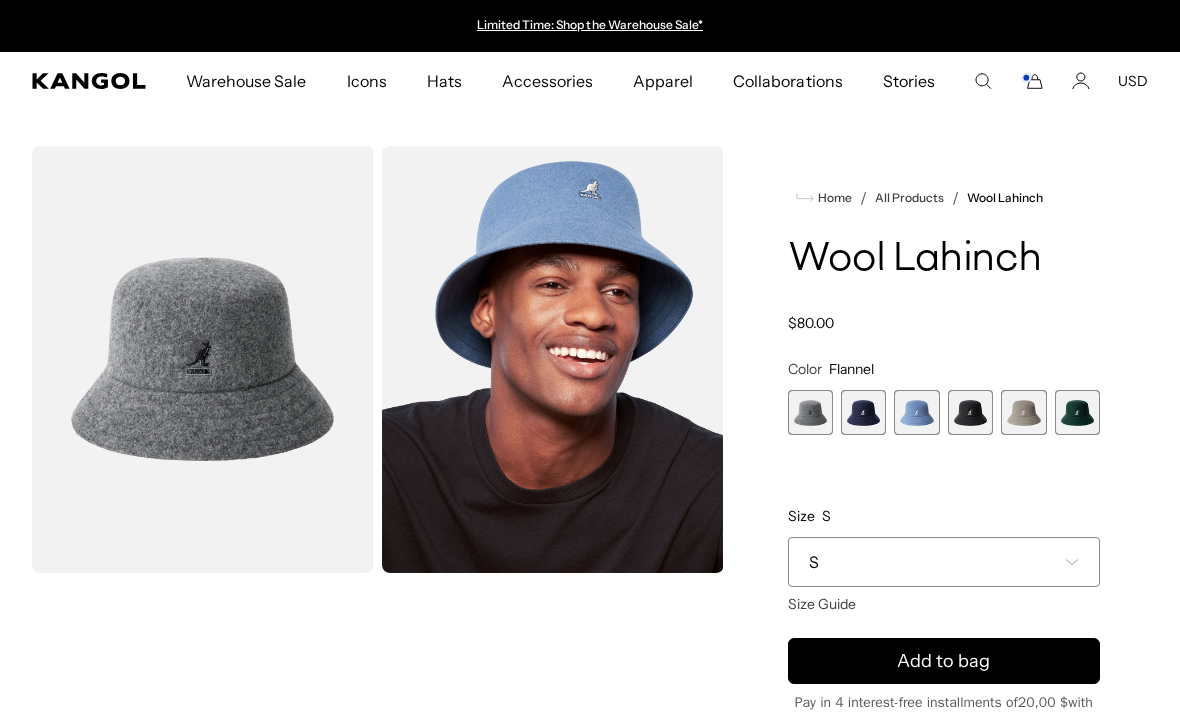 click at bounding box center [1023, 412] 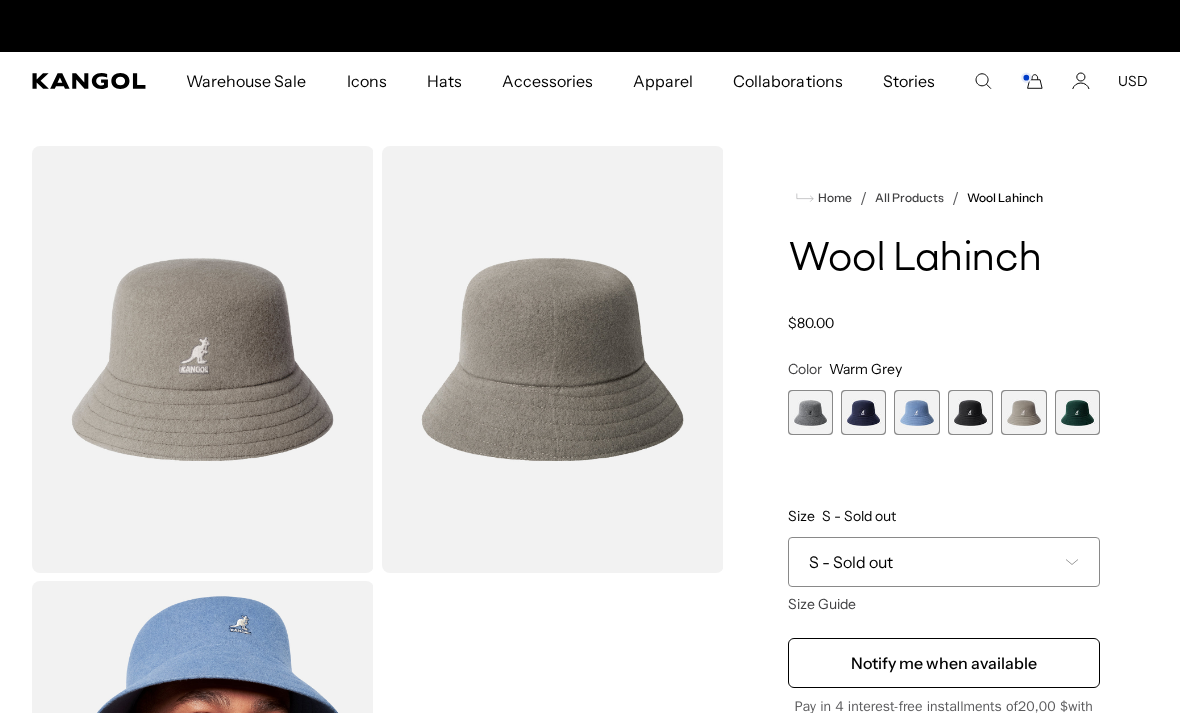 scroll, scrollTop: 0, scrollLeft: 412, axis: horizontal 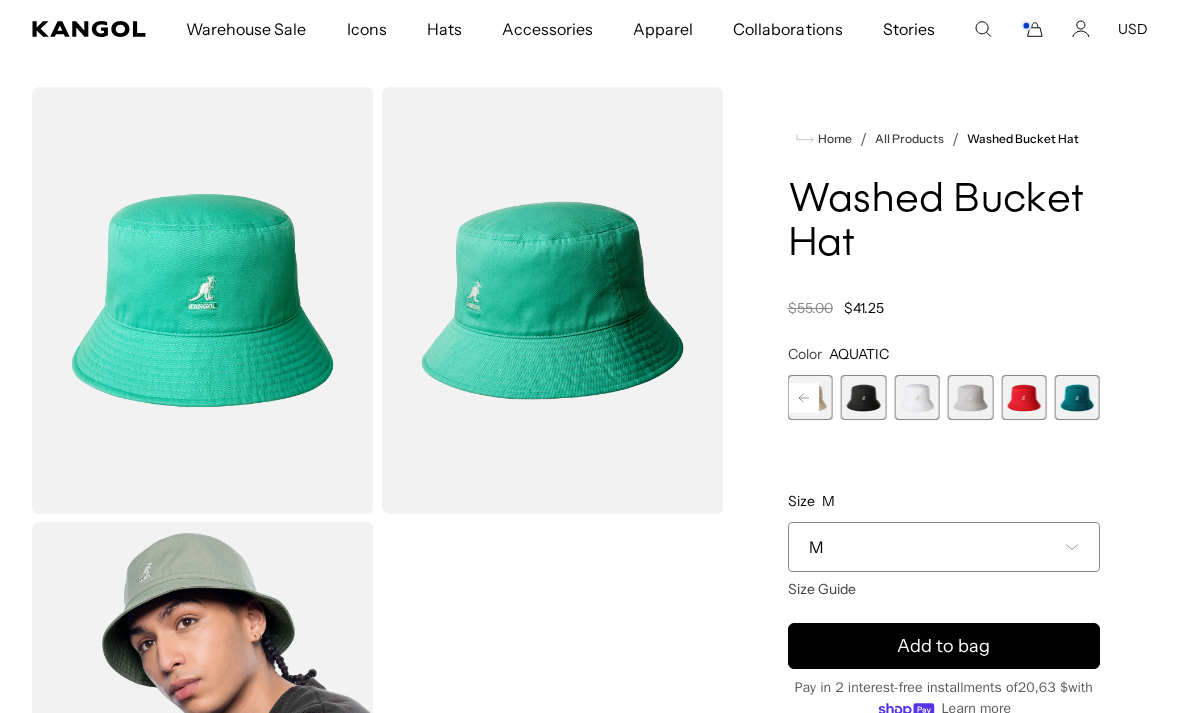 click at bounding box center [970, 397] 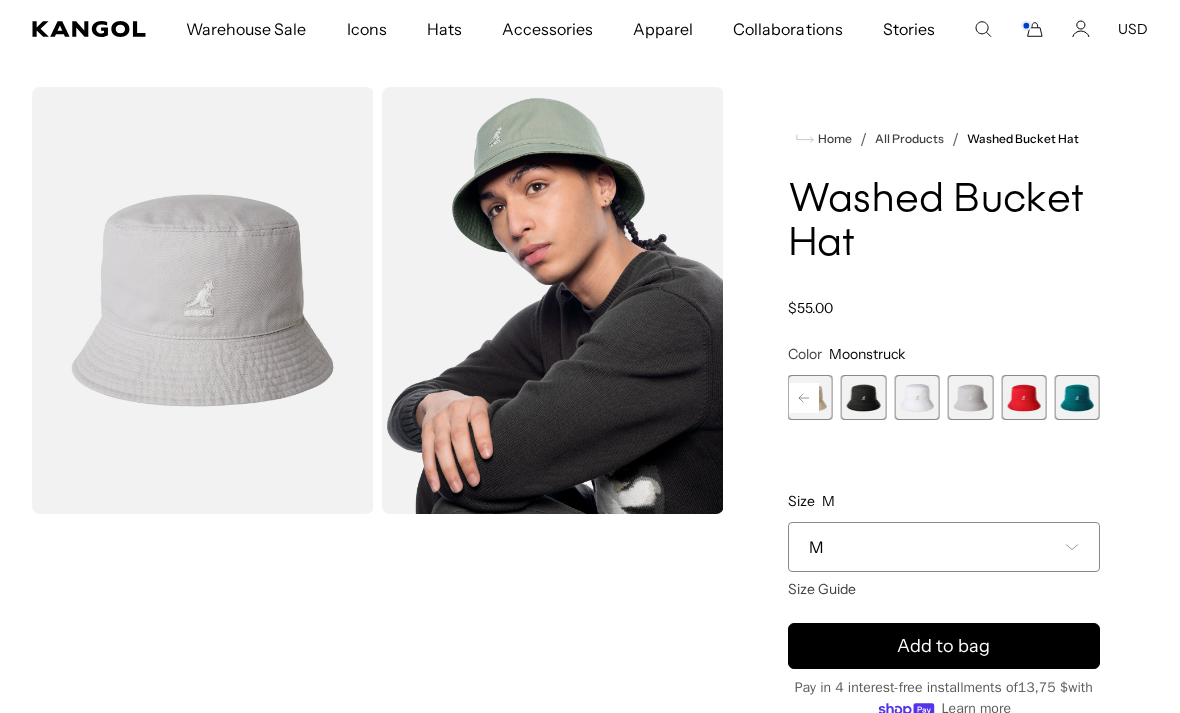 scroll, scrollTop: 0, scrollLeft: 0, axis: both 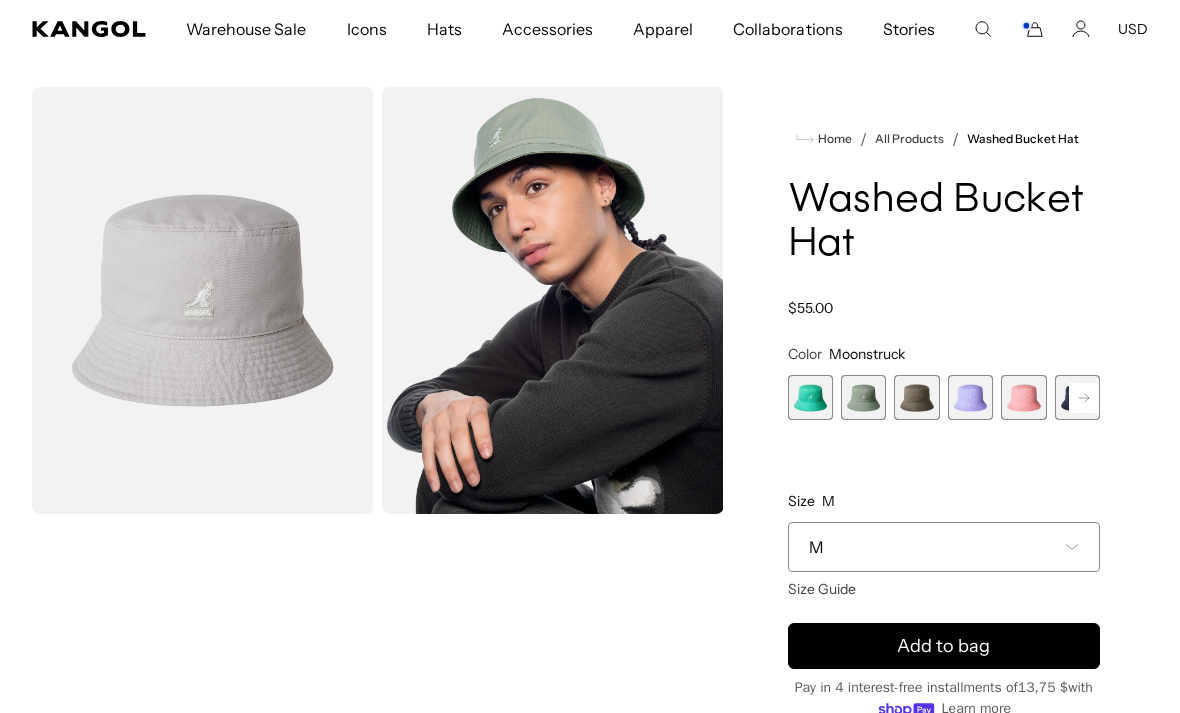 click at bounding box center (916, 397) 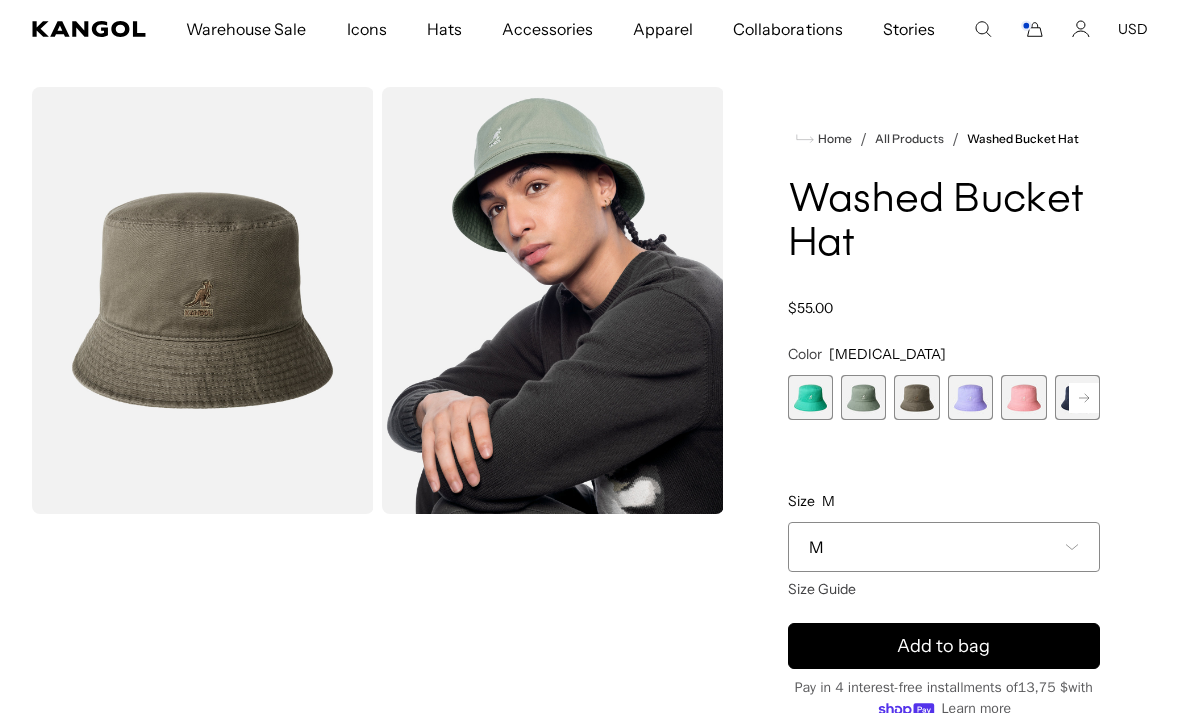 scroll, scrollTop: 0, scrollLeft: 0, axis: both 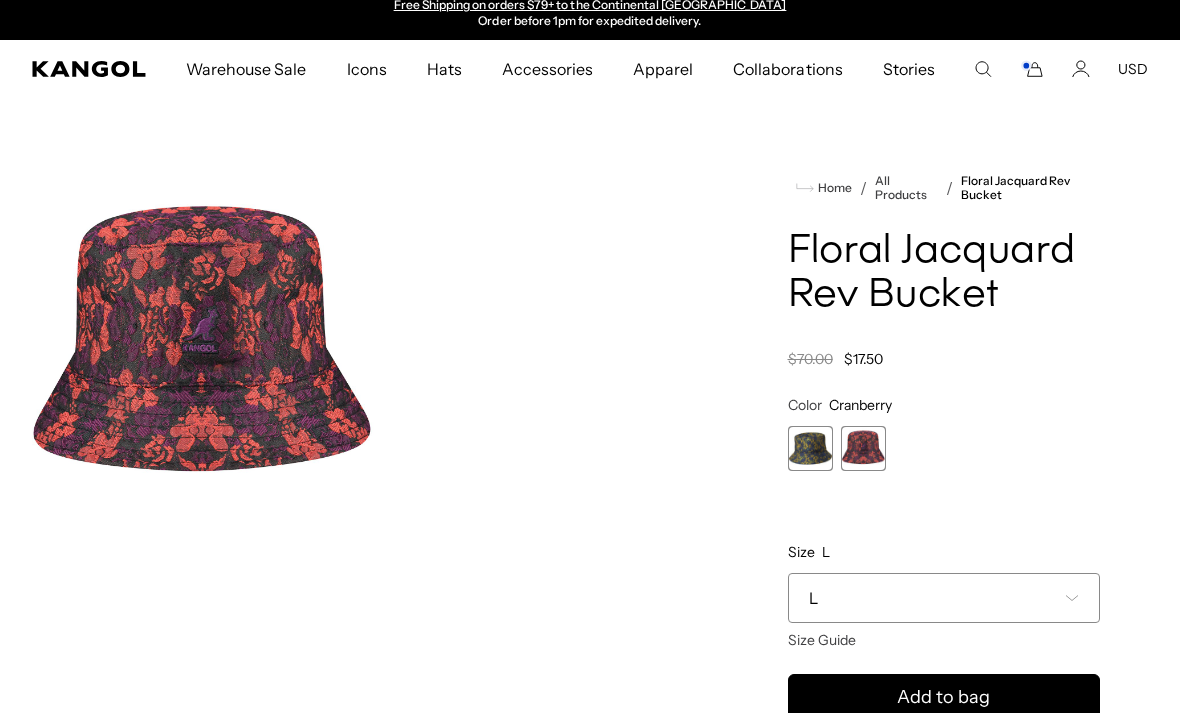 click at bounding box center (810, 448) 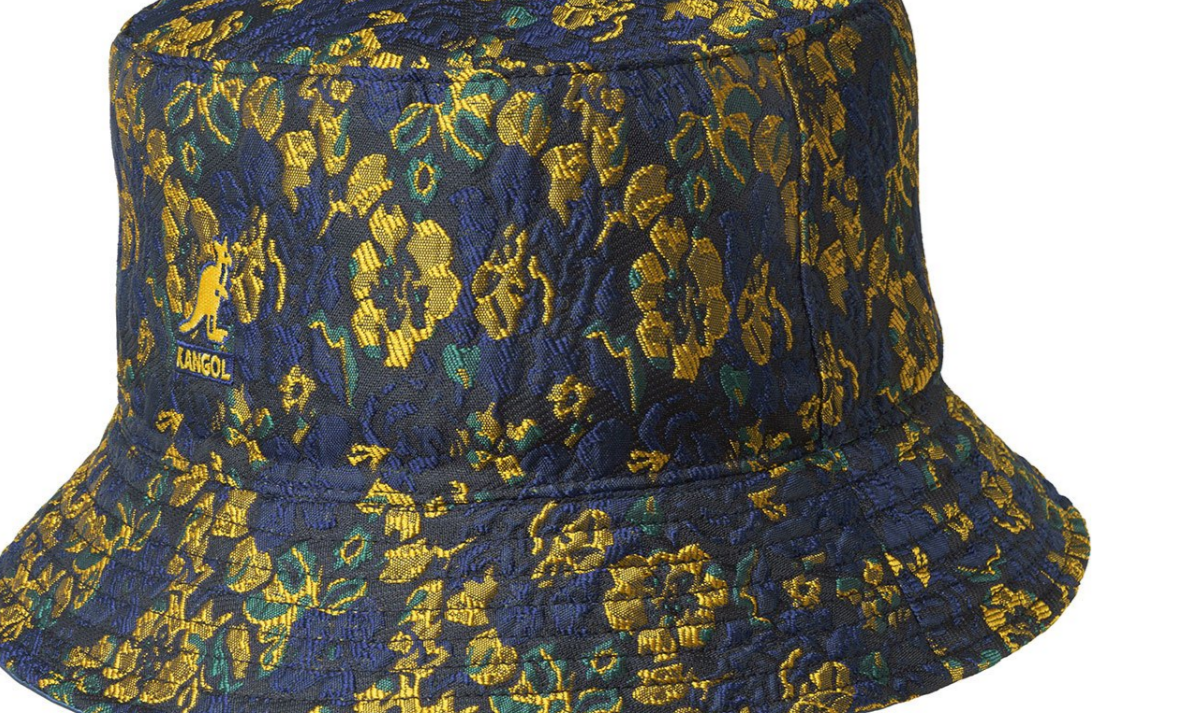 scroll, scrollTop: 0, scrollLeft: 0, axis: both 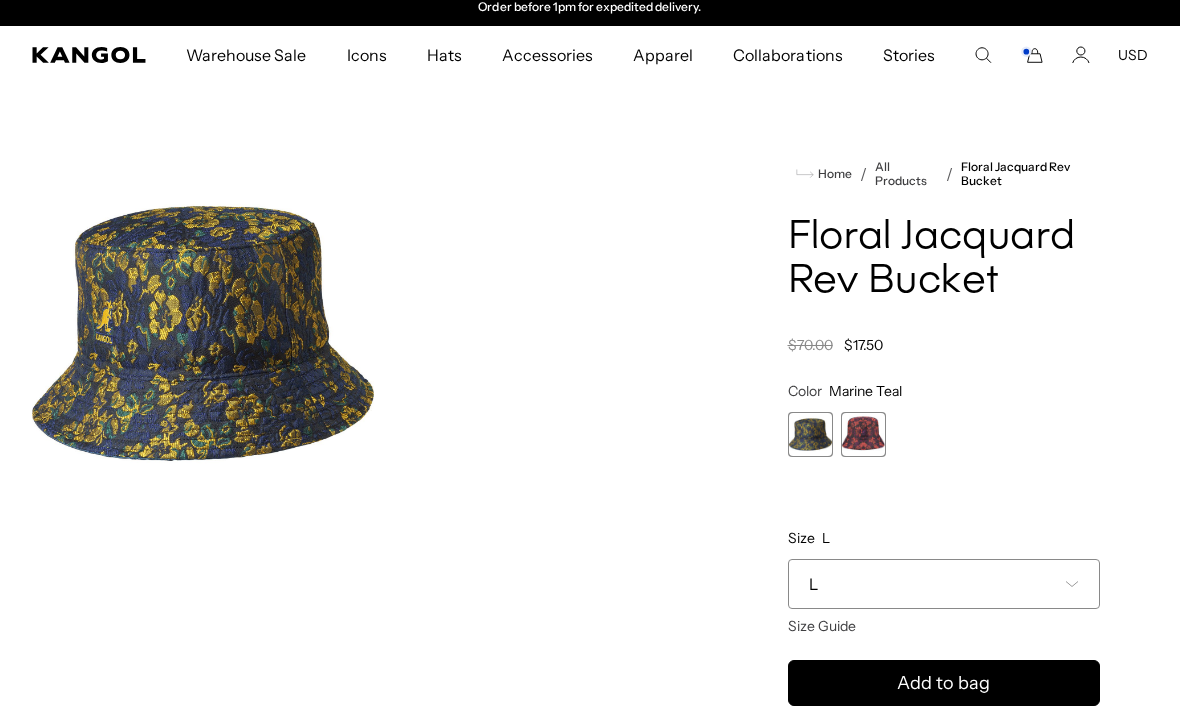 click at bounding box center [863, 434] 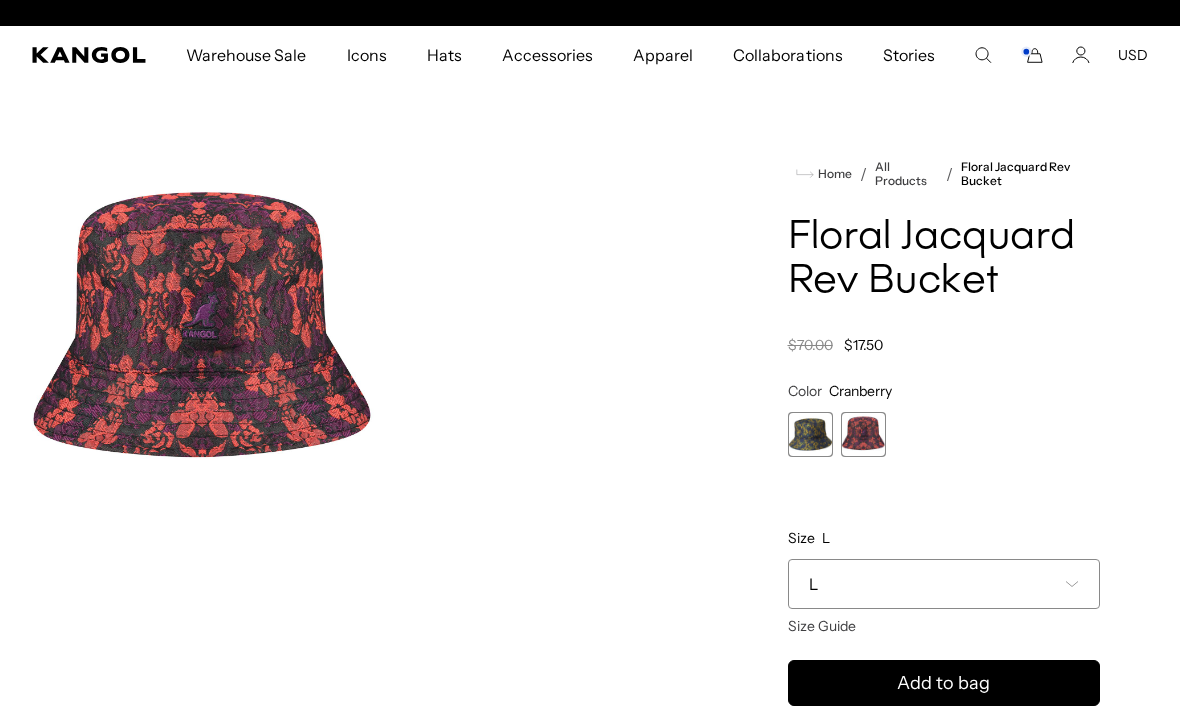 scroll, scrollTop: 0, scrollLeft: 0, axis: both 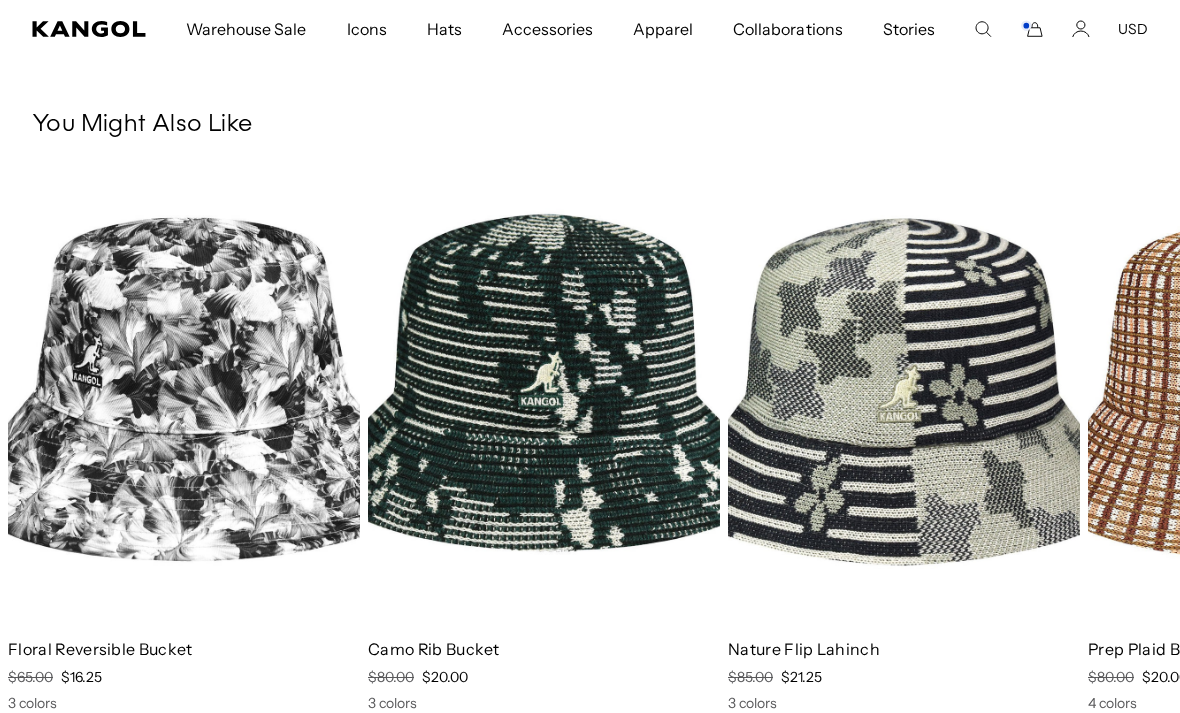 click at bounding box center (0, 0) 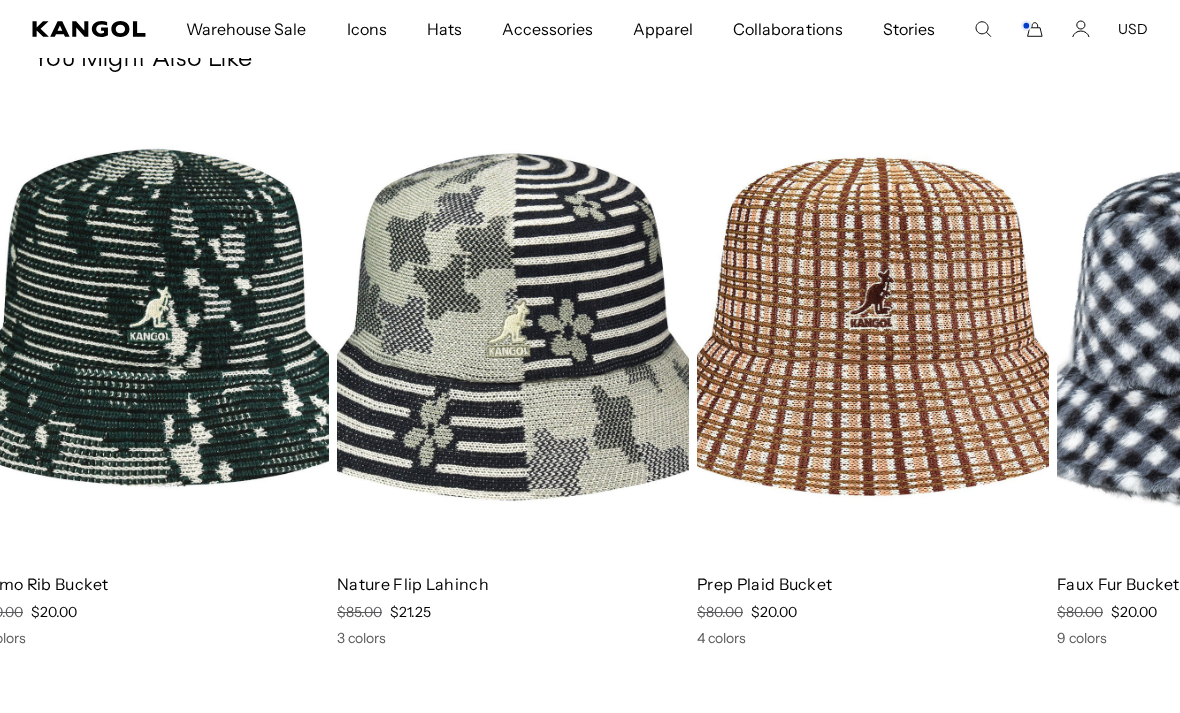 scroll, scrollTop: 0, scrollLeft: 0, axis: both 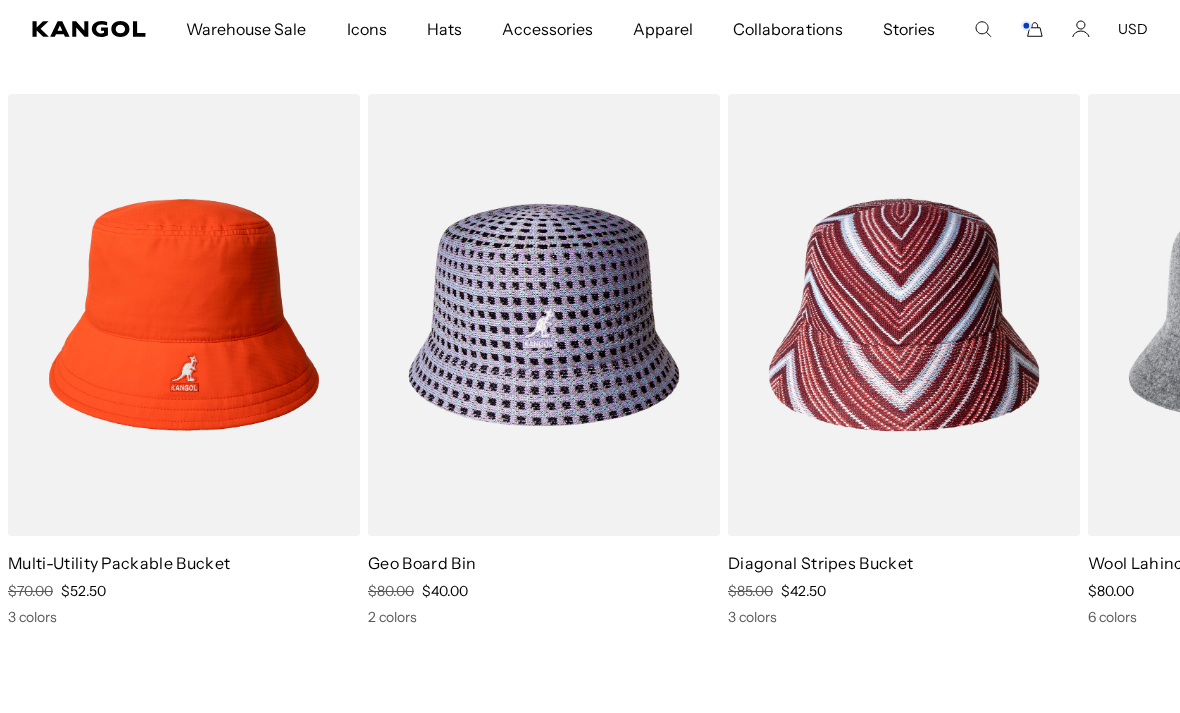 click at bounding box center [0, 0] 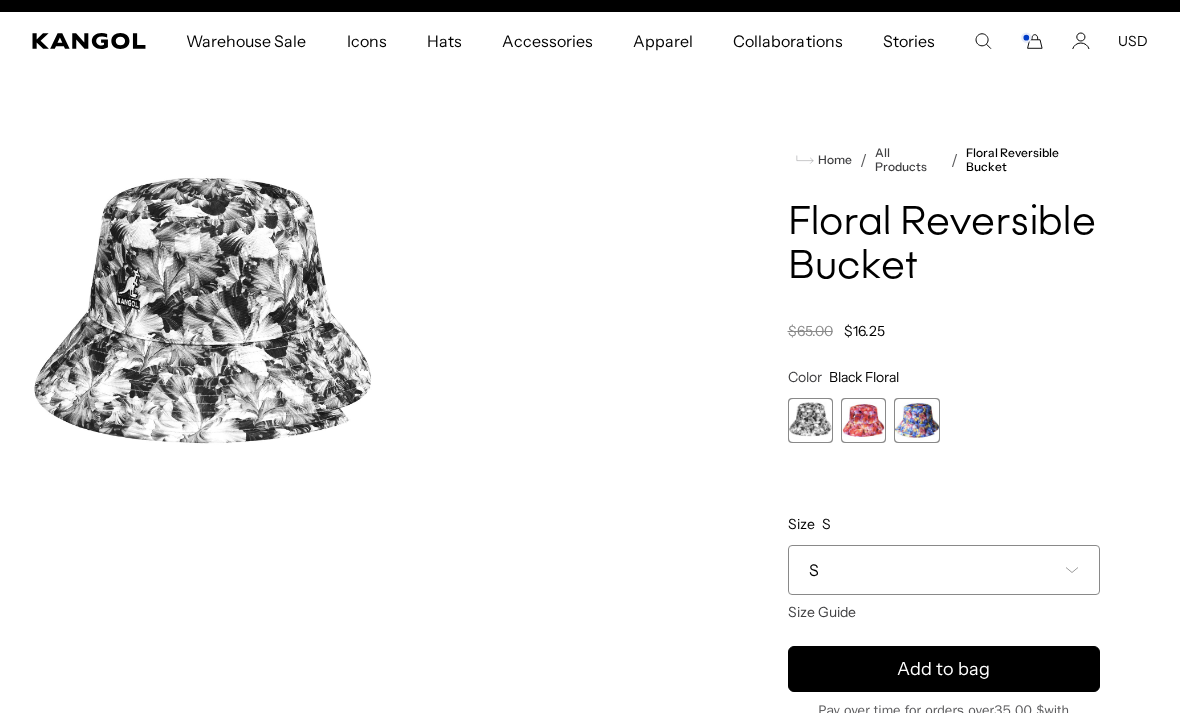 scroll, scrollTop: 154, scrollLeft: 0, axis: vertical 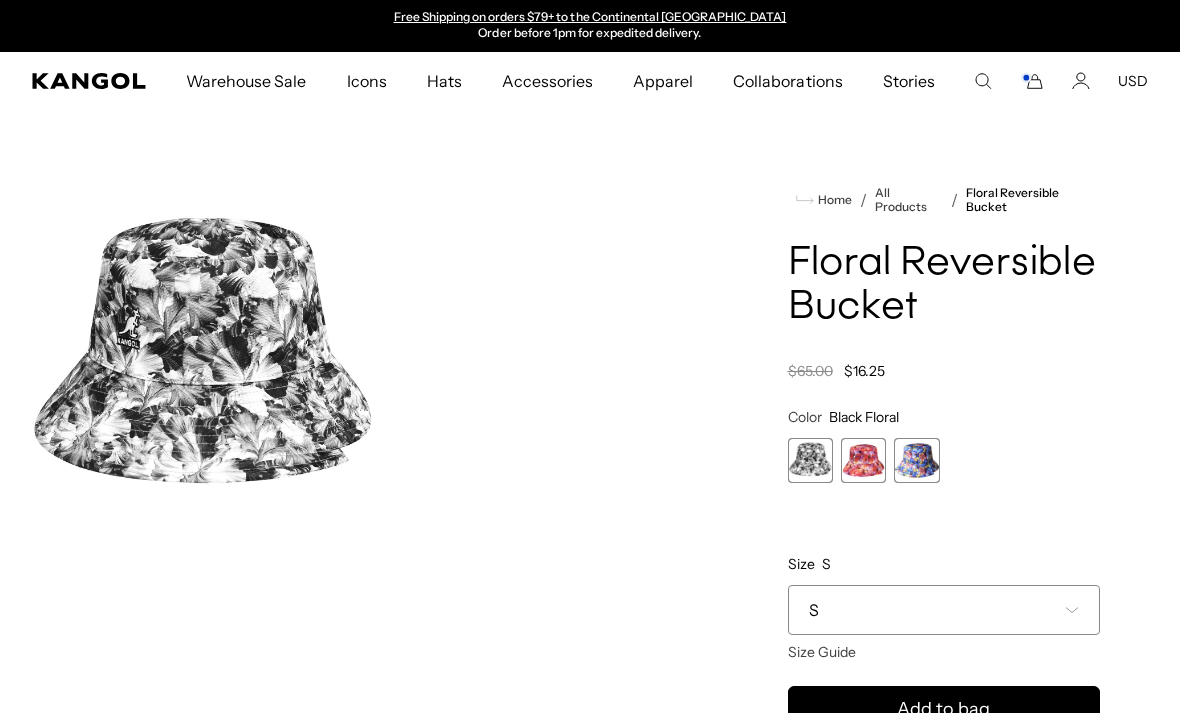 click at bounding box center (916, 460) 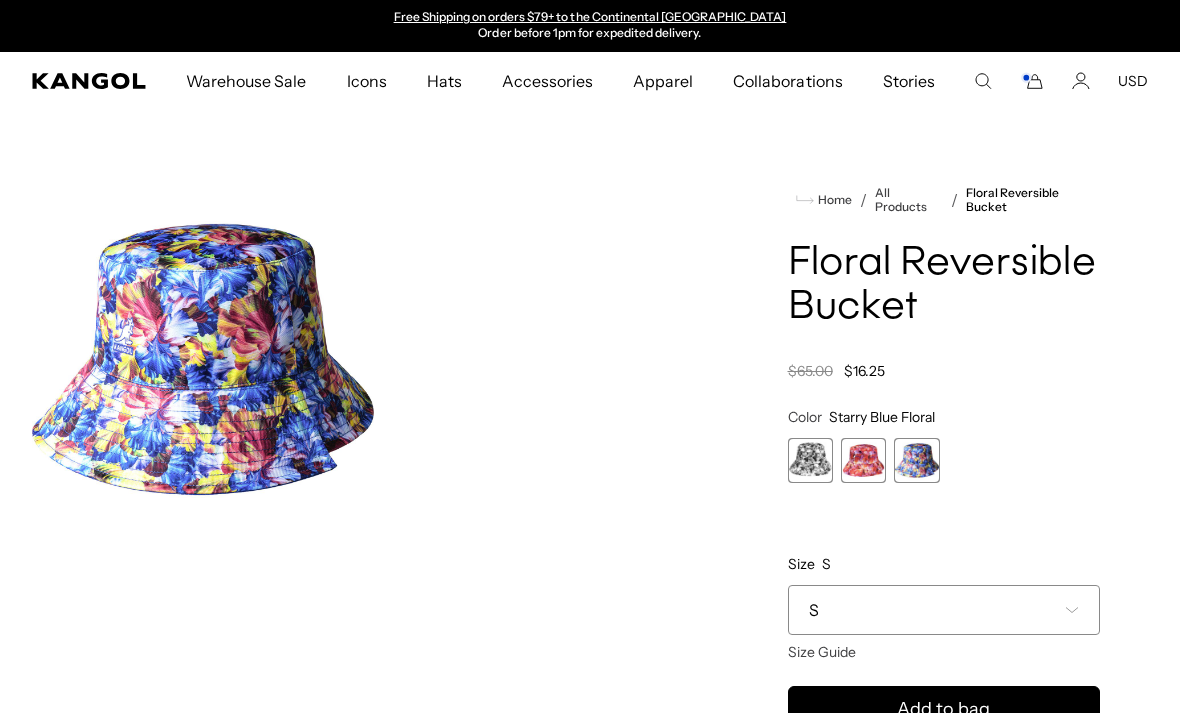 click at bounding box center [863, 460] 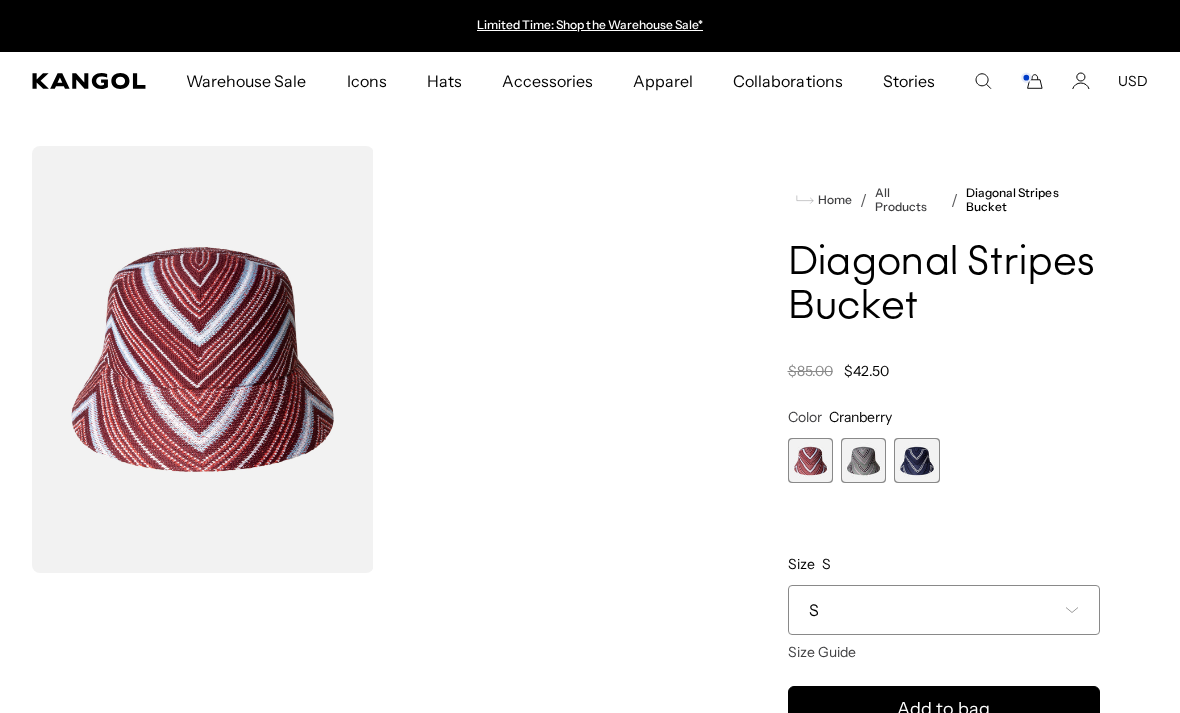 scroll, scrollTop: 0, scrollLeft: 0, axis: both 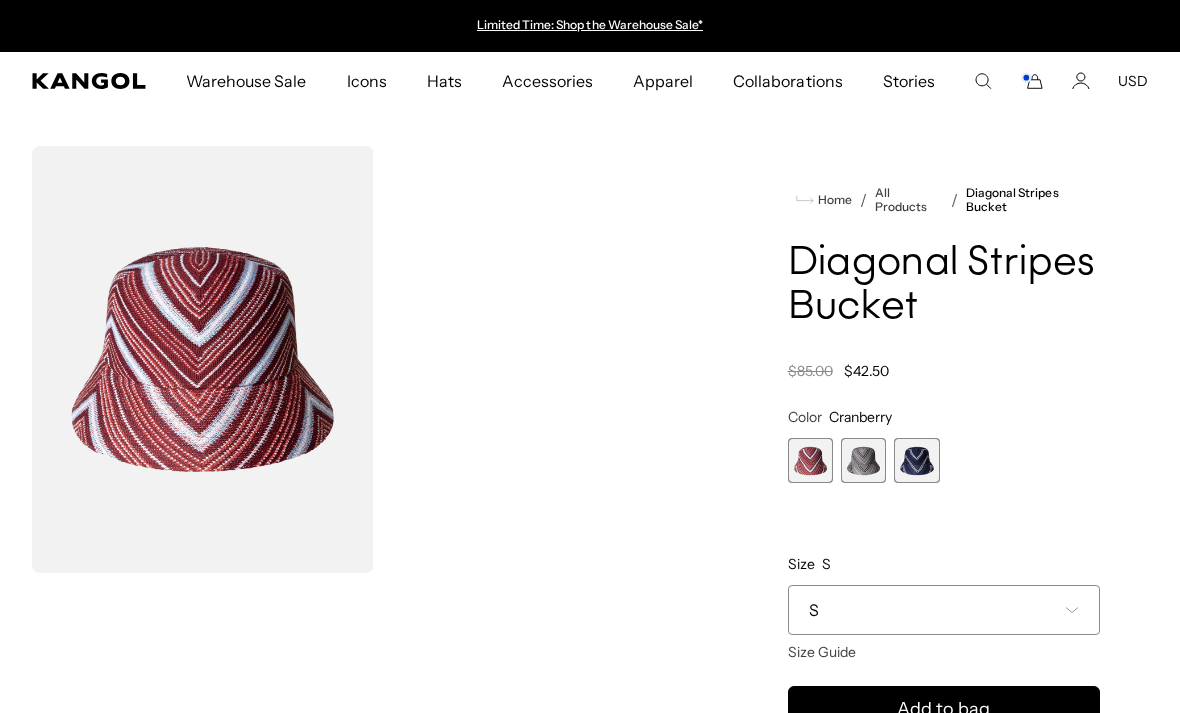 click at bounding box center [863, 460] 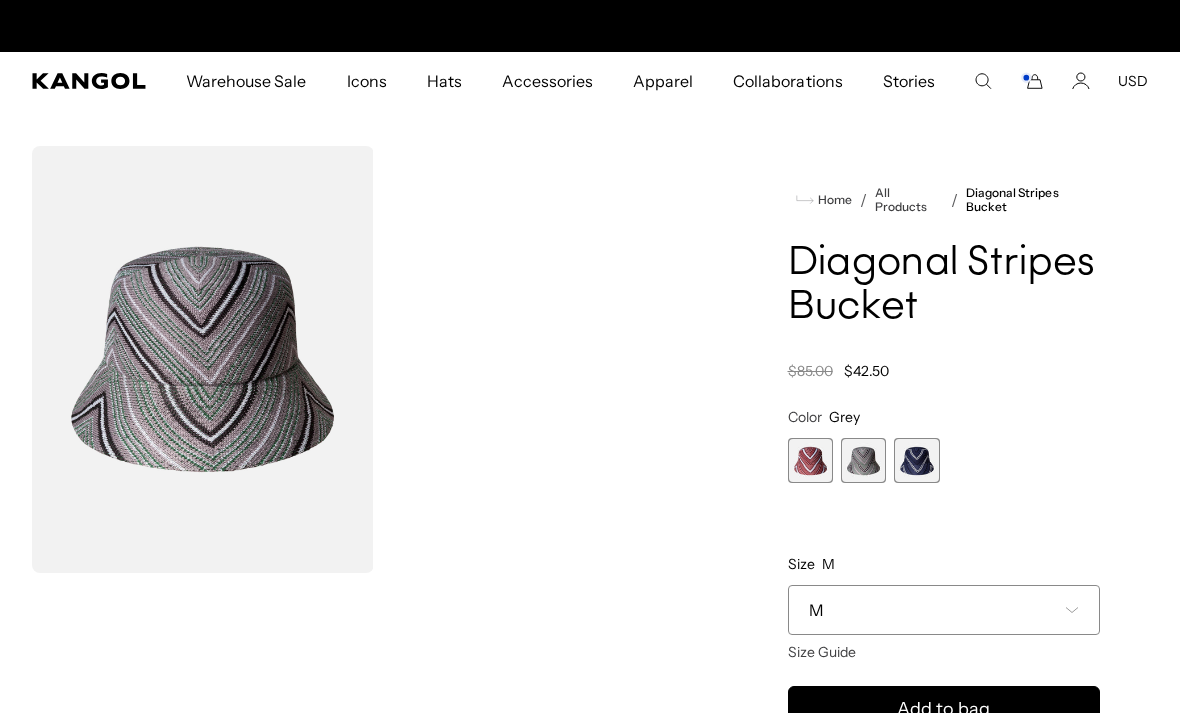 scroll, scrollTop: 0, scrollLeft: 412, axis: horizontal 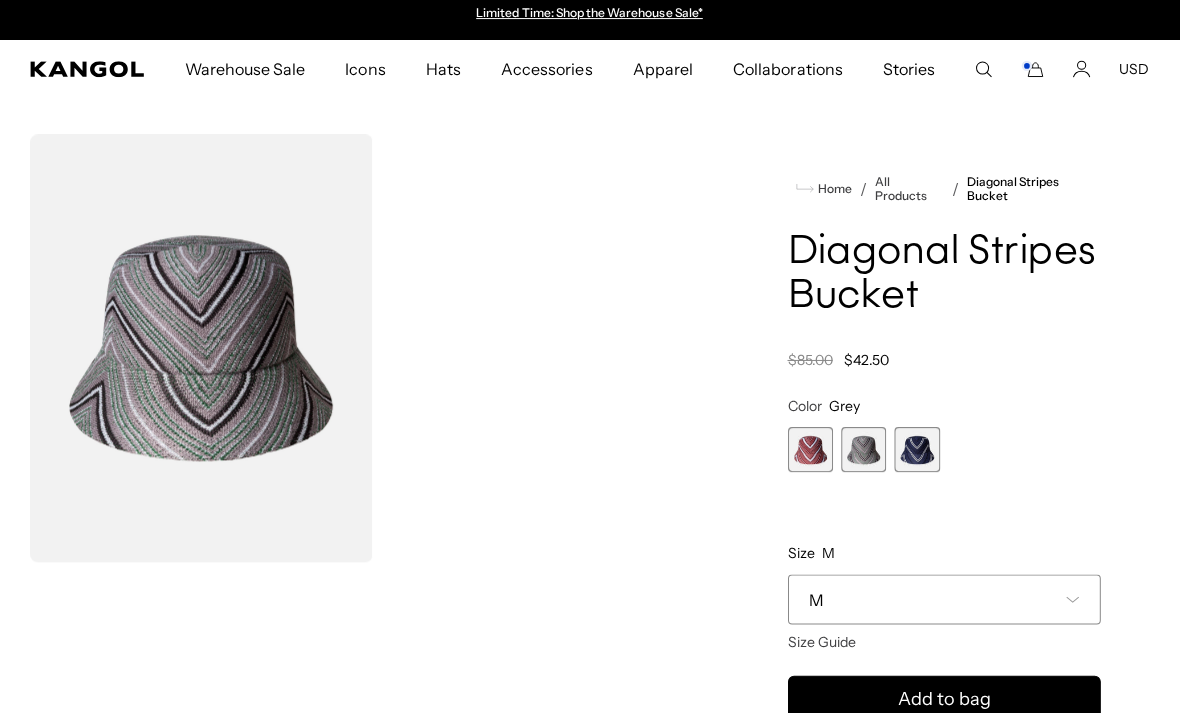 click at bounding box center [916, 449] 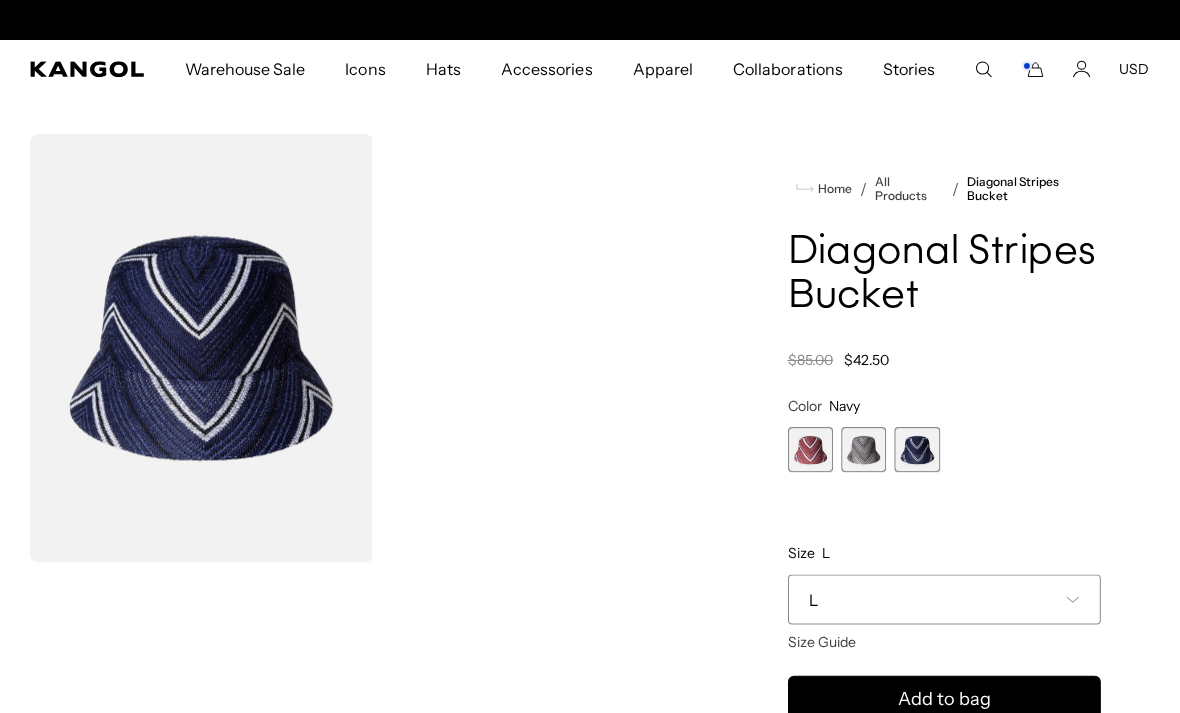 scroll, scrollTop: 0, scrollLeft: 412, axis: horizontal 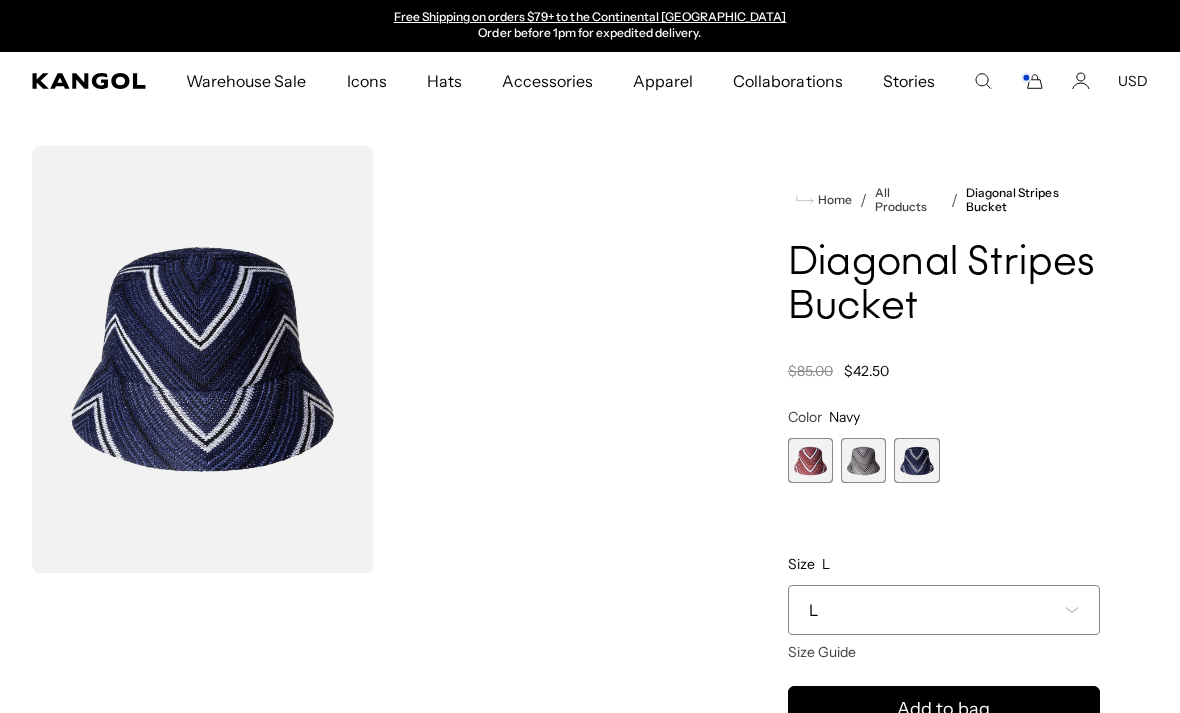 click 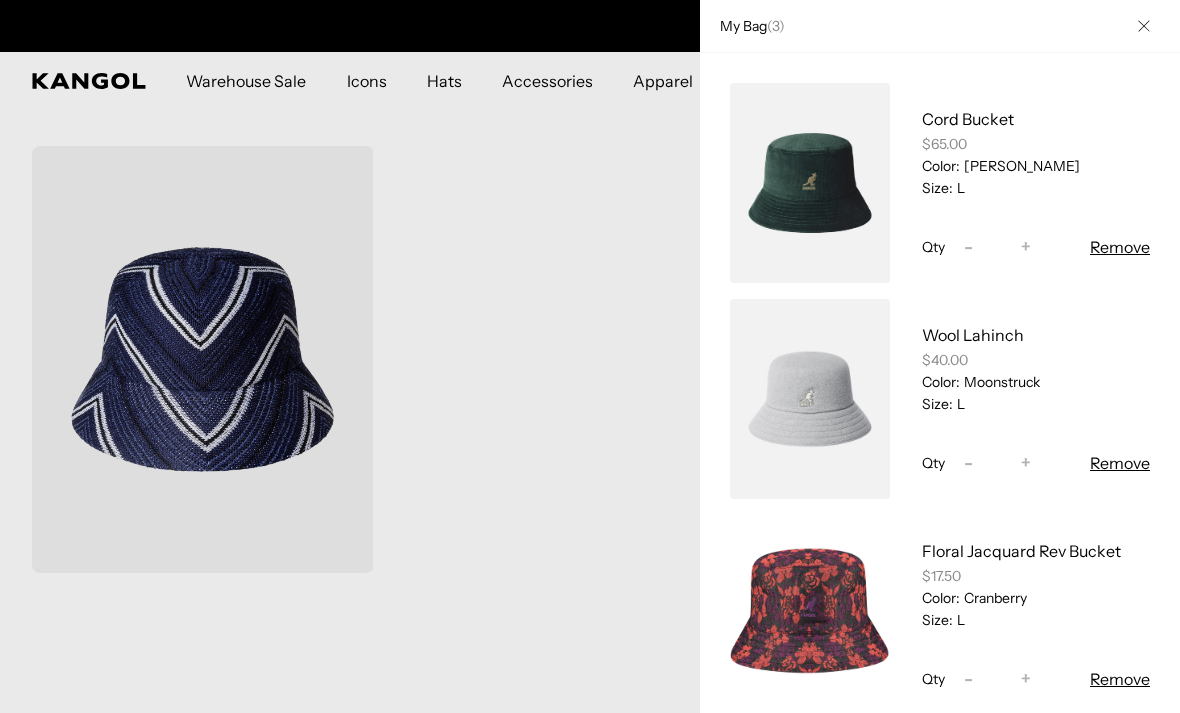 scroll, scrollTop: 0, scrollLeft: 0, axis: both 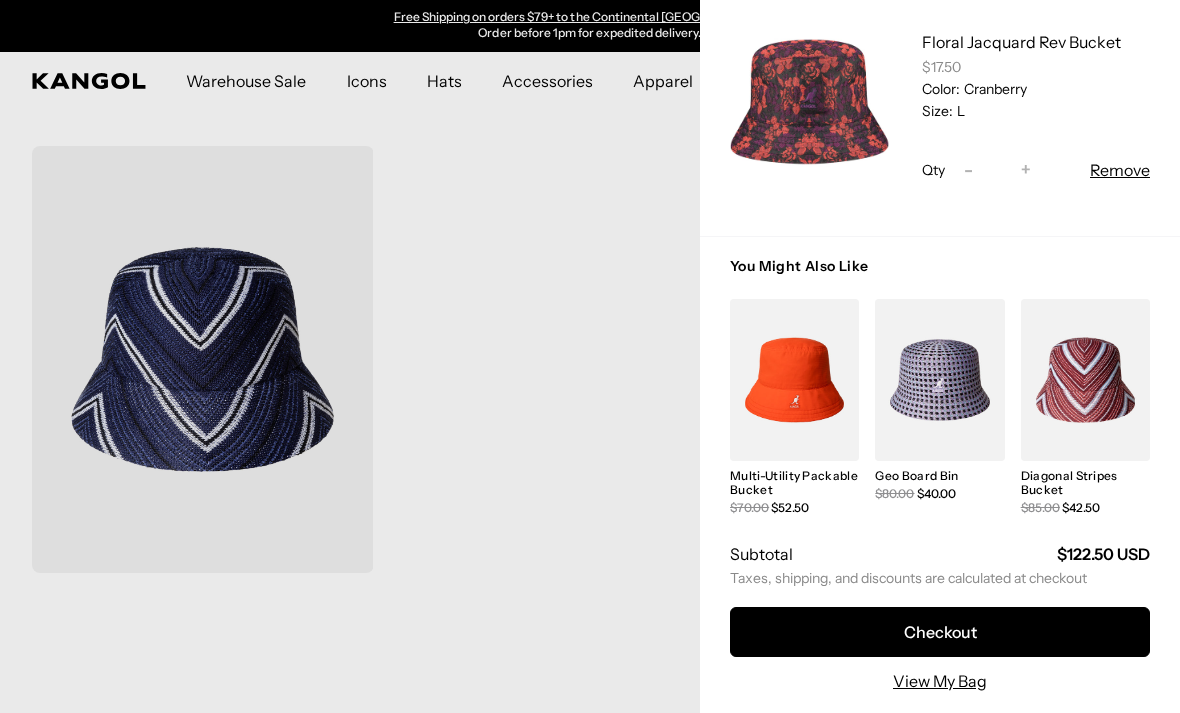 click on "View My Bag" at bounding box center (940, 681) 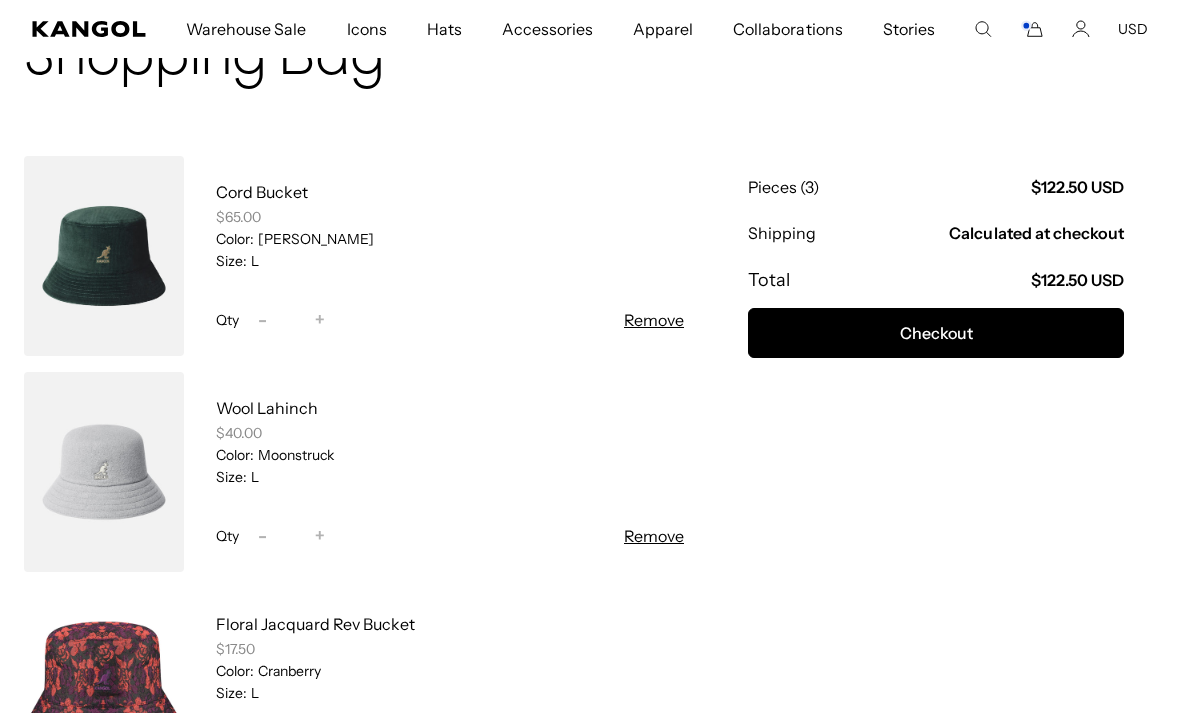 scroll, scrollTop: 0, scrollLeft: 0, axis: both 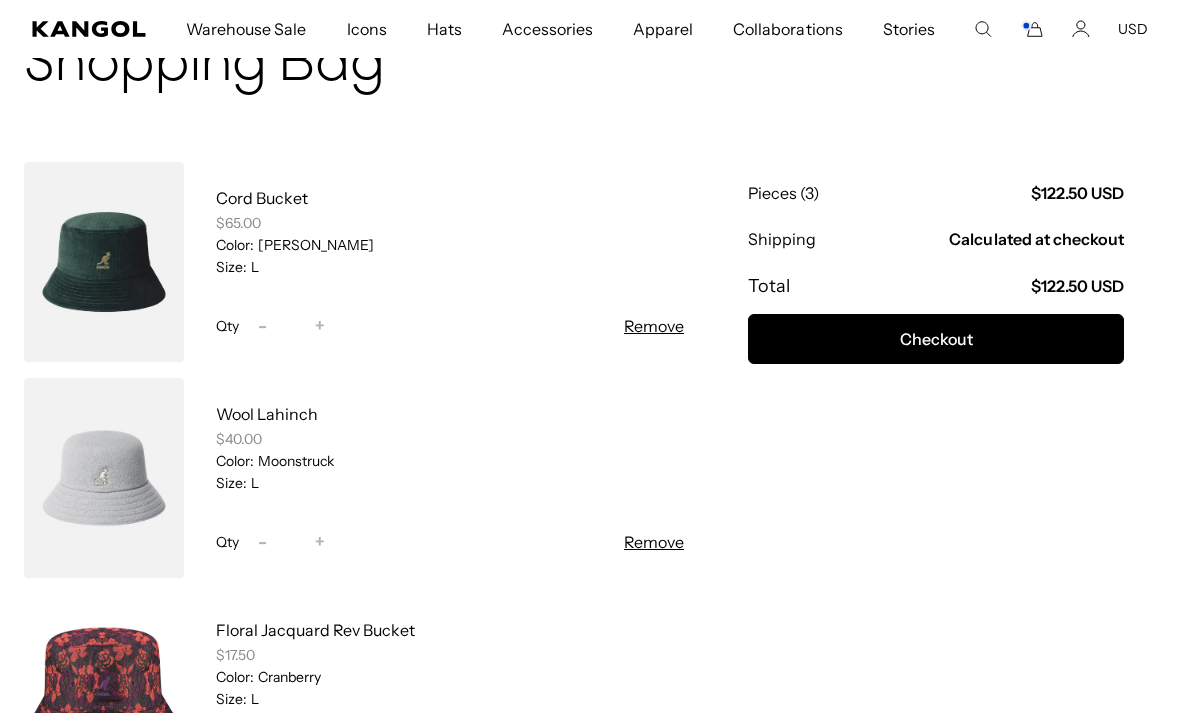 click on "Checkout" at bounding box center [936, 339] 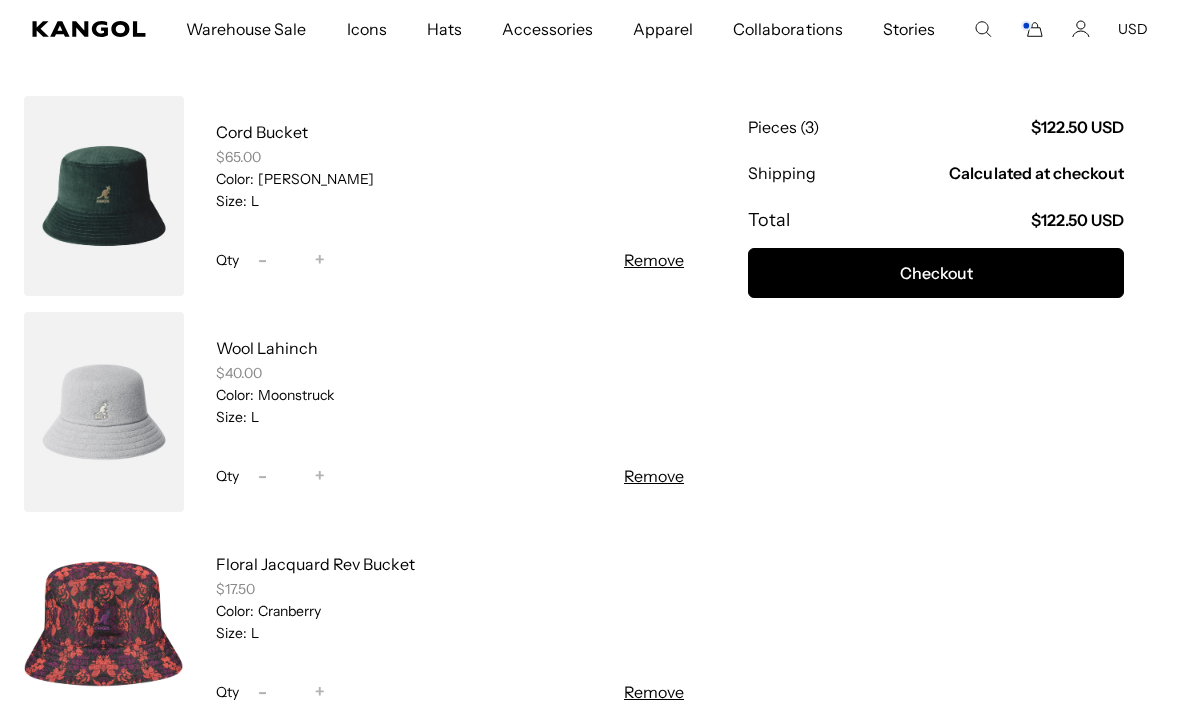 scroll, scrollTop: 107, scrollLeft: 0, axis: vertical 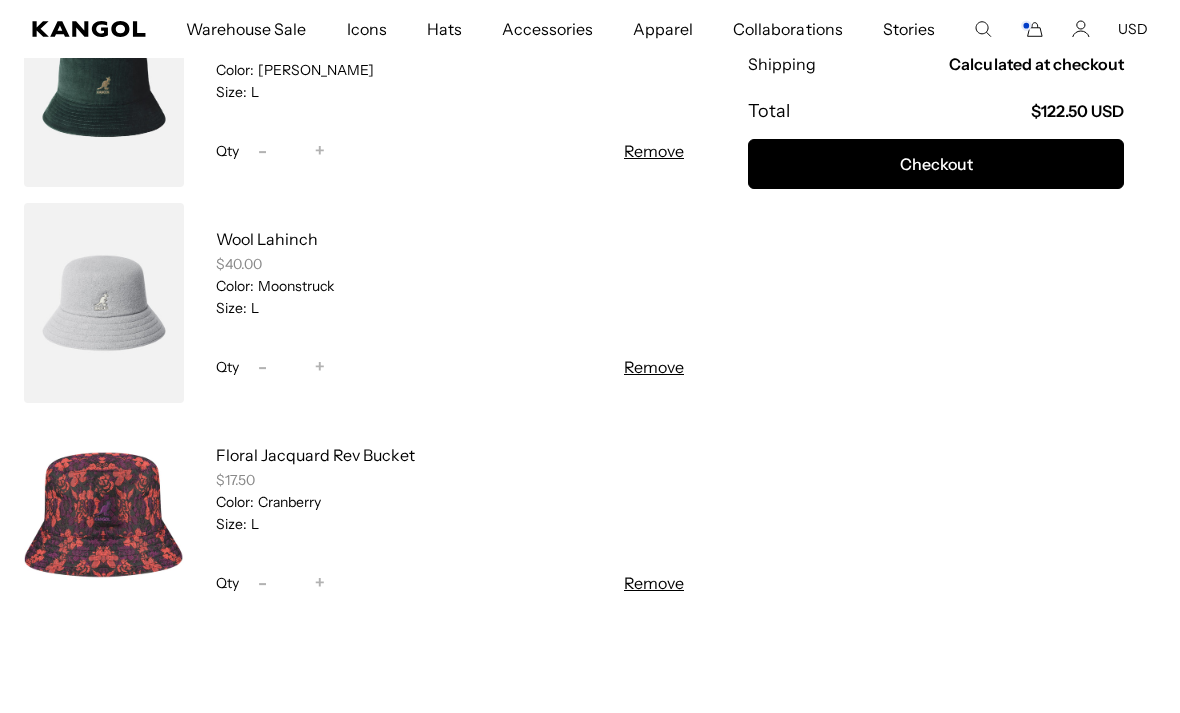 click at bounding box center [104, 303] 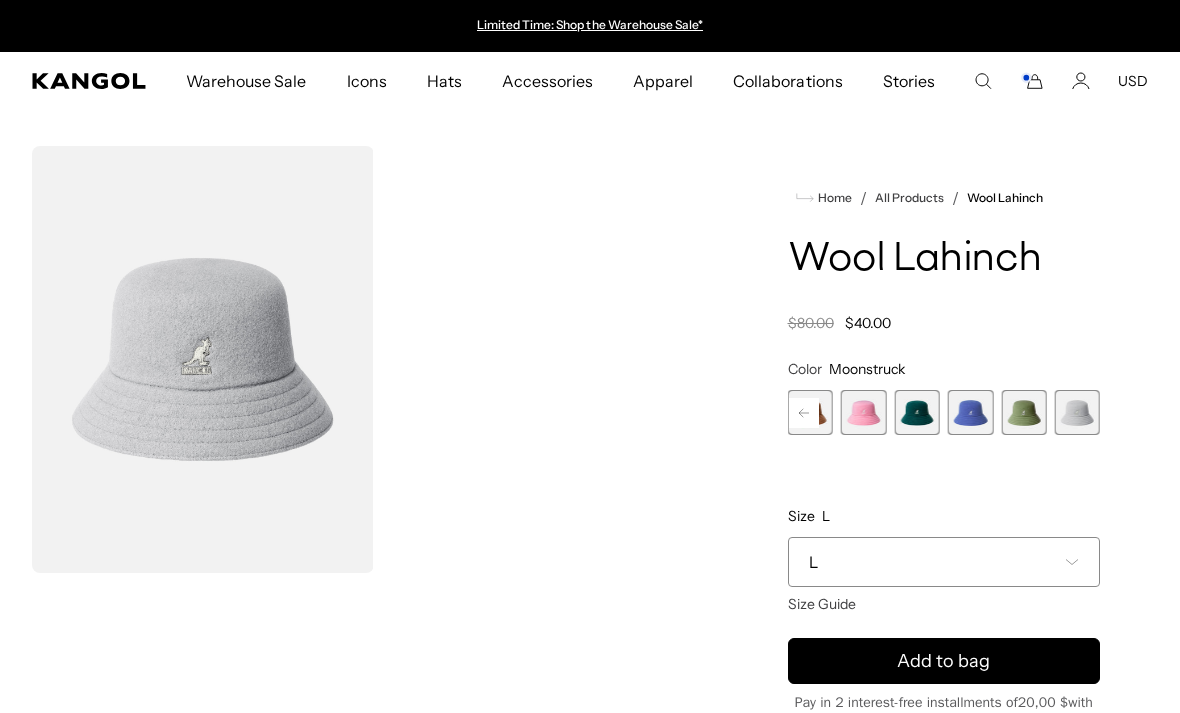 scroll, scrollTop: 0, scrollLeft: 0, axis: both 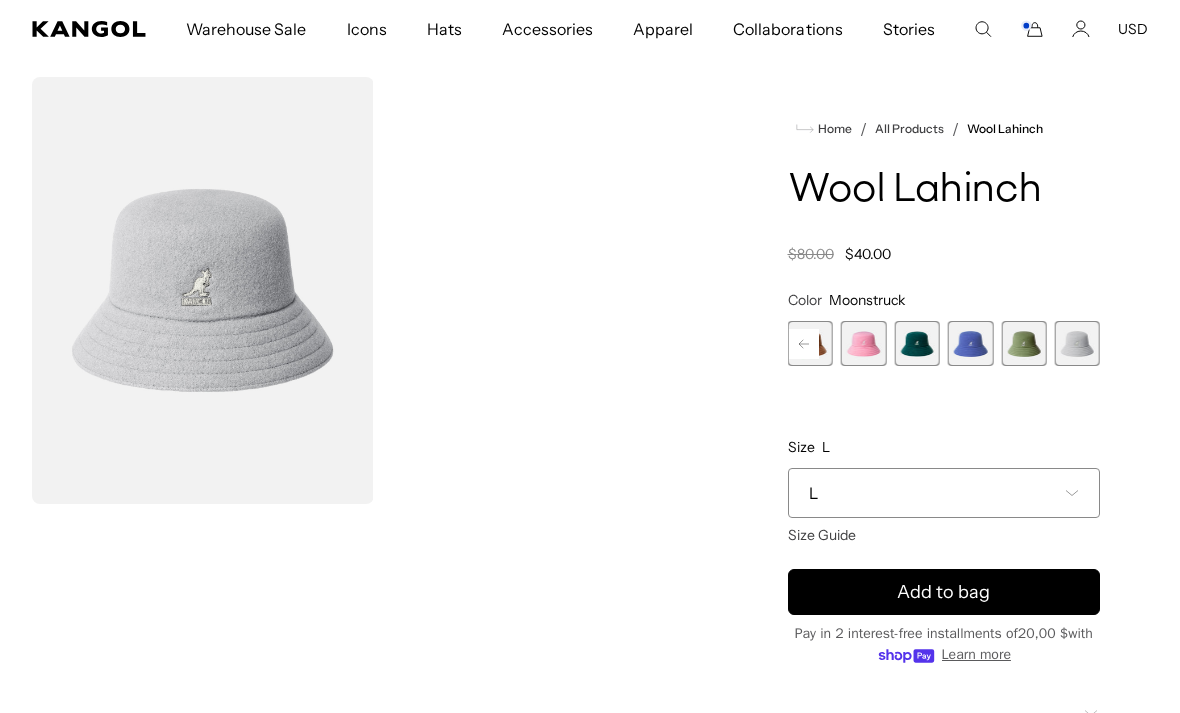 click at bounding box center [916, 343] 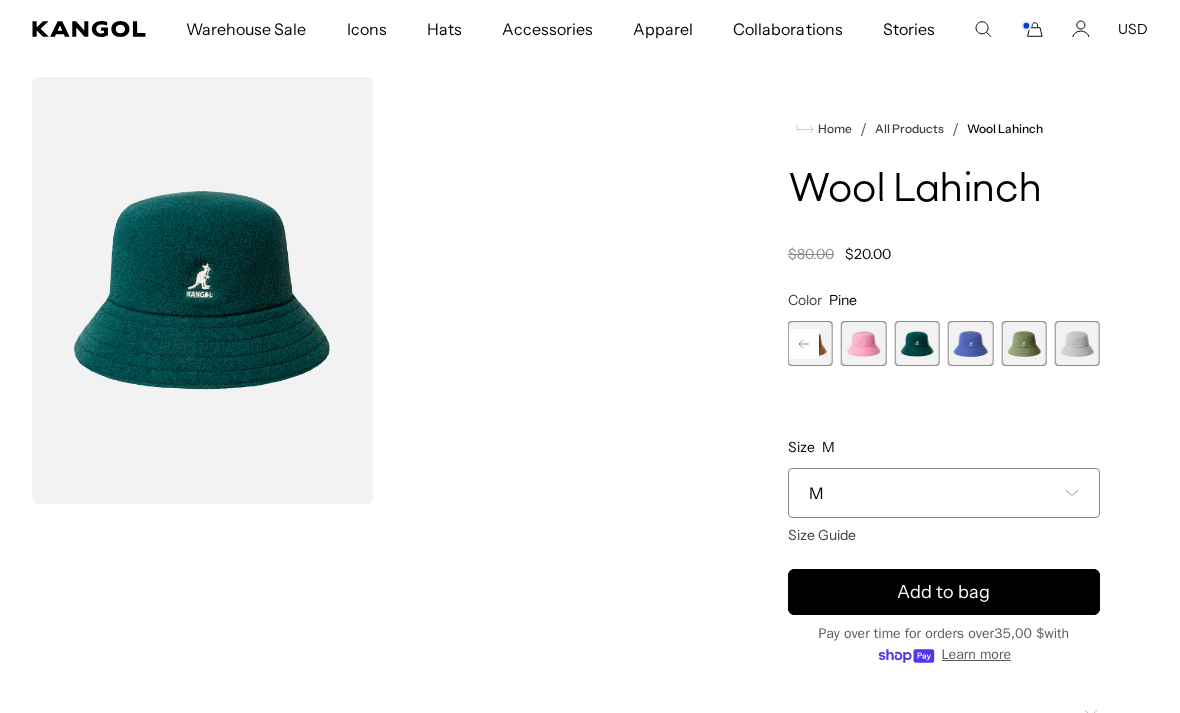 click on "M" at bounding box center (944, 493) 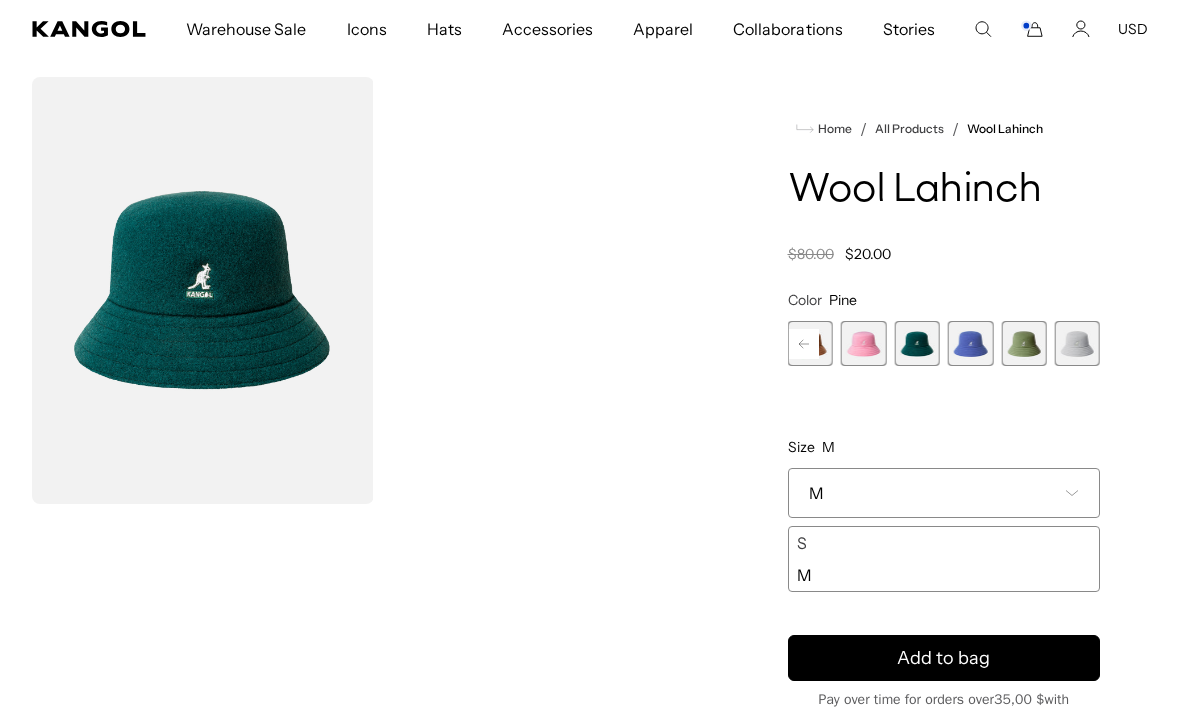 scroll, scrollTop: 0, scrollLeft: 0, axis: both 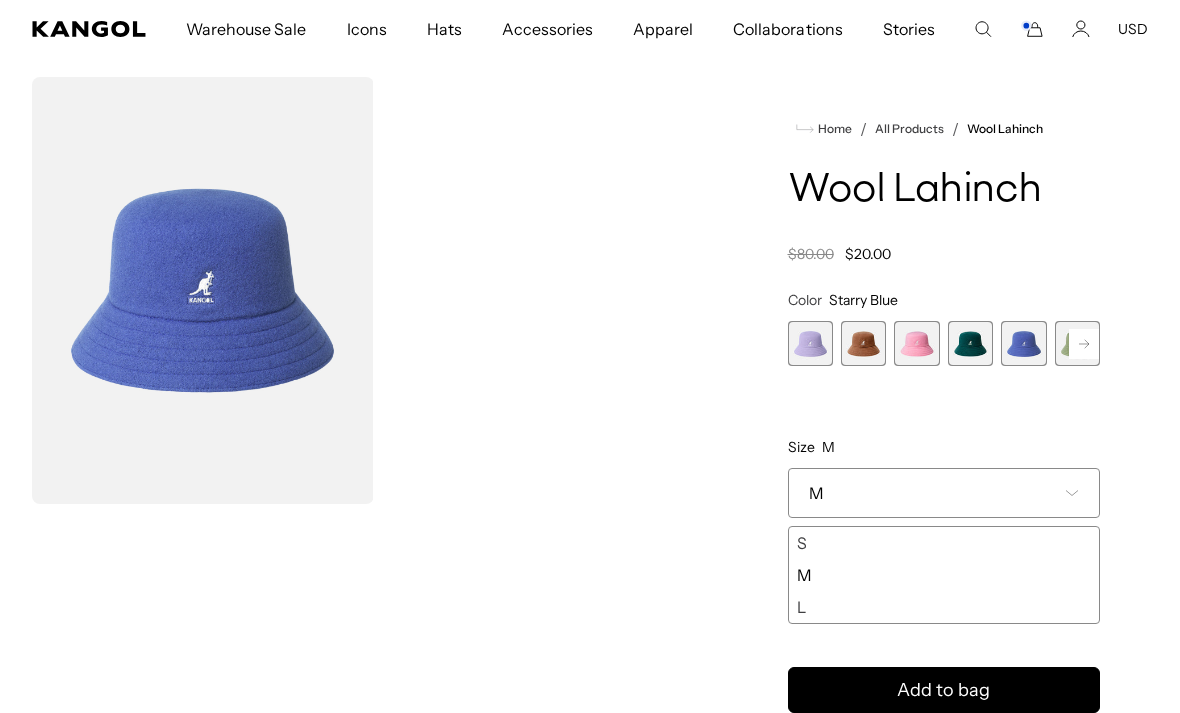 click at bounding box center [863, 343] 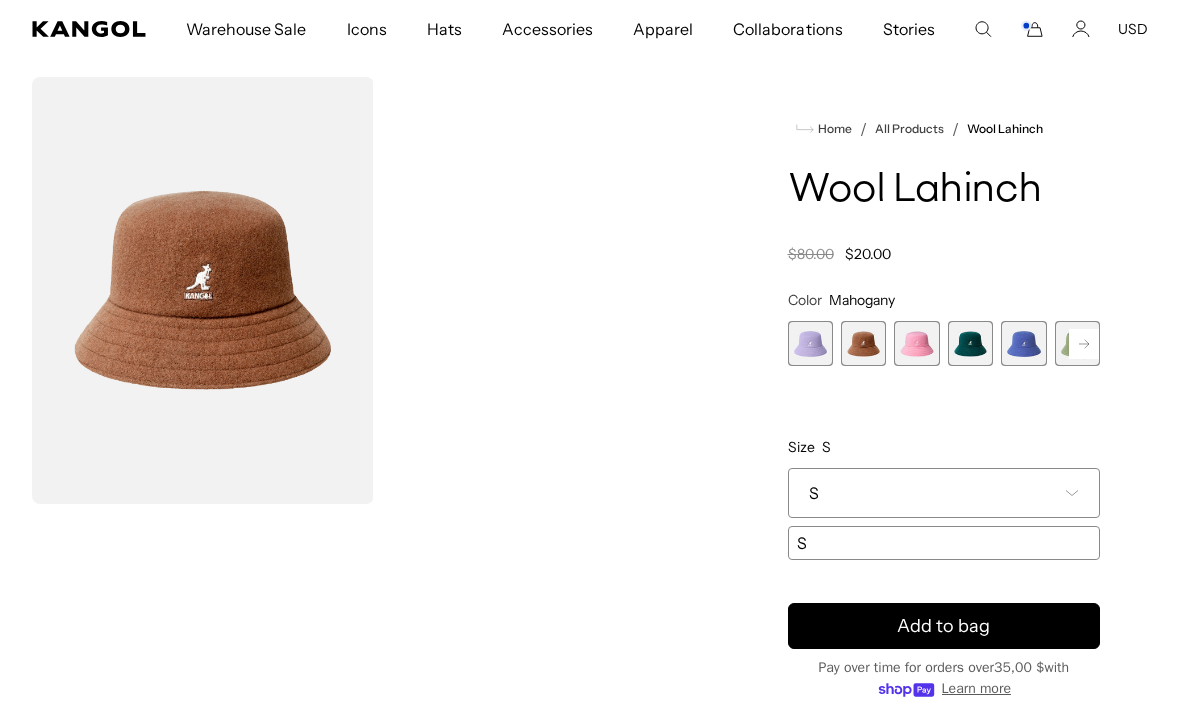 click at bounding box center (810, 343) 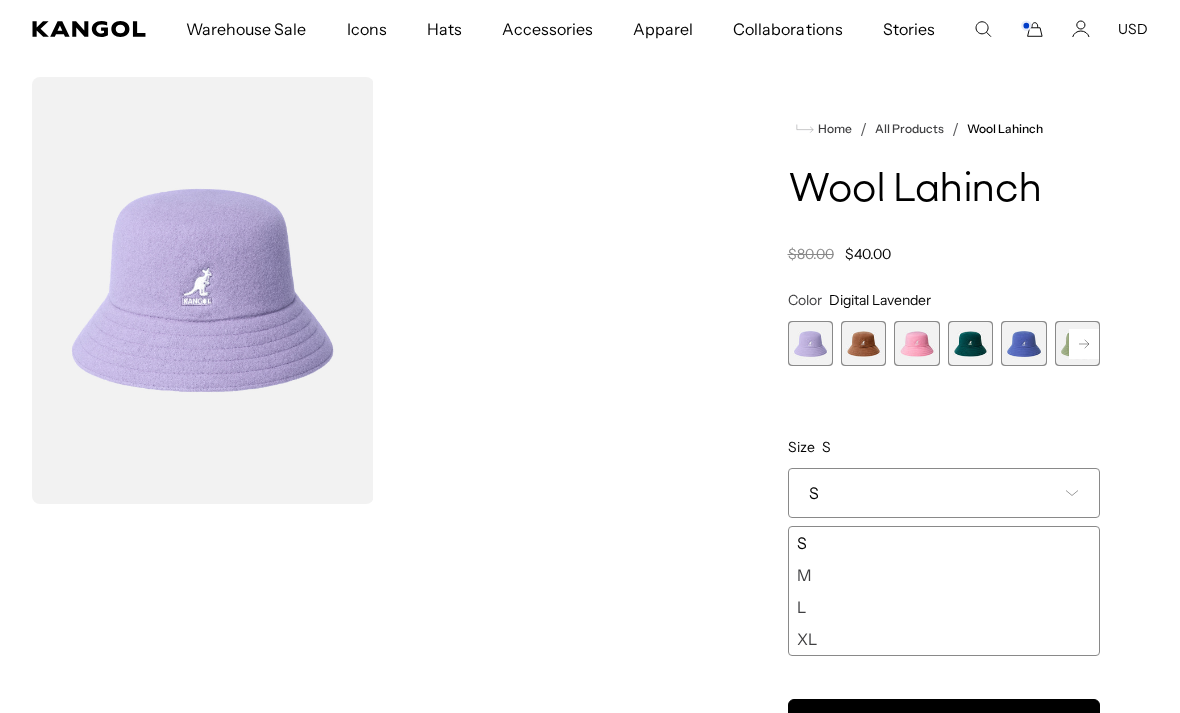 scroll, scrollTop: 0, scrollLeft: 0, axis: both 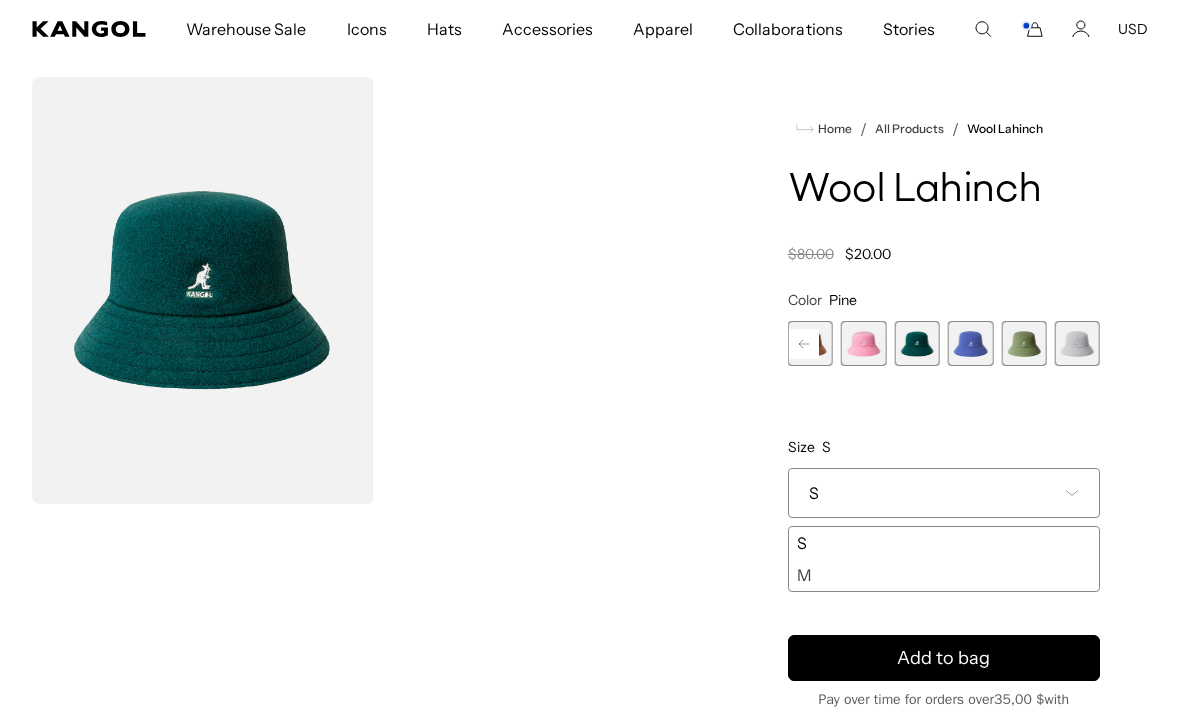 click at bounding box center (1077, 343) 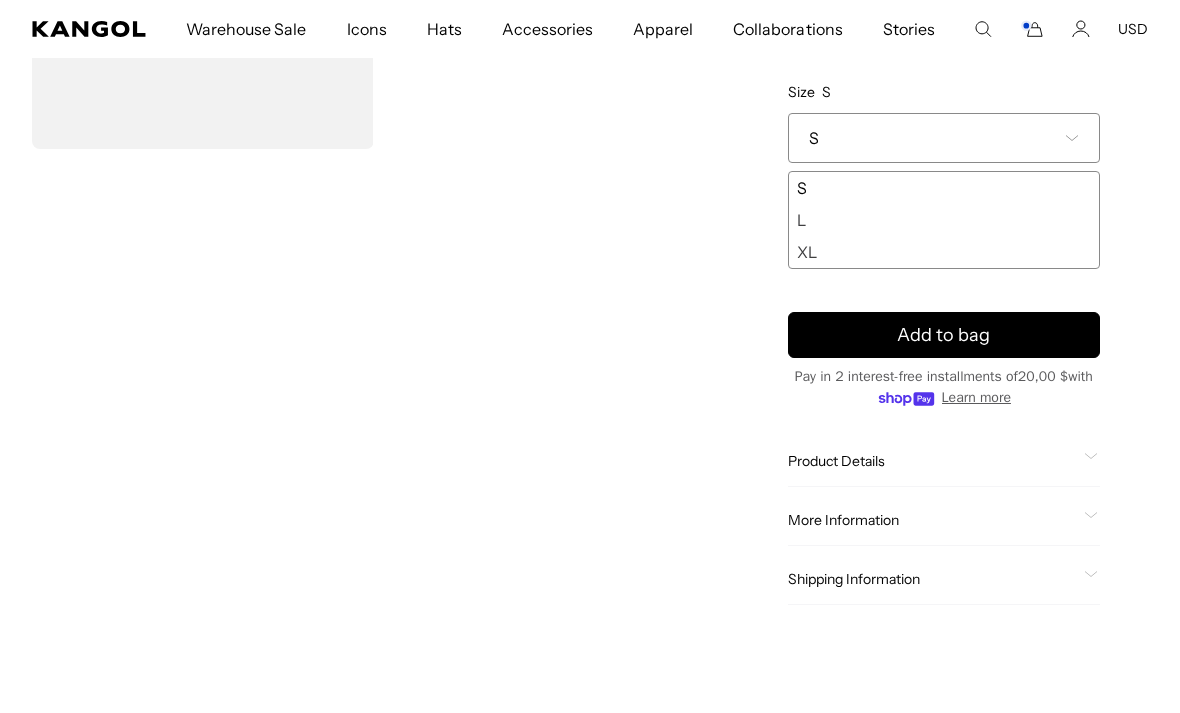 scroll, scrollTop: 426, scrollLeft: 0, axis: vertical 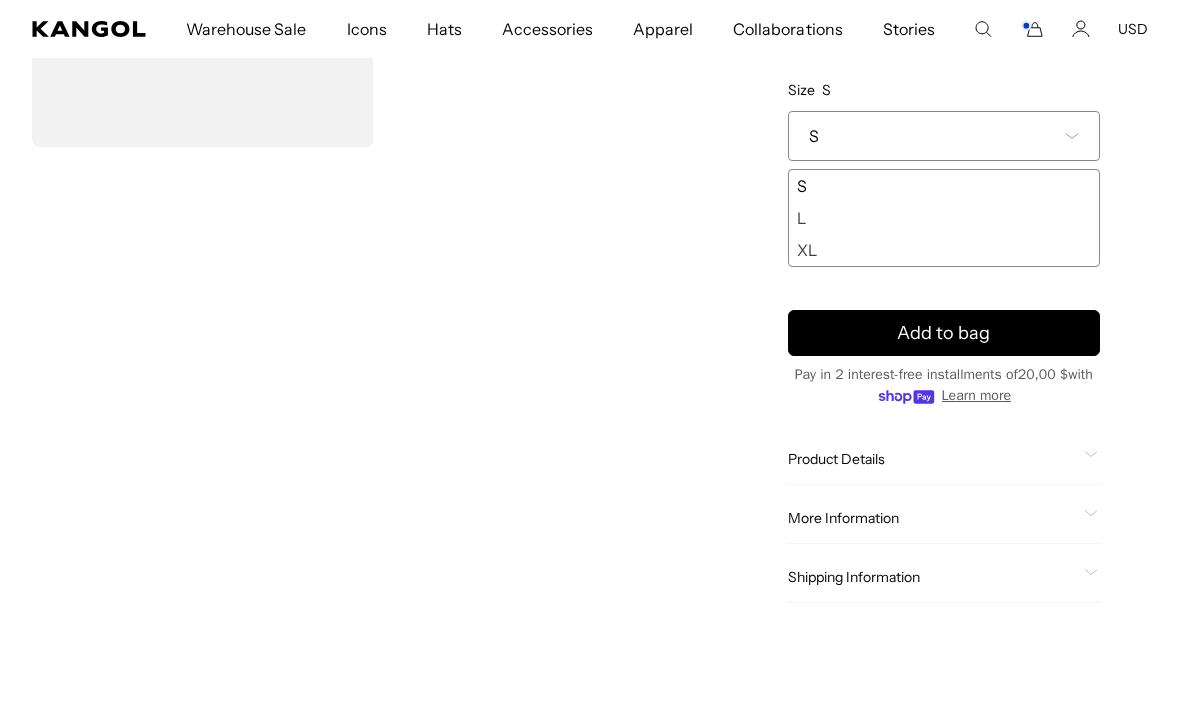click on "Product Details" 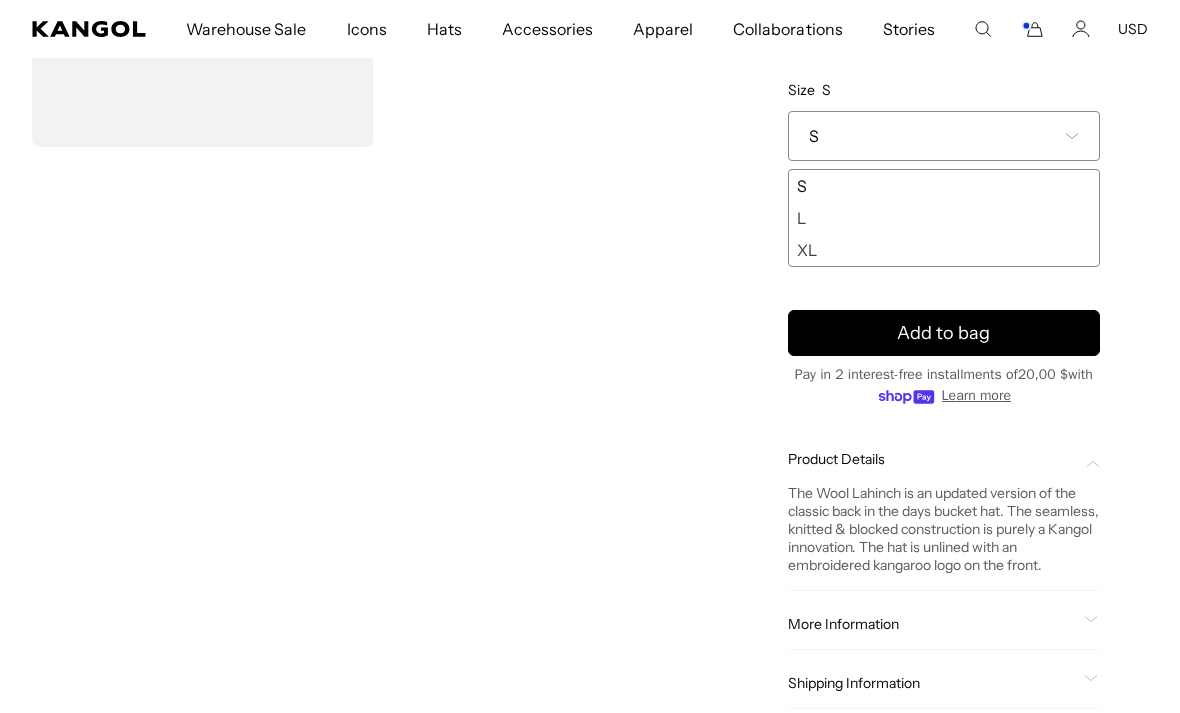 scroll, scrollTop: 0, scrollLeft: 0, axis: both 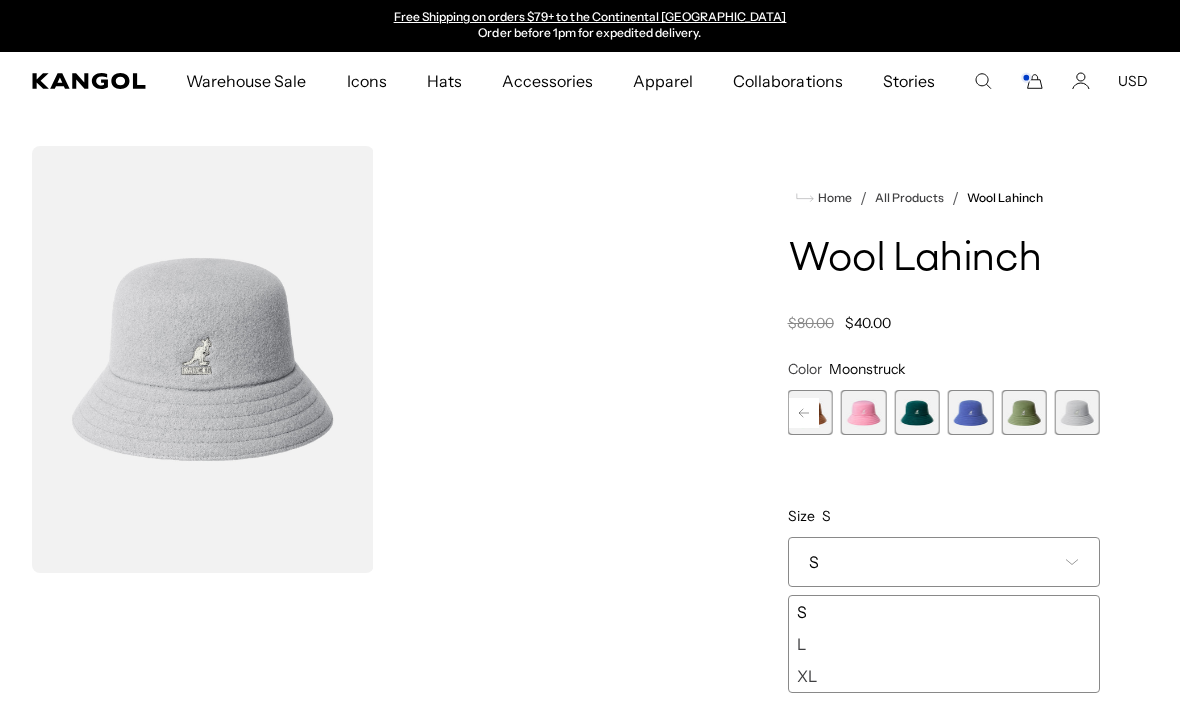 click 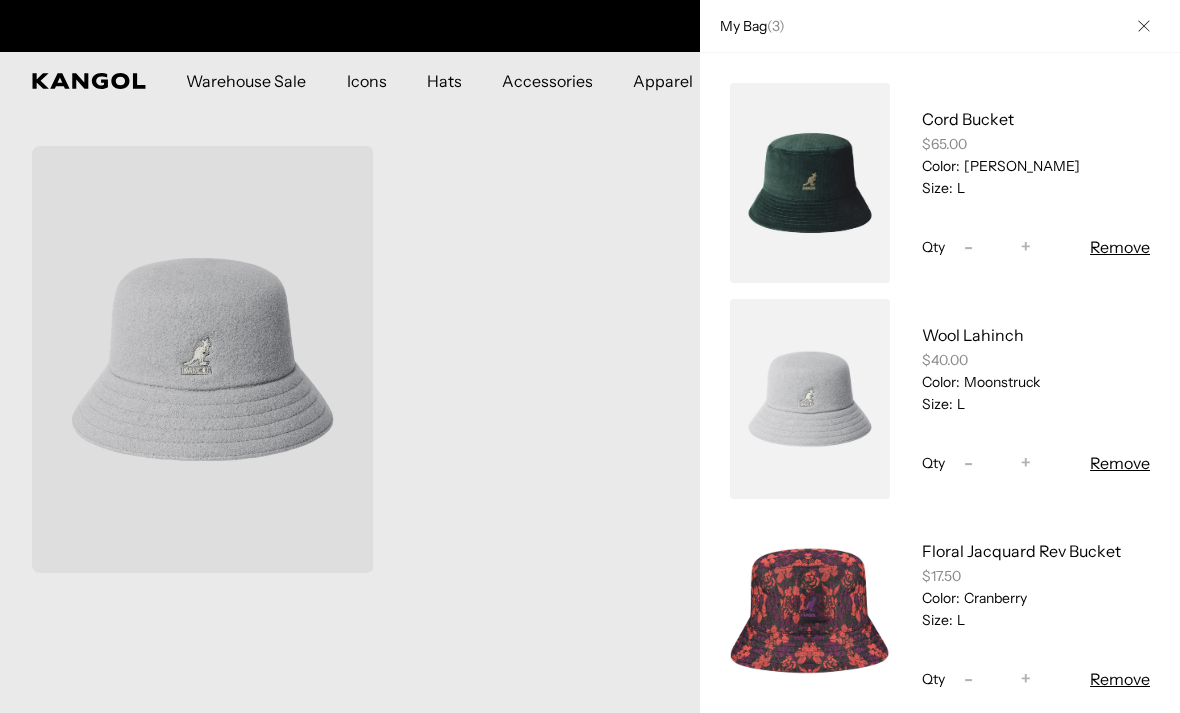 scroll, scrollTop: 0, scrollLeft: 0, axis: both 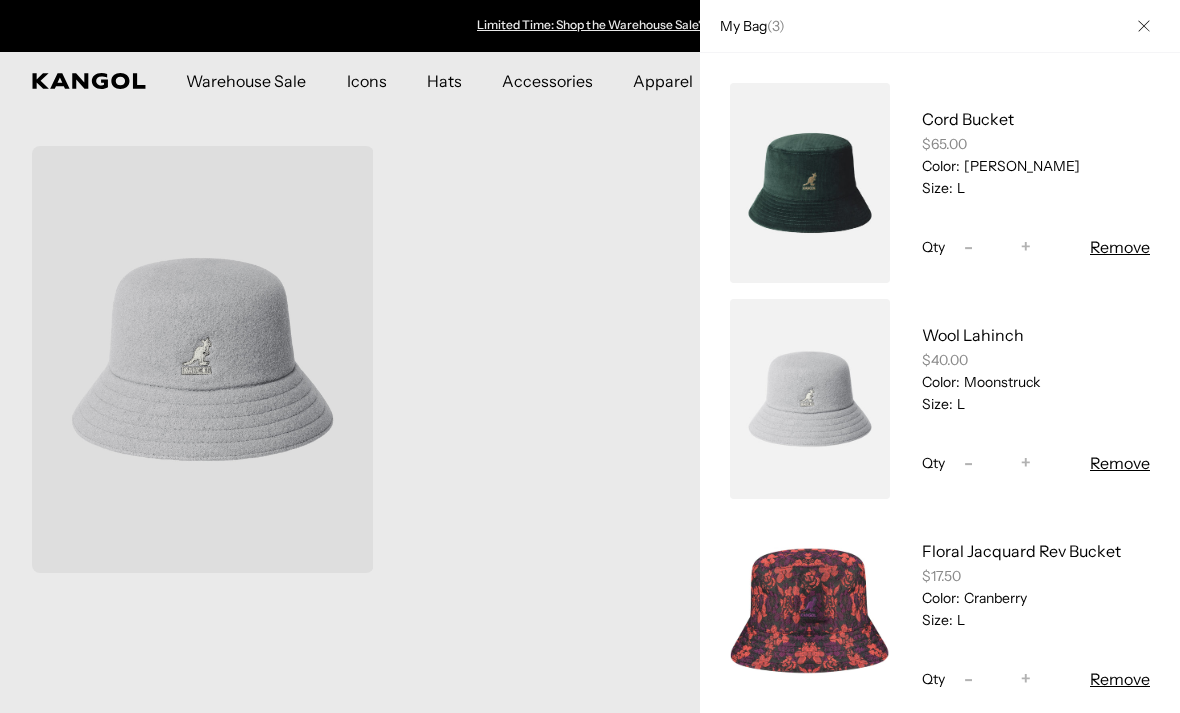 click on "Floral Jacquard Rev Bucket" at bounding box center [1021, 551] 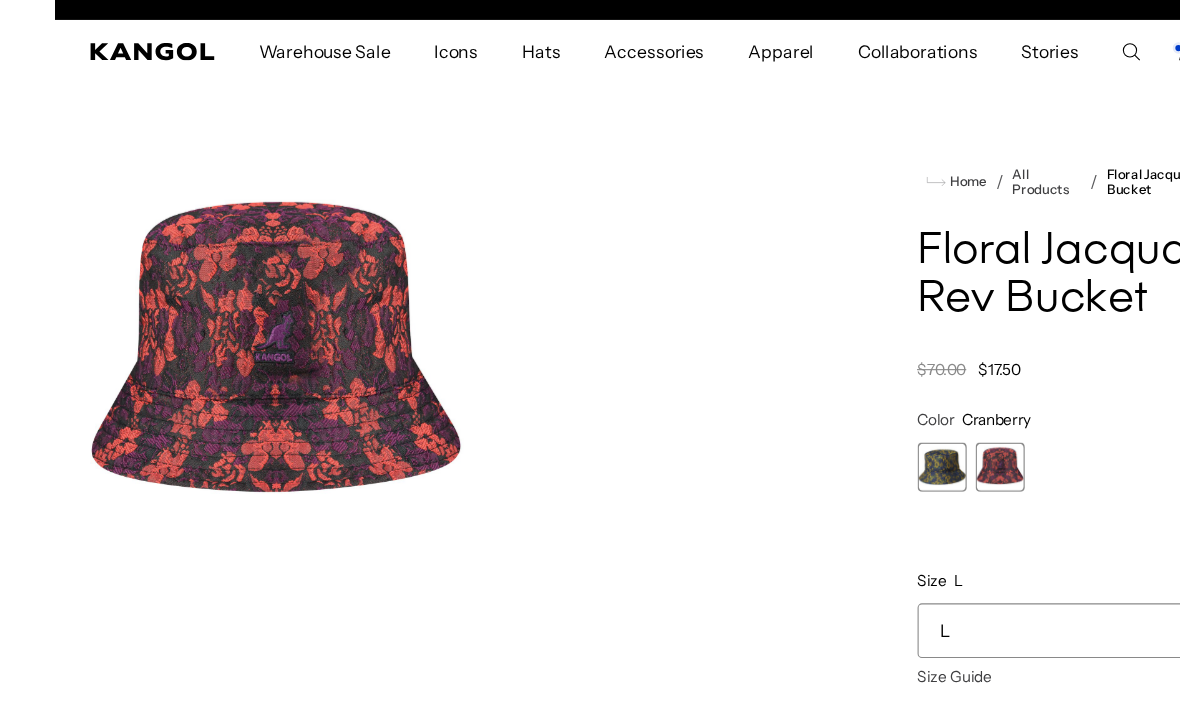 scroll, scrollTop: 7, scrollLeft: 0, axis: vertical 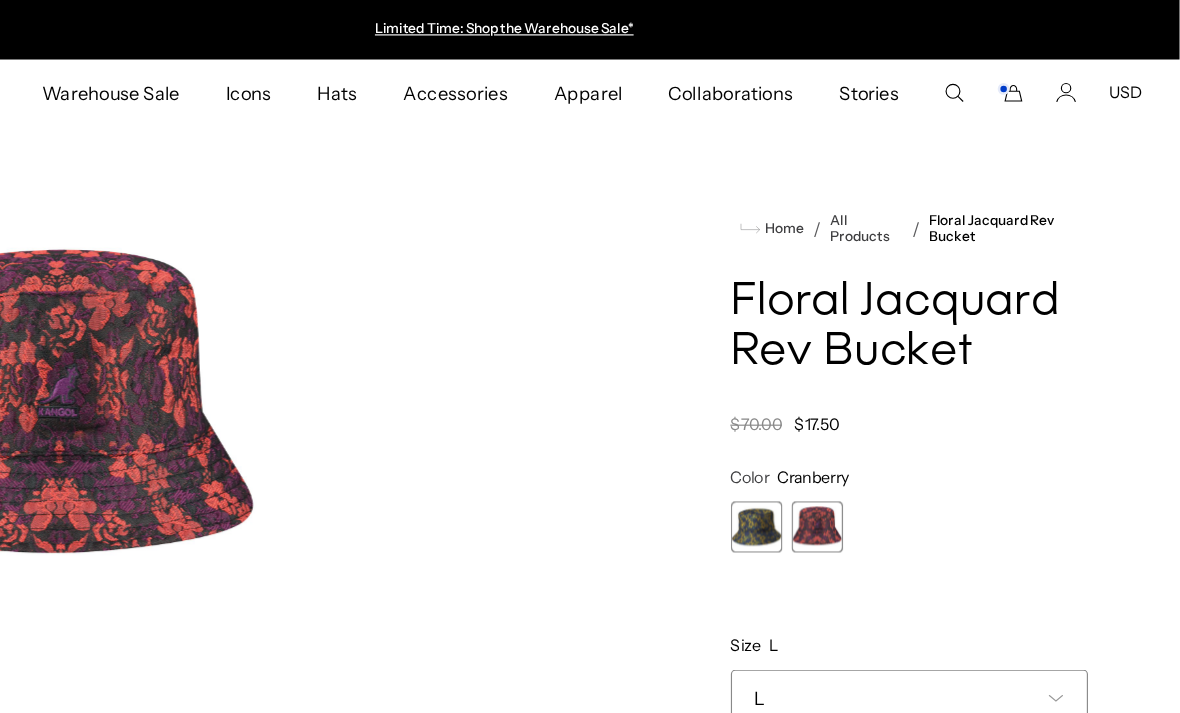 click 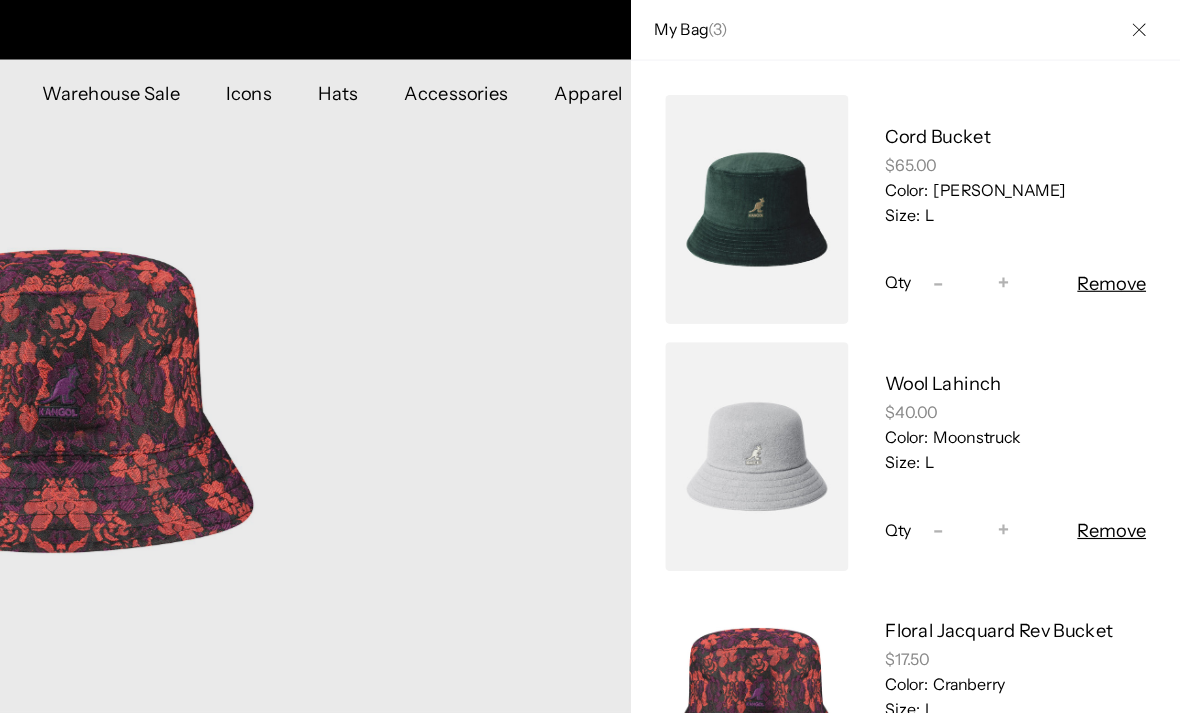 scroll, scrollTop: 0, scrollLeft: 412, axis: horizontal 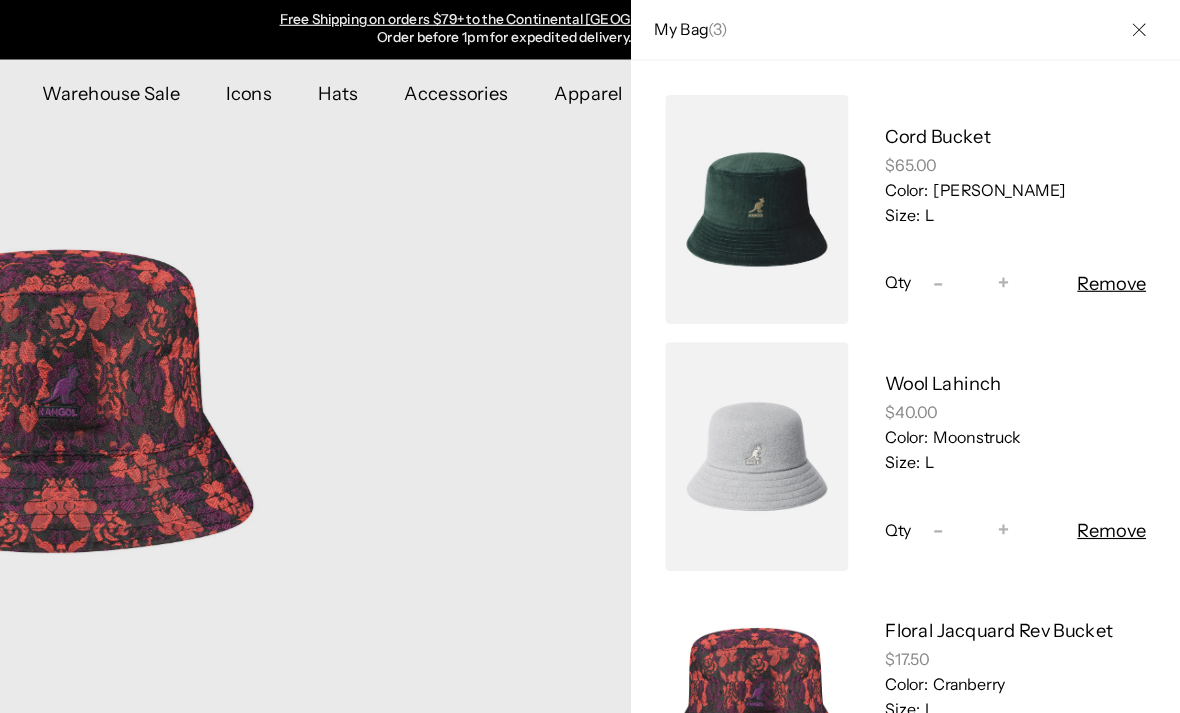click at bounding box center [810, 183] 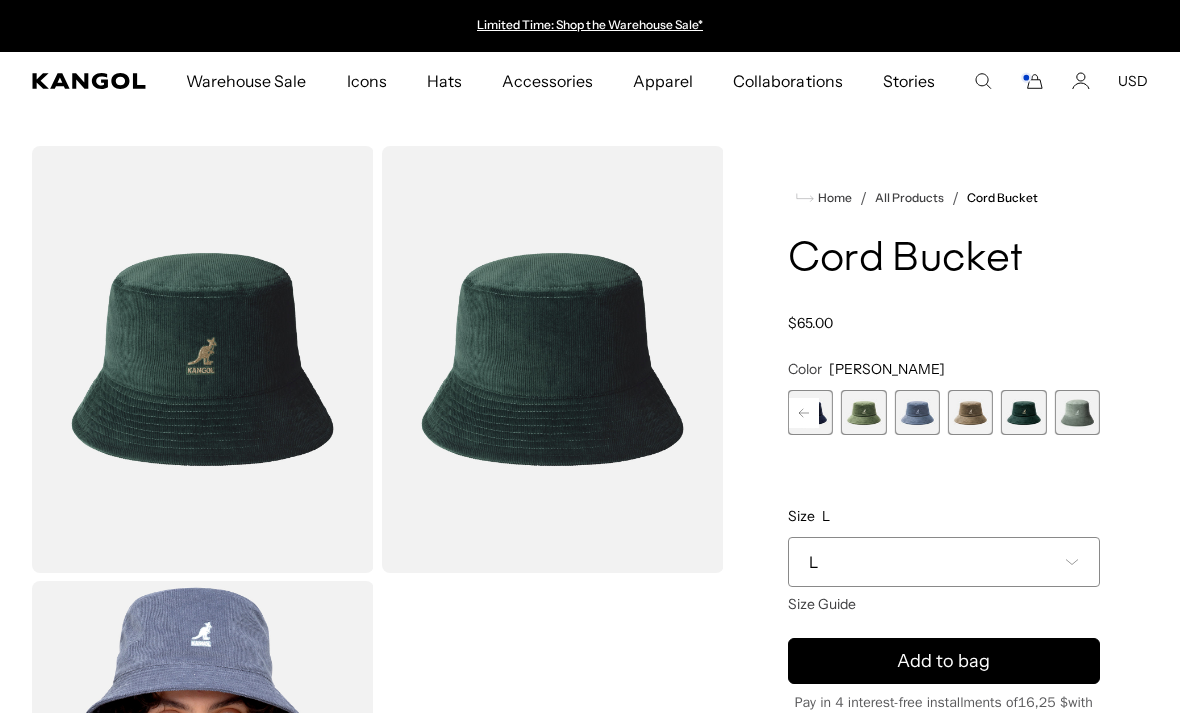 scroll, scrollTop: 0, scrollLeft: 0, axis: both 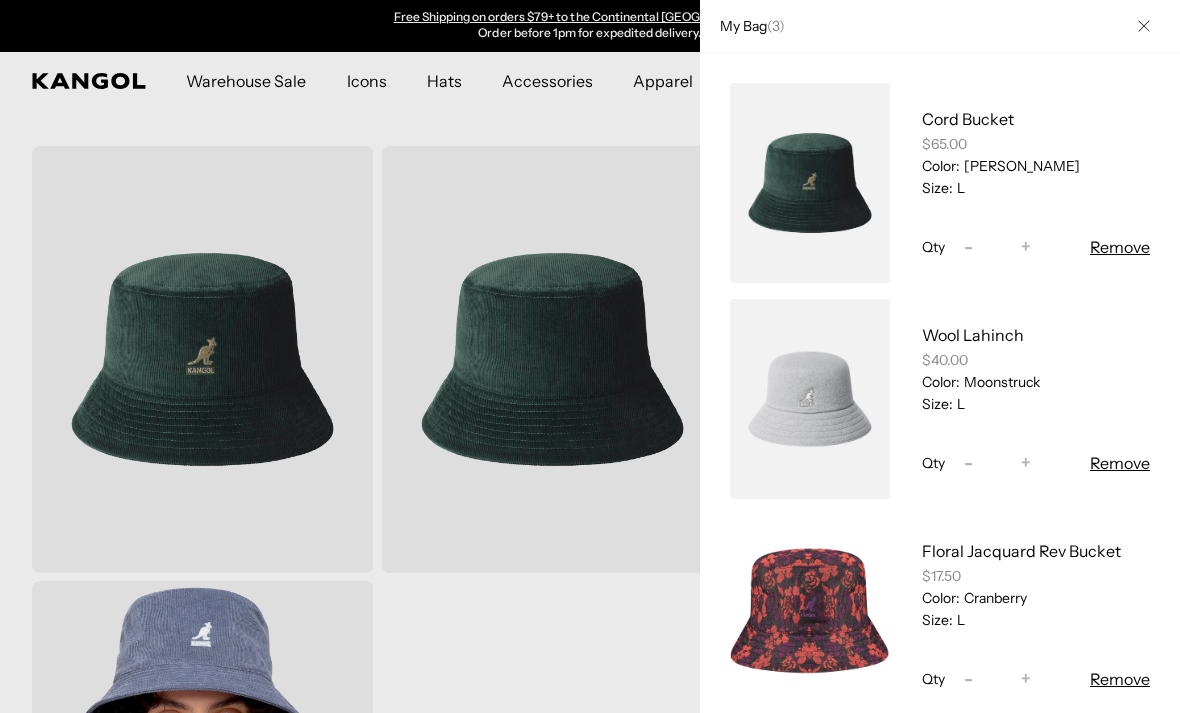 click on "Remove" at bounding box center (1120, 247) 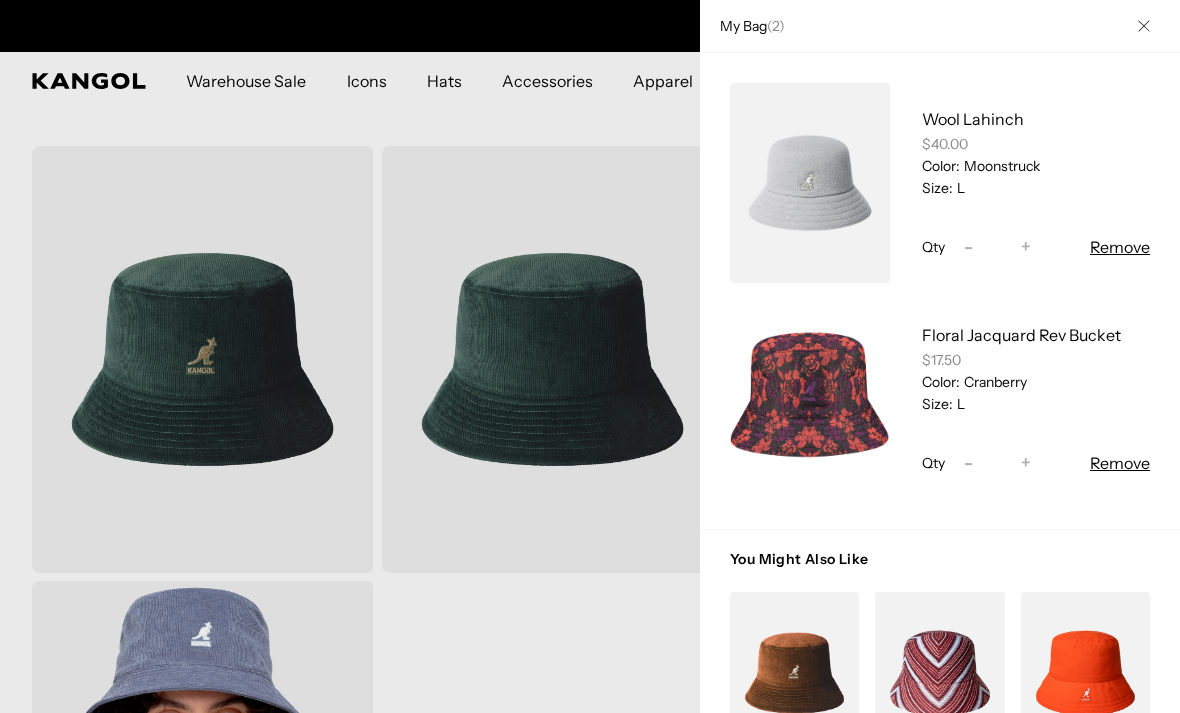 scroll, scrollTop: 0, scrollLeft: 412, axis: horizontal 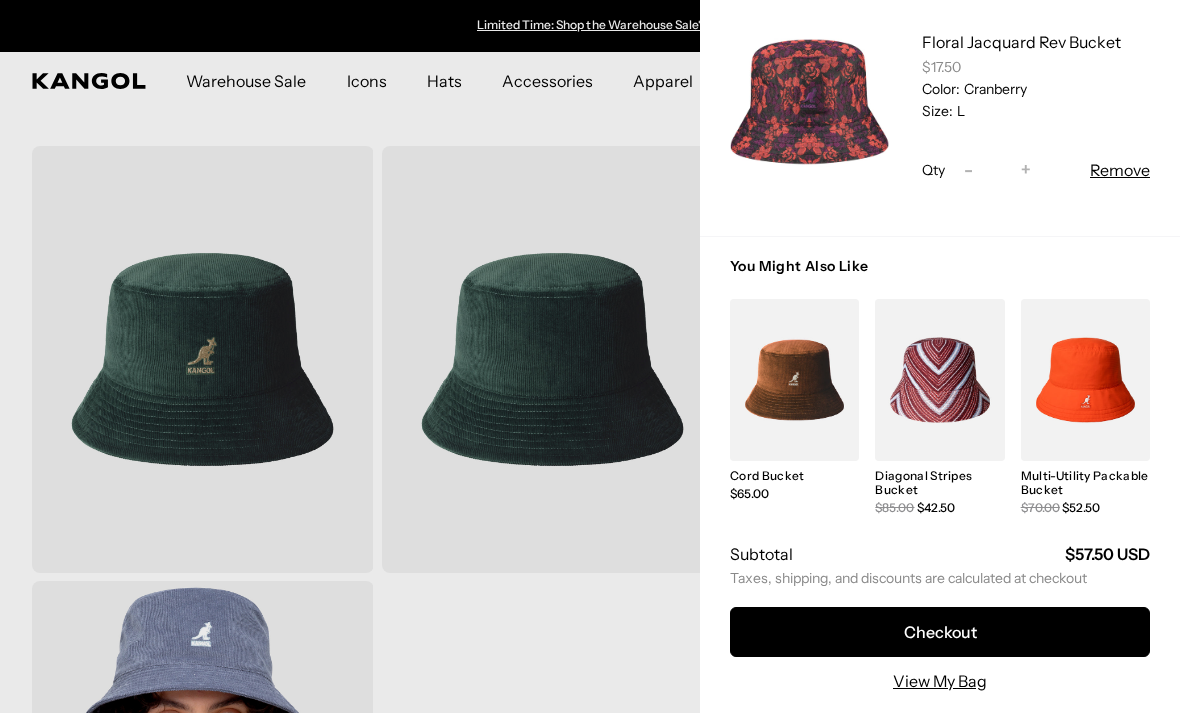 click on "Checkout" at bounding box center [940, 632] 